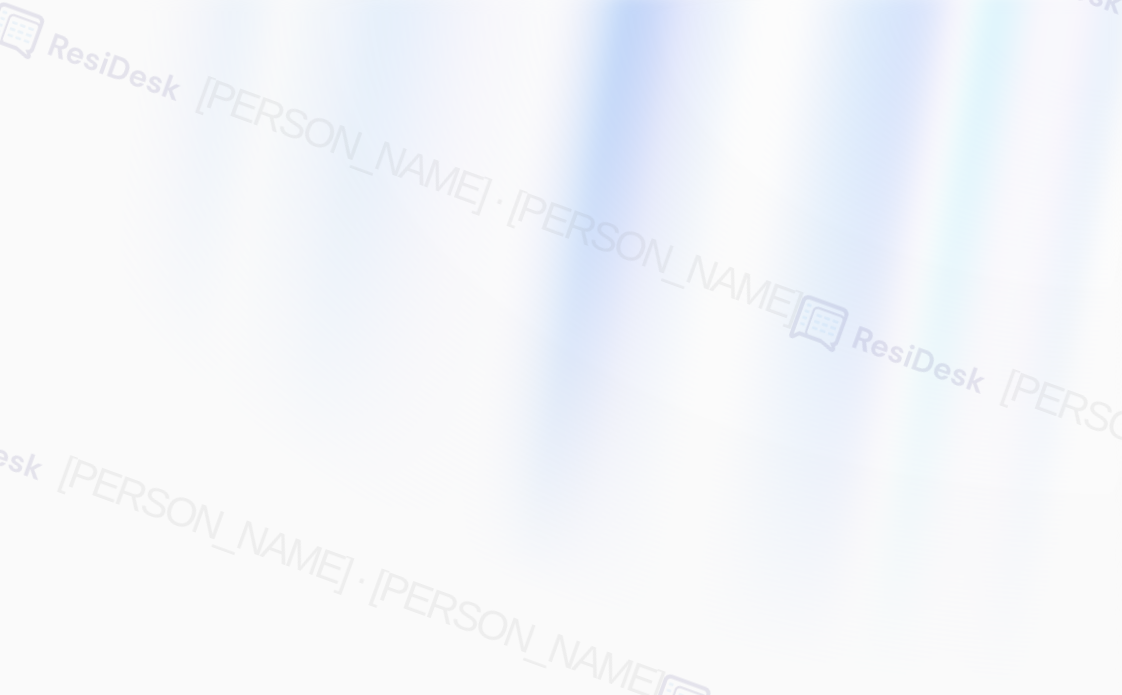scroll, scrollTop: 0, scrollLeft: 0, axis: both 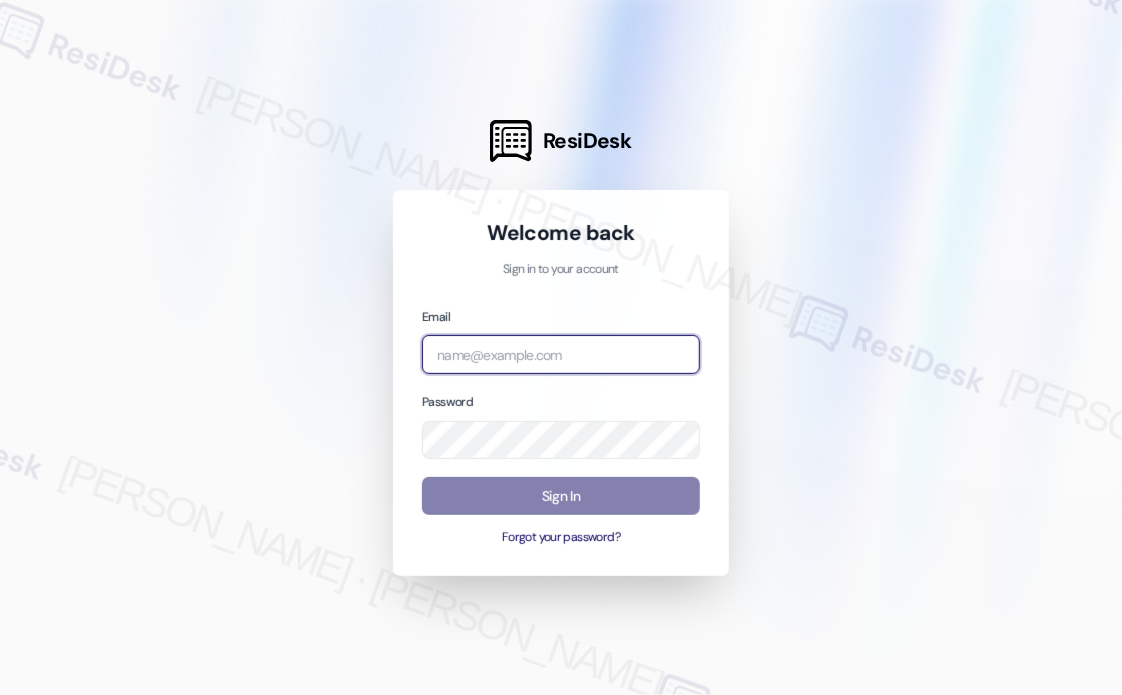 click at bounding box center [561, 354] 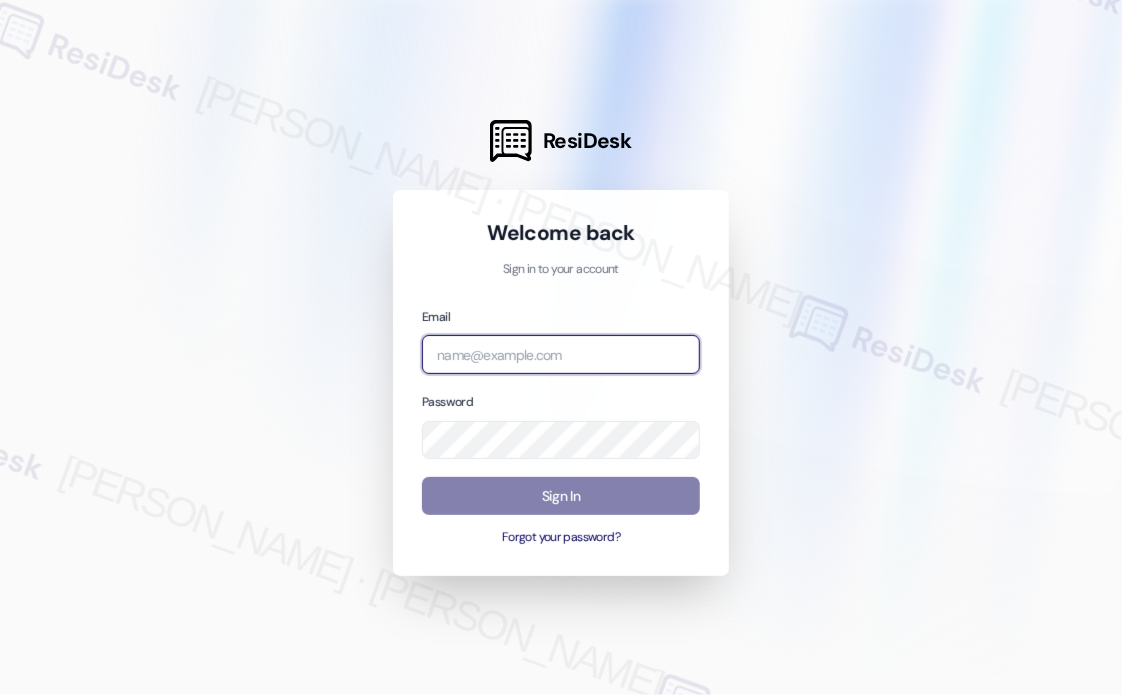 click at bounding box center (0, 695) 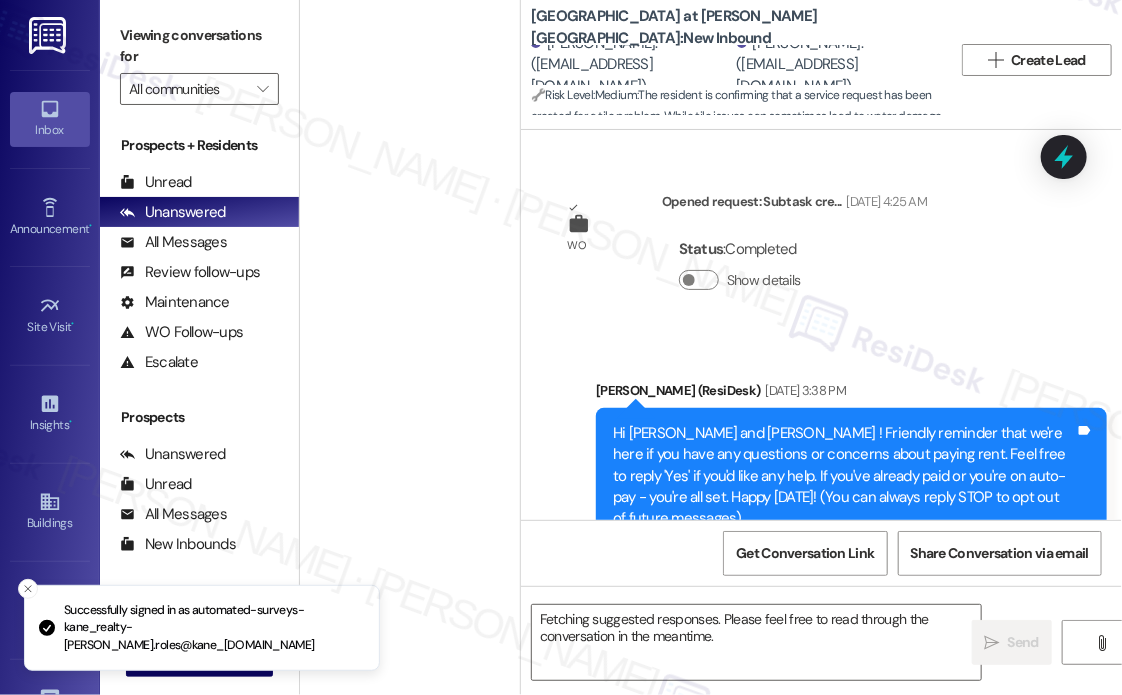 scroll, scrollTop: 24648, scrollLeft: 0, axis: vertical 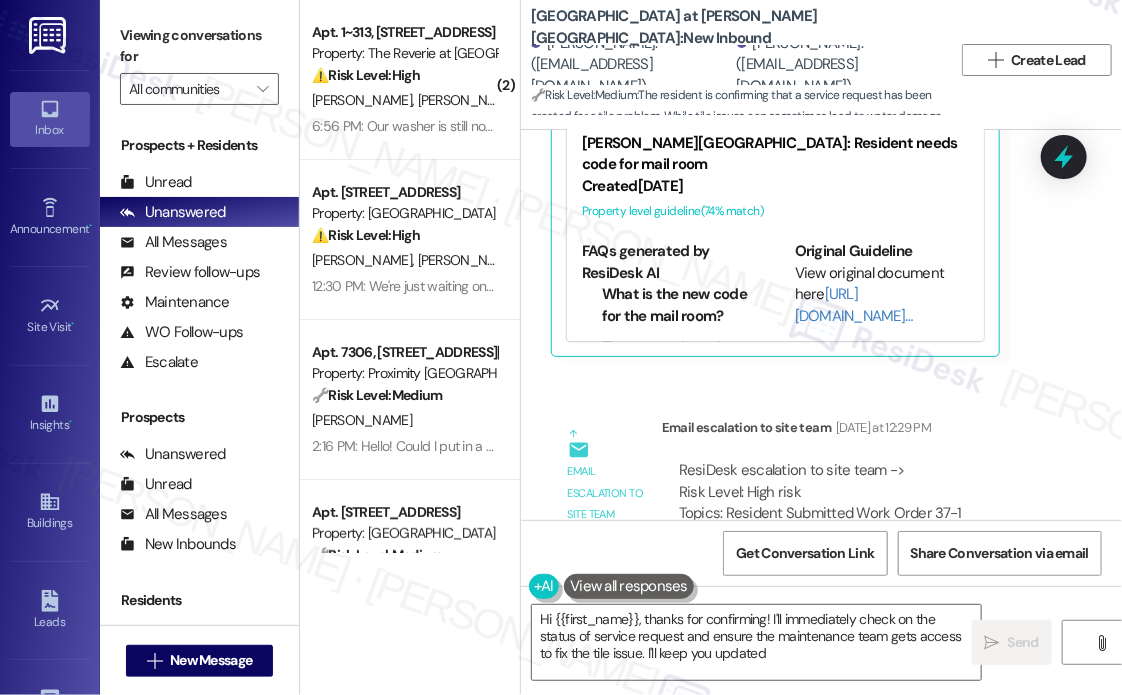 type on "Hi {{first_name}}, thanks for confirming! I'll immediately check on the status of service request and ensure the maintenance team gets access to fix the tile issue. I'll keep you updated!" 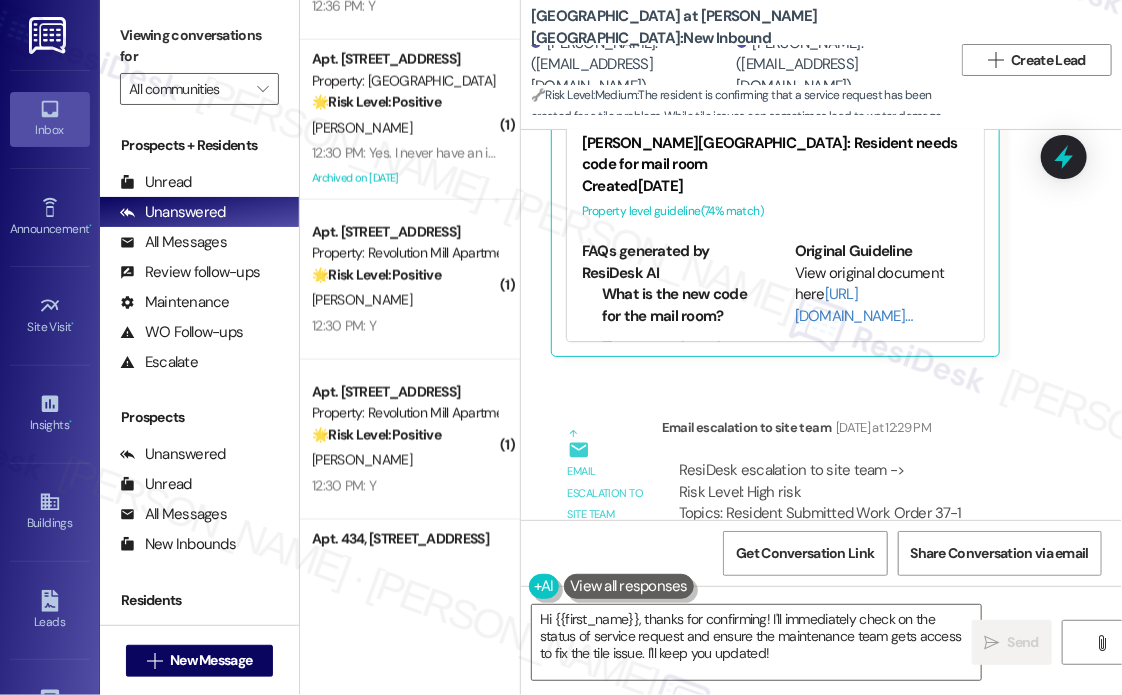 scroll, scrollTop: 4087, scrollLeft: 0, axis: vertical 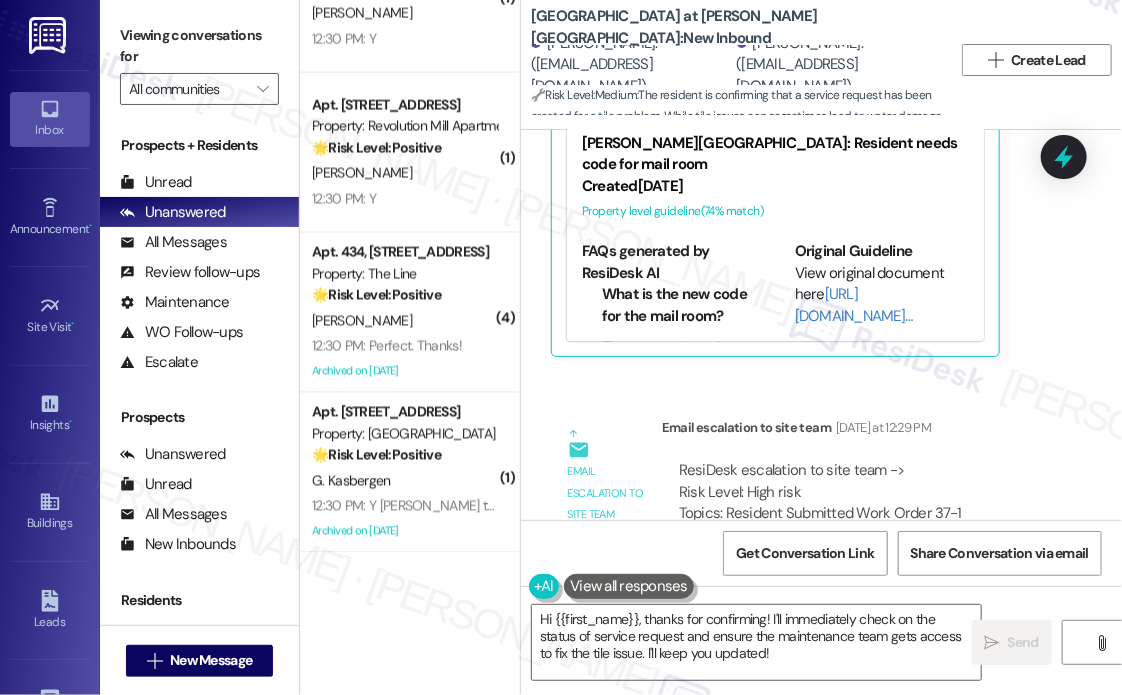 click on "Sent via SMS [PERSON_NAME]   (ResiDesk) [DATE] at 12:31 PM Hi [PERSON_NAME] and [PERSON_NAME], thanks for letting us know about the service request. I'll follow up with the maintenance team right away to ensure they have permission to enter and address the tile problem. We appreciate your patience! Tags and notes Tagged as:   Maintenance ,  Click to highlight conversations about Maintenance Maintenance request ,  Click to highlight conversations about Maintenance request Praise Click to highlight conversations about Praise" at bounding box center [821, 799] 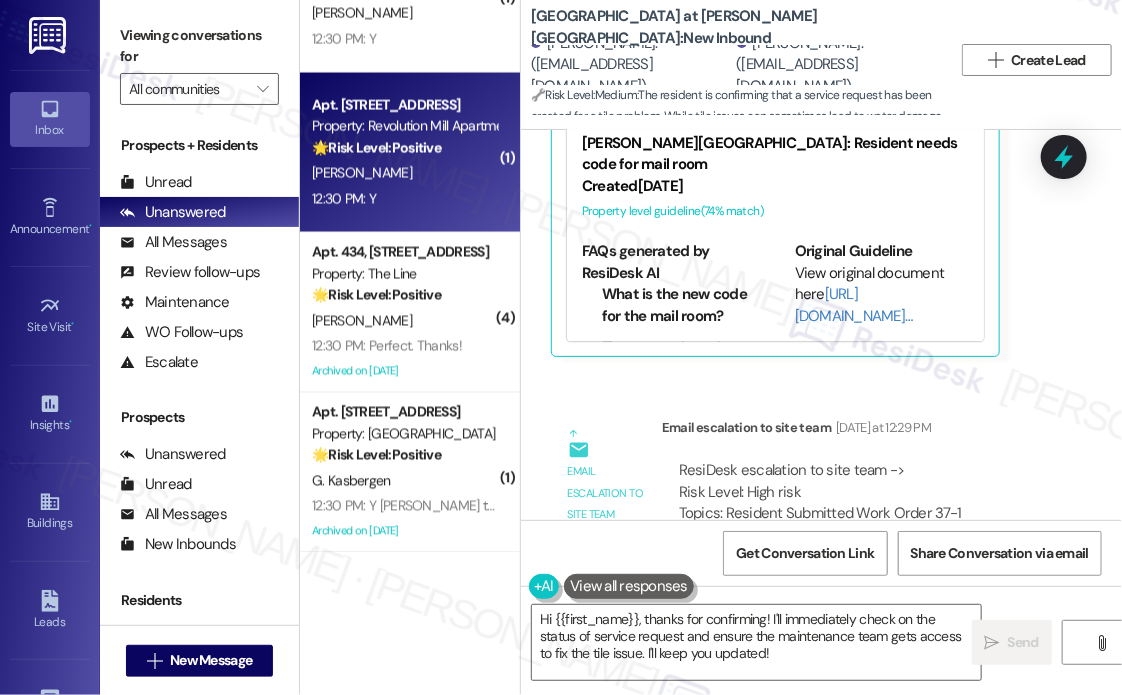 click on "12:30 PM: Y 12:30 PM: Y" at bounding box center (404, 199) 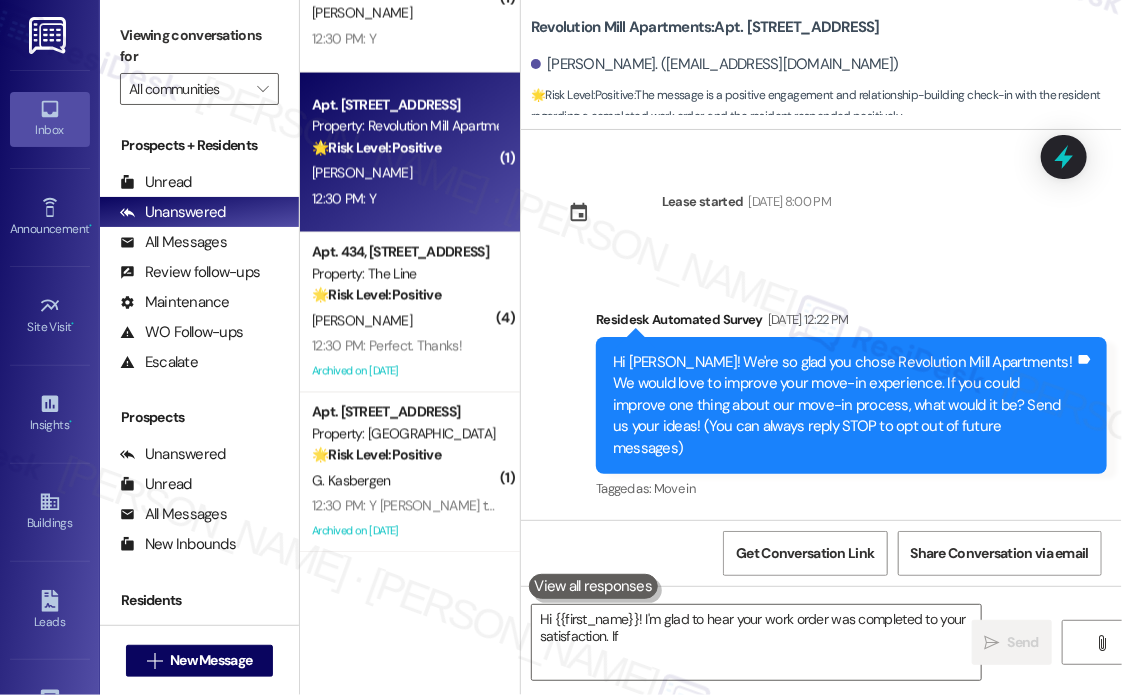 scroll, scrollTop: 336, scrollLeft: 0, axis: vertical 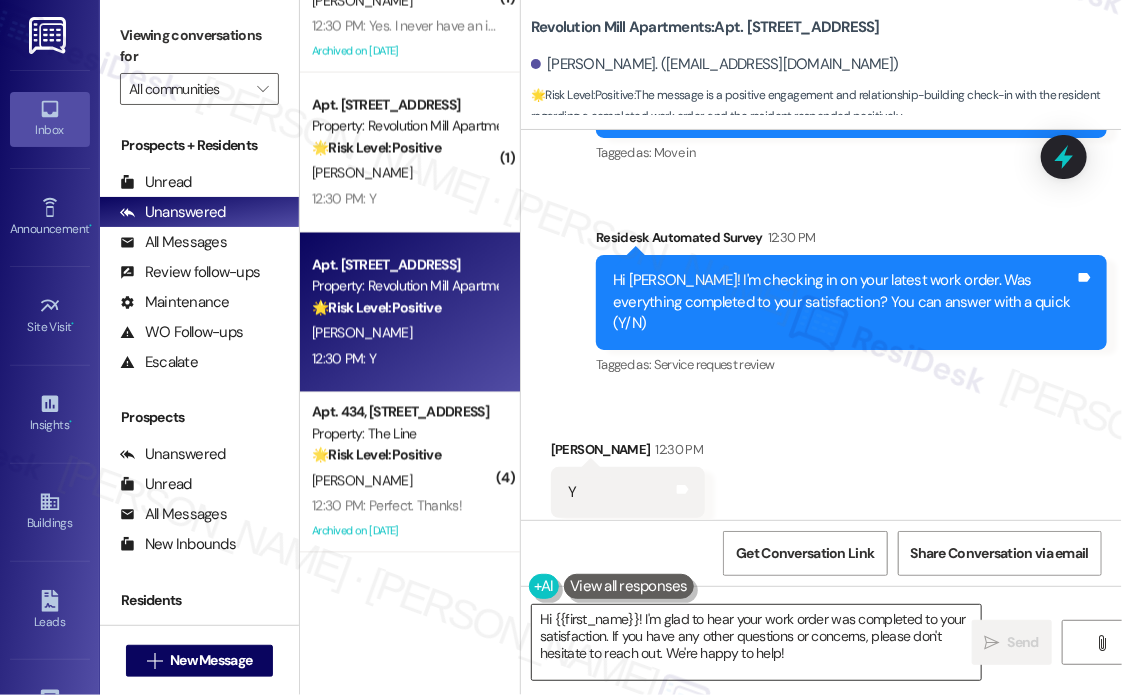 click on "Hi {{first_name}}! I'm glad to hear your work order was completed to your satisfaction. If you have any other questions or concerns, please don't hesitate to reach out. We're happy to help!" at bounding box center [756, 642] 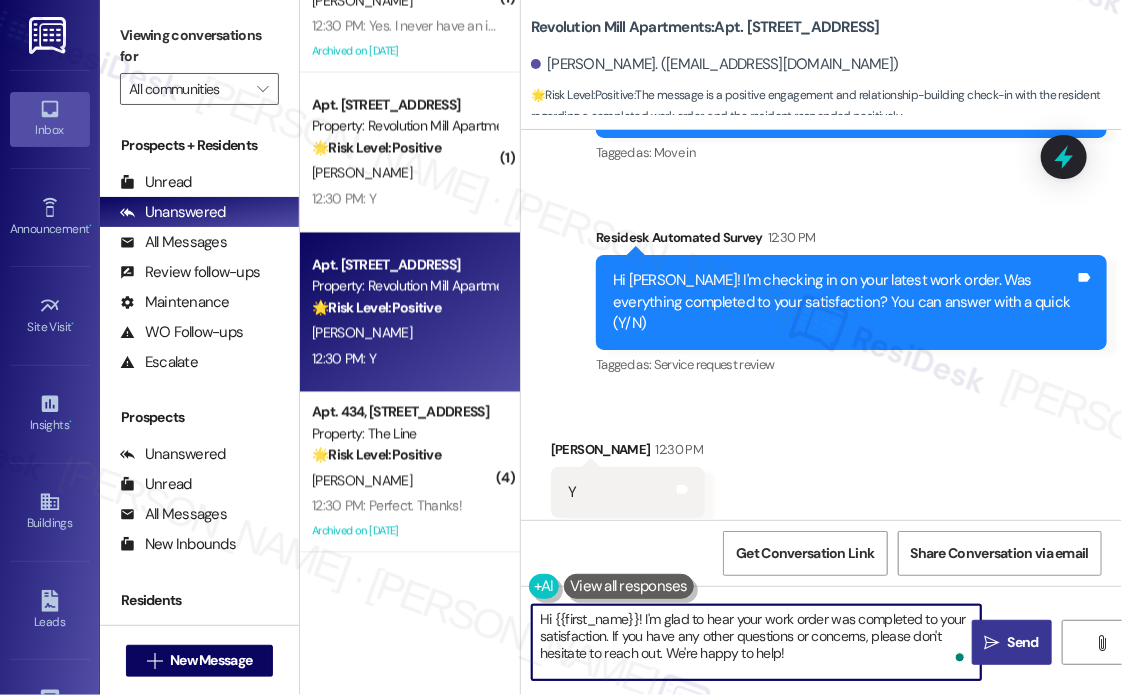 click on "Send" at bounding box center [1023, 642] 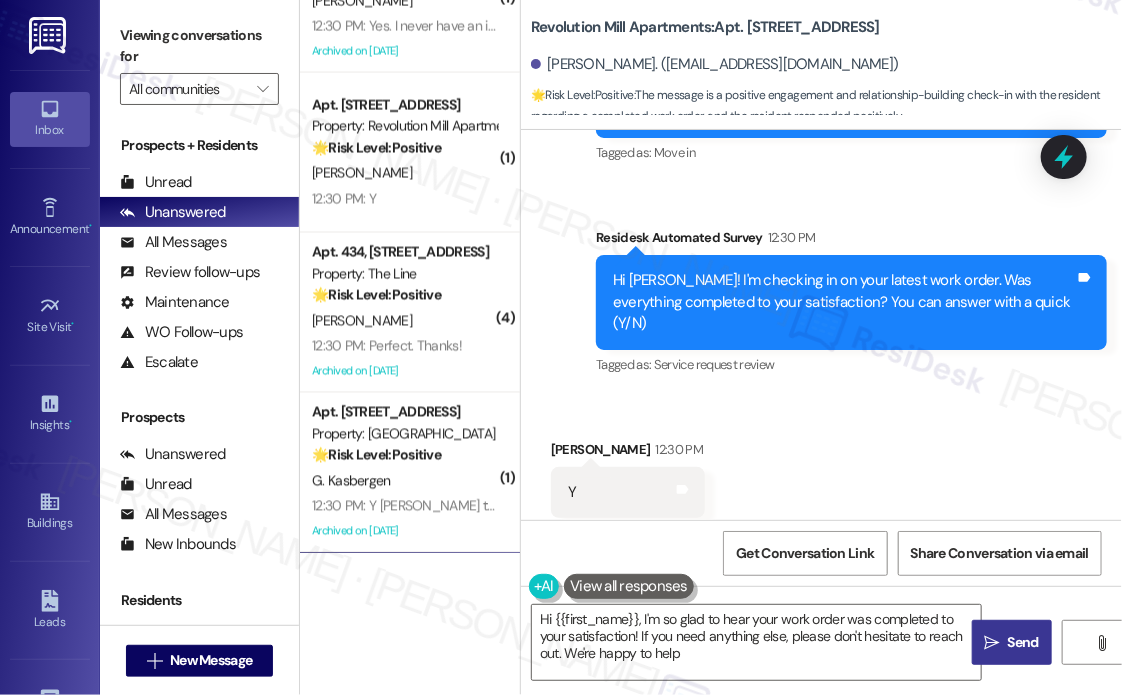 type on "Hi {{first_name}}, I'm so glad to hear your work order was completed to your satisfaction! If you need anything else, please don't hesitate to reach out. We're happy to help!" 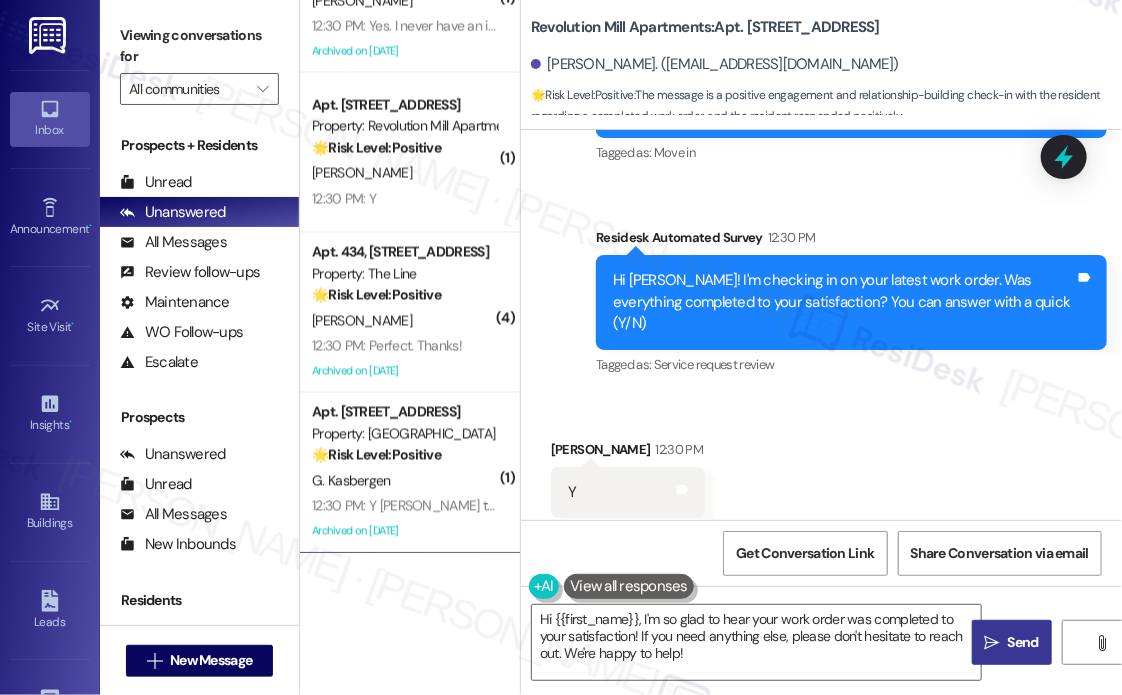 scroll, scrollTop: 518, scrollLeft: 0, axis: vertical 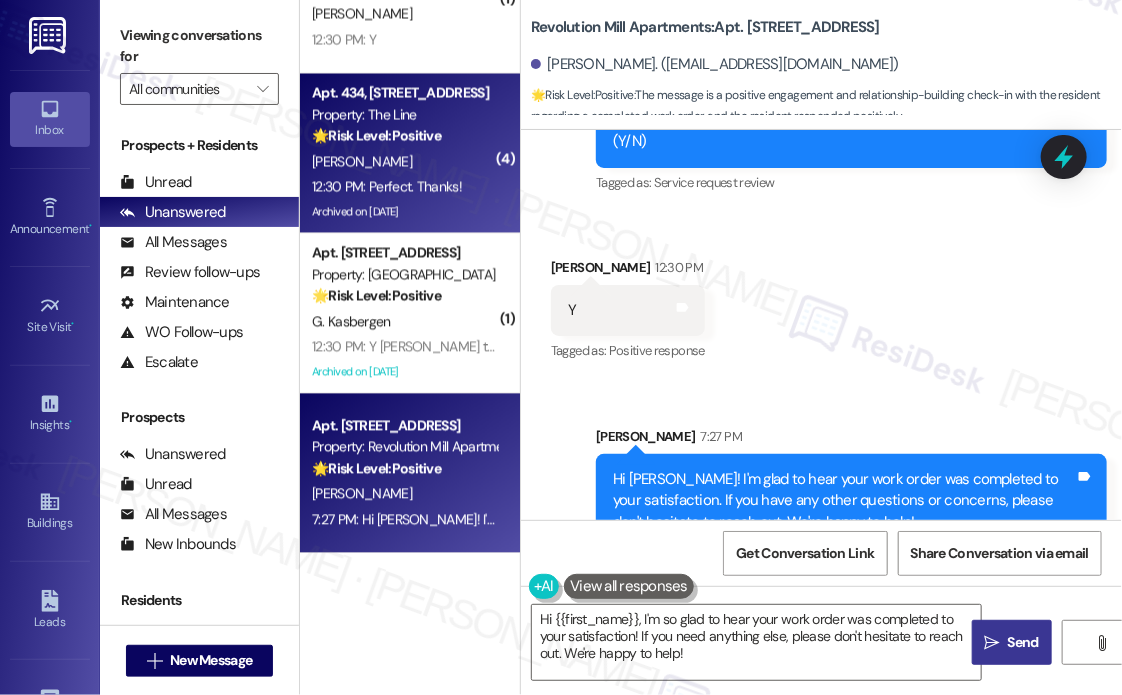 click on "G. Kasbergen" at bounding box center (404, 321) 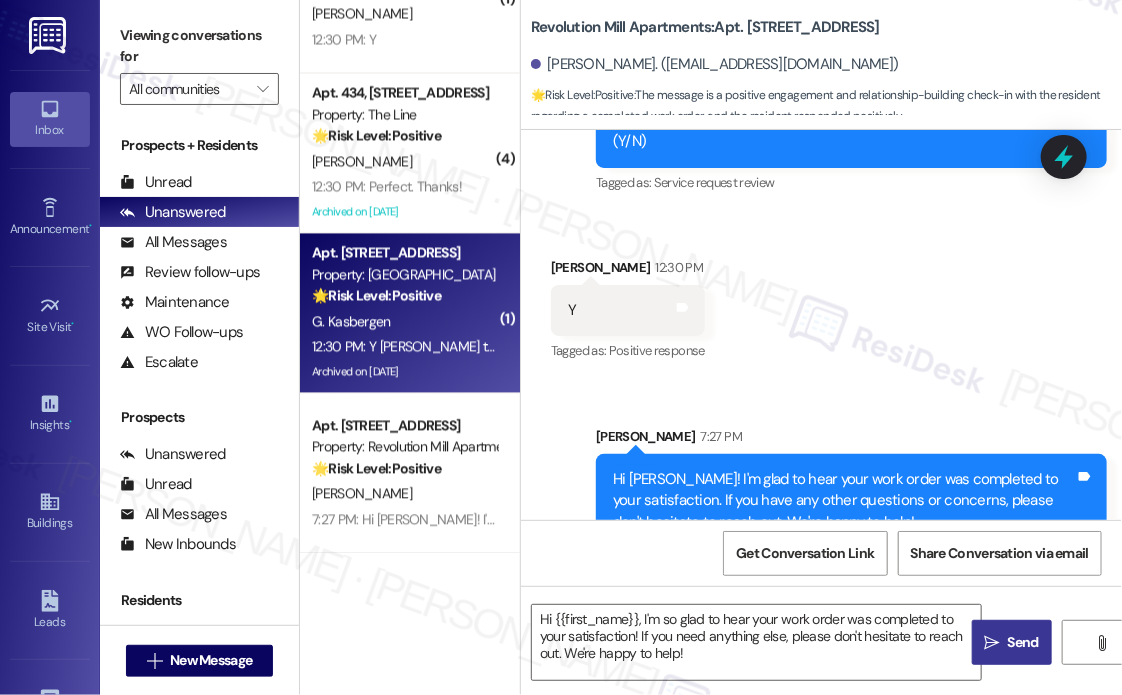 type on "Fetching suggested responses. Please feel free to read through the conversation in the meantime." 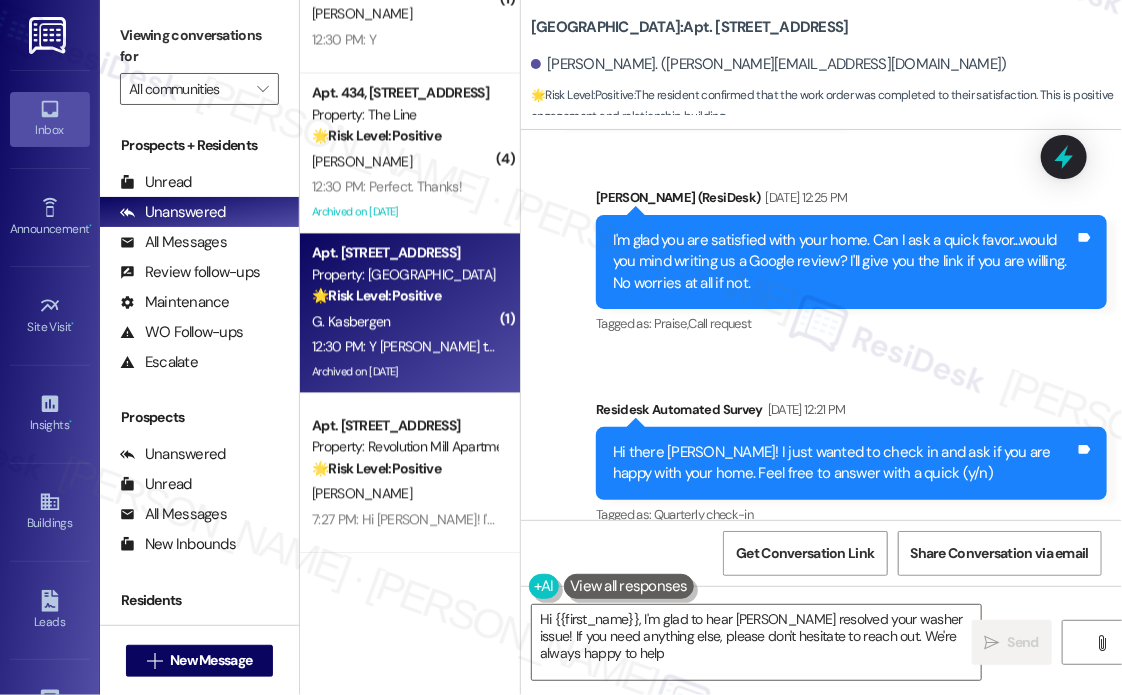 scroll, scrollTop: 6616, scrollLeft: 0, axis: vertical 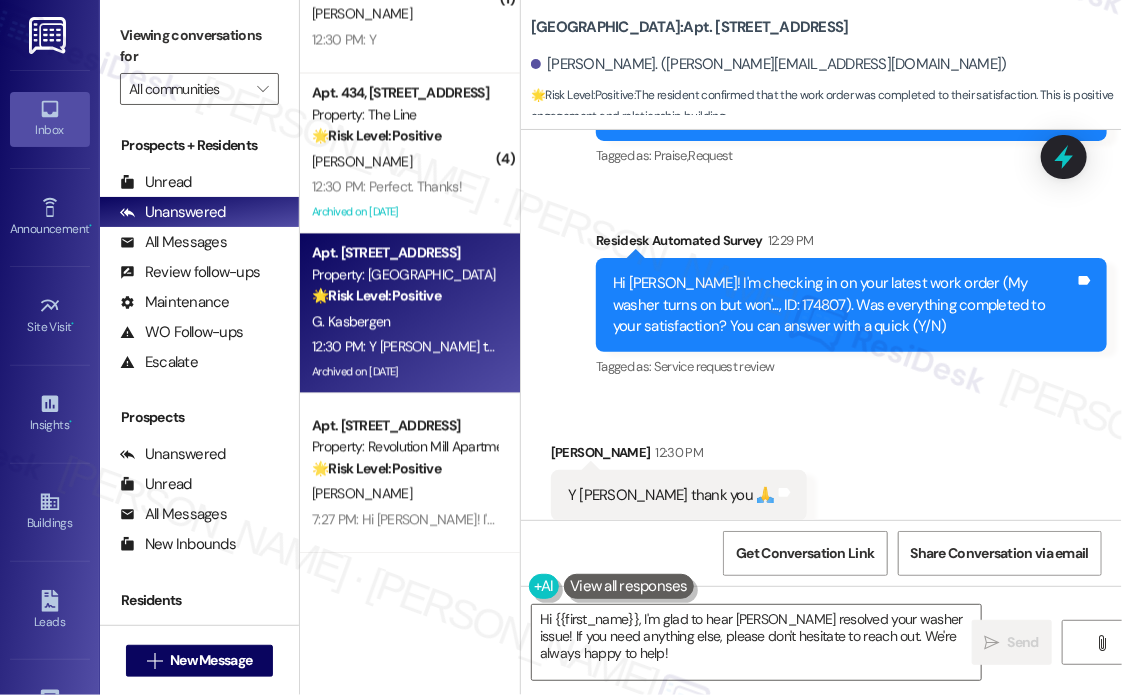 click on "Received via SMS [PERSON_NAME] 12:30 PM Y [PERSON_NAME] thank you 🙏  Tags and notes Tagged as:   Positive response Click to highlight conversations about Positive response" at bounding box center (821, 481) 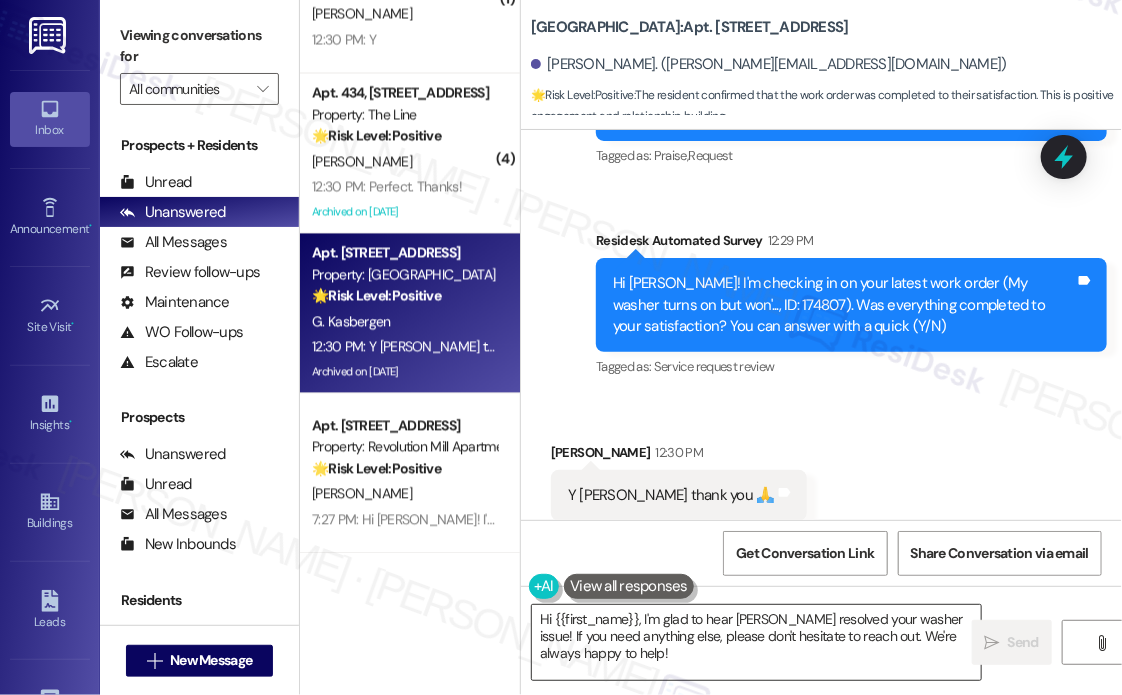 click on "Hi {{first_name}}, I'm glad to hear [PERSON_NAME] resolved your washer issue! If you need anything else, please don't hesitate to reach out. We're always happy to help!" at bounding box center (756, 642) 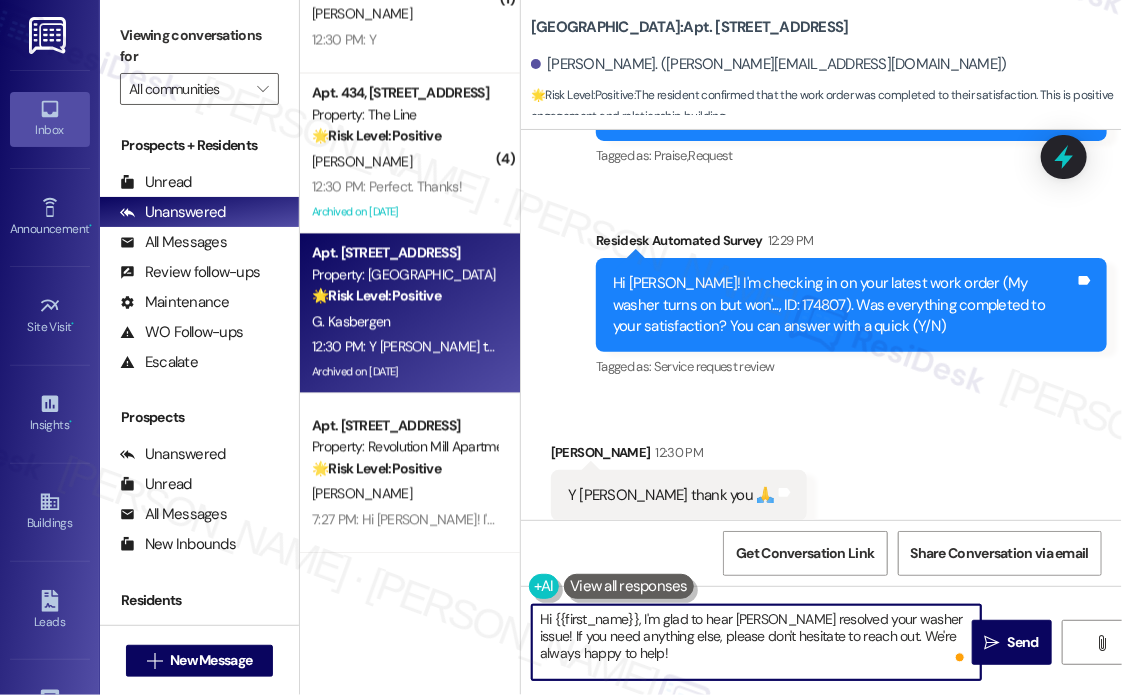 click on "Hi {{first_name}}, I'm glad to hear [PERSON_NAME] resolved your washer issue! If you need anything else, please don't hesitate to reach out. We're always happy to help!" at bounding box center [756, 642] 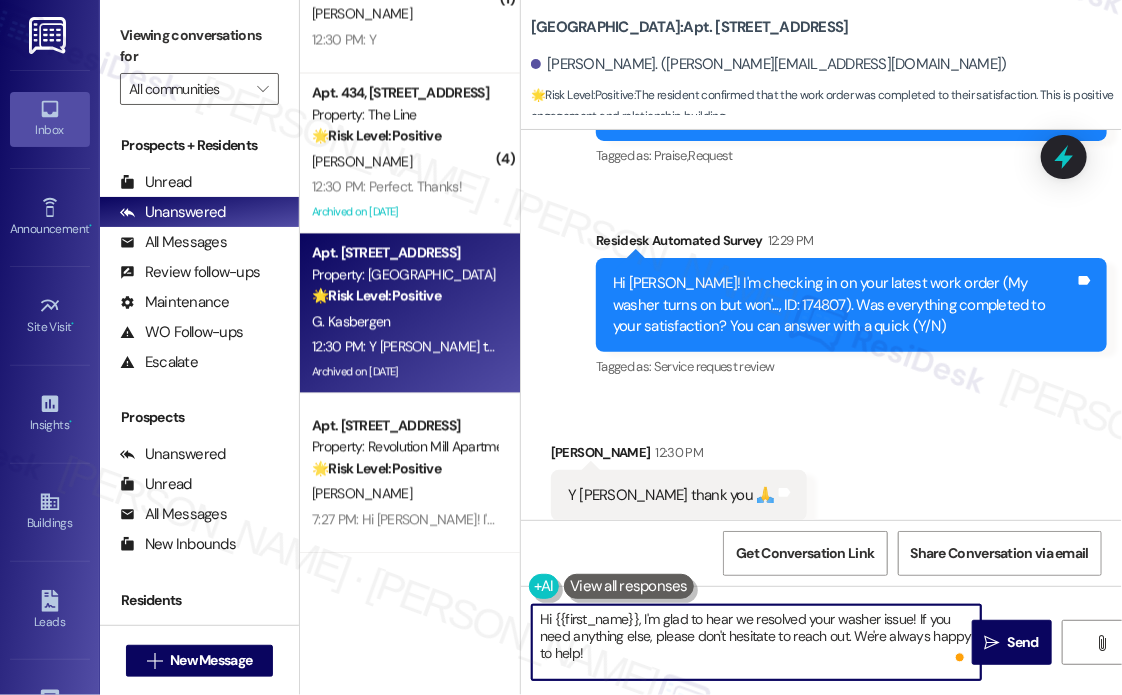 click on "Hi {{first_name}}, I'm glad to hear we resolved your washer issue! If you need anything else, please don't hesitate to reach out. We're always happy to help!" at bounding box center [756, 642] 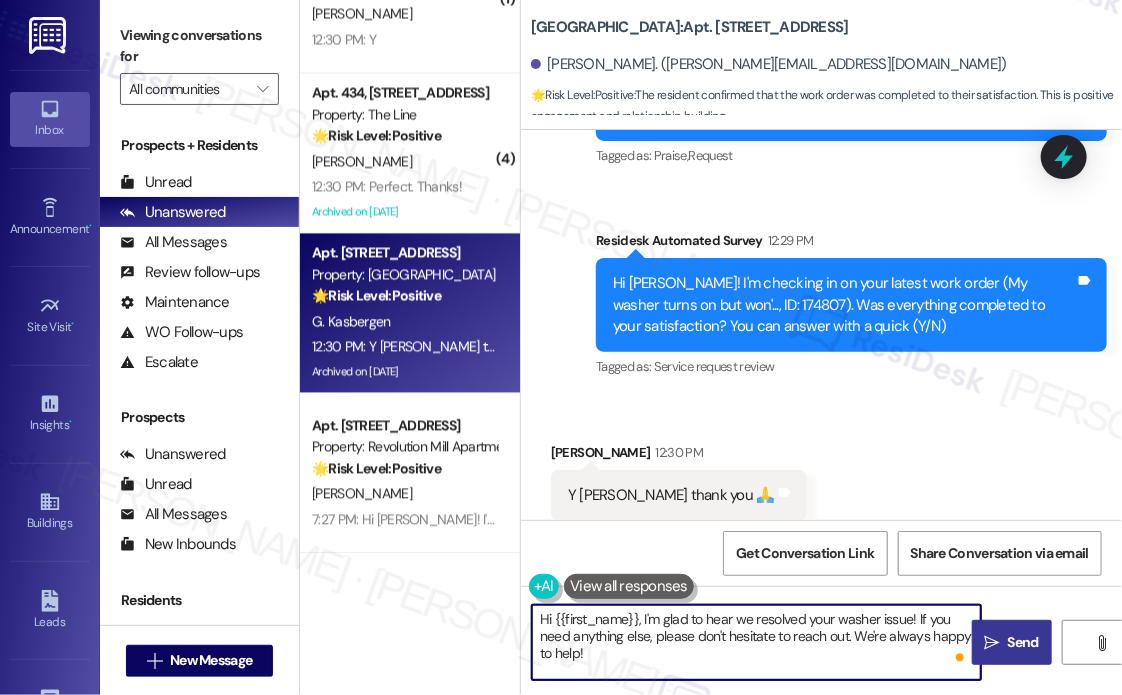 type on "Hi {{first_name}}, I'm glad to hear we resolved your washer issue! If you need anything else, please don't hesitate to reach out. We're always happy to help!" 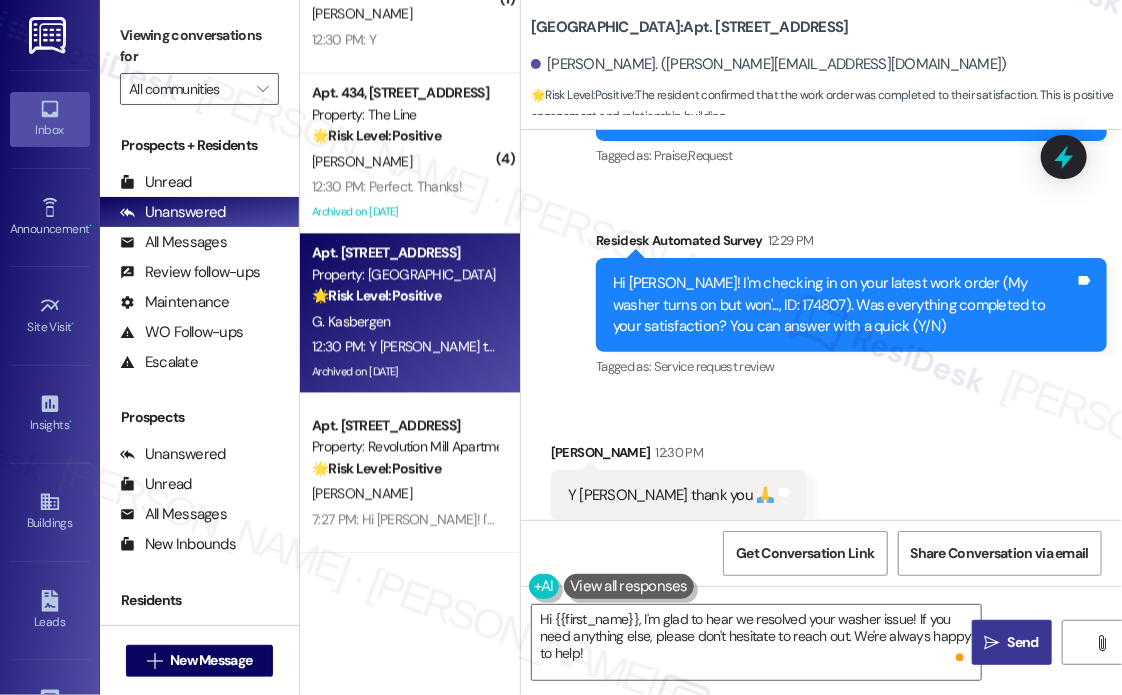 click on "Send" at bounding box center [1023, 642] 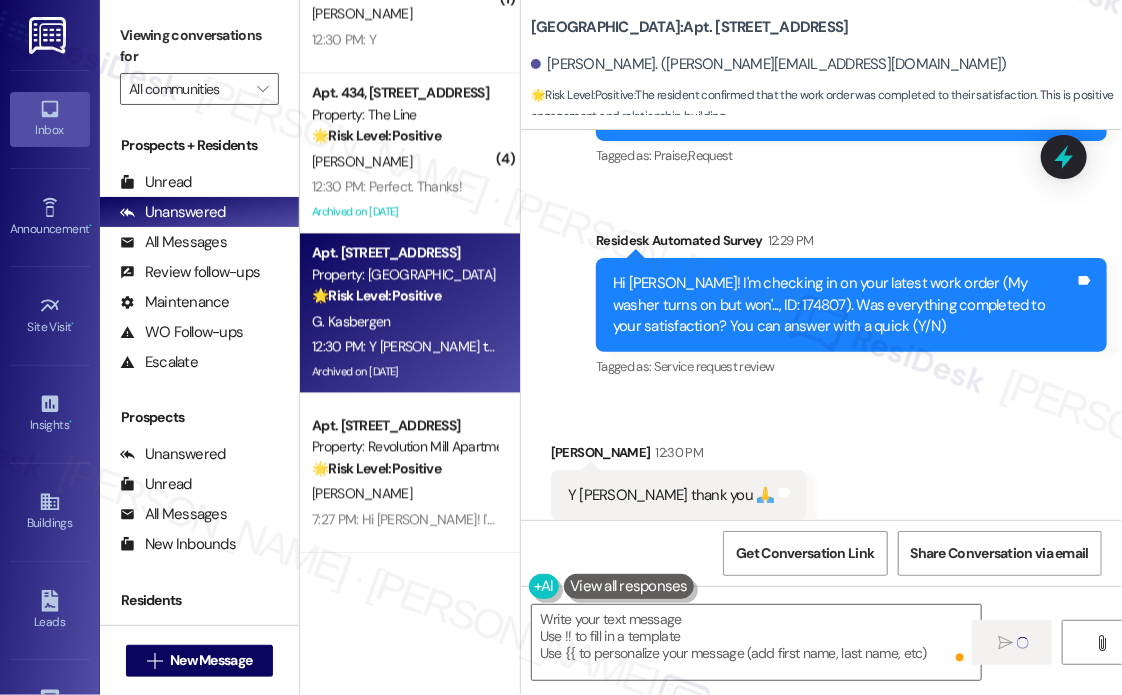 type on "Fetching suggested responses. Please feel free to read through the conversation in the meantime." 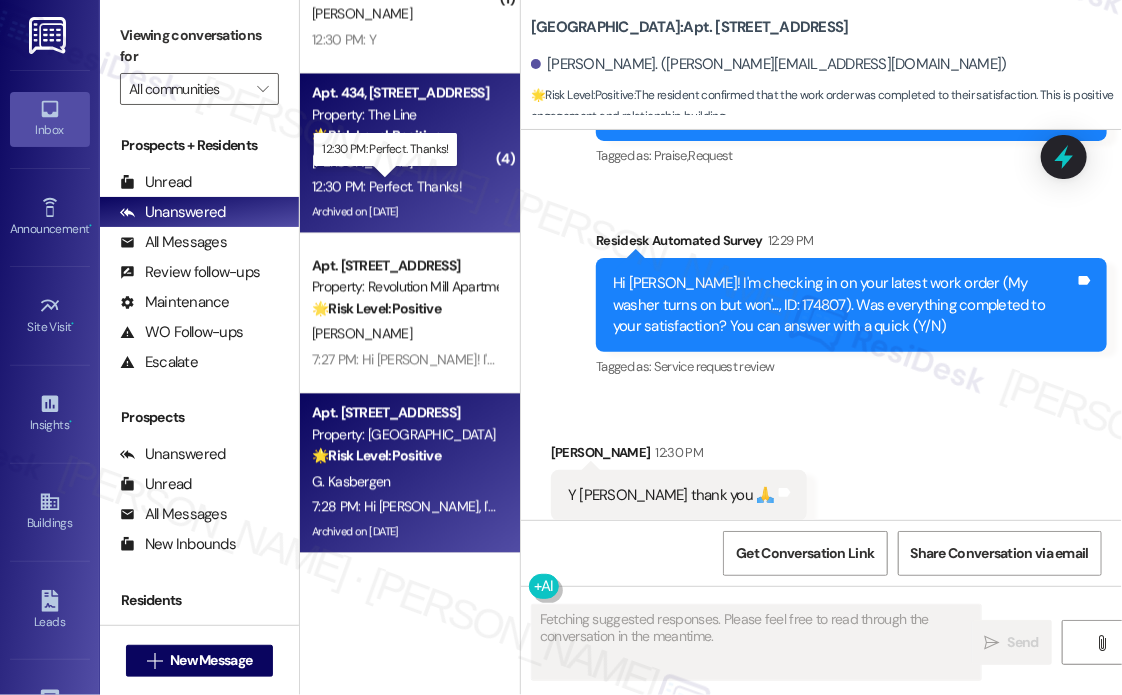 click on "12:30 PM: Perfect. Thanks! 12:30 PM: Perfect. Thanks!" at bounding box center [387, 186] 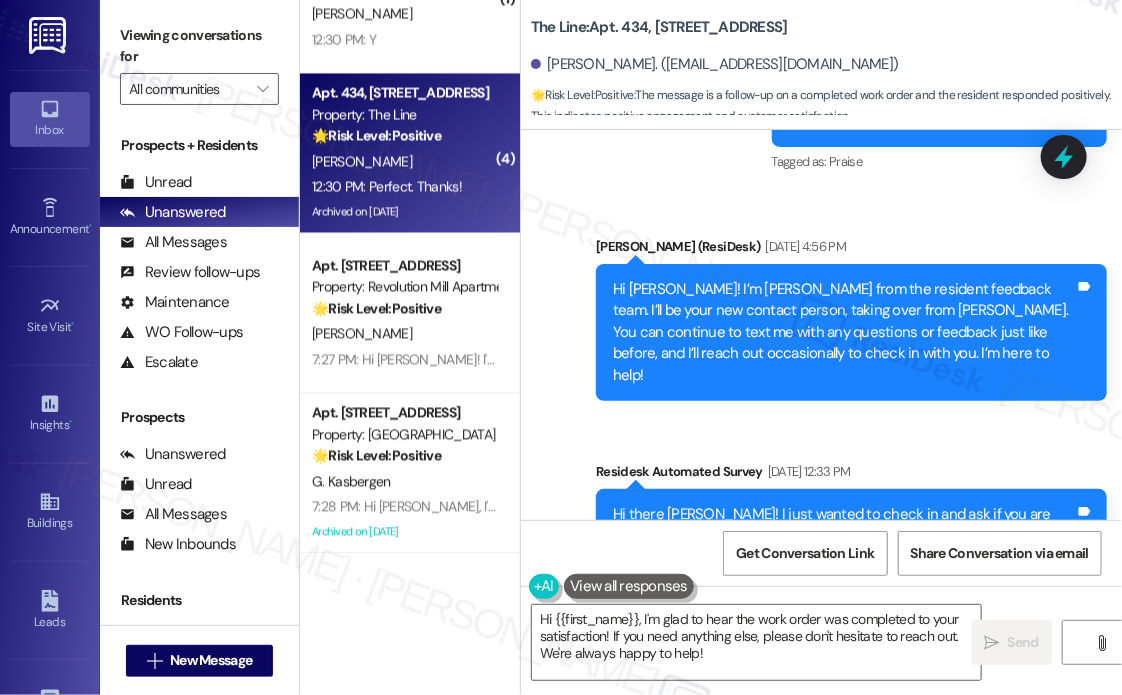 scroll, scrollTop: 6464, scrollLeft: 0, axis: vertical 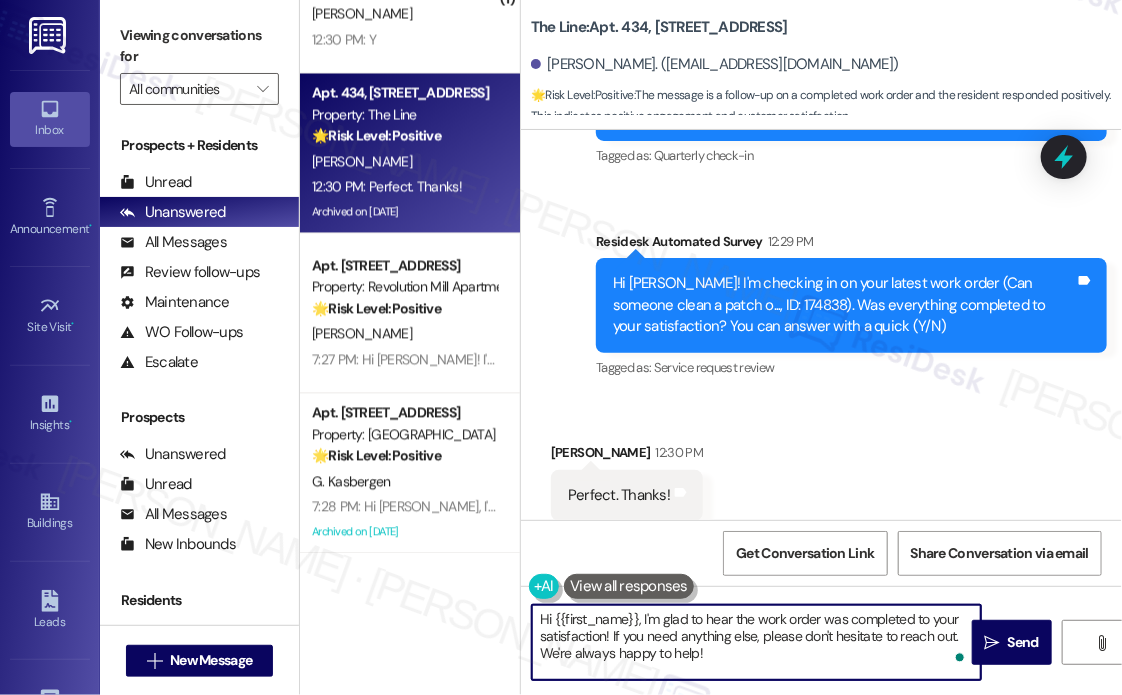 drag, startPoint x: 819, startPoint y: 667, endPoint x: 530, endPoint y: 610, distance: 294.56747 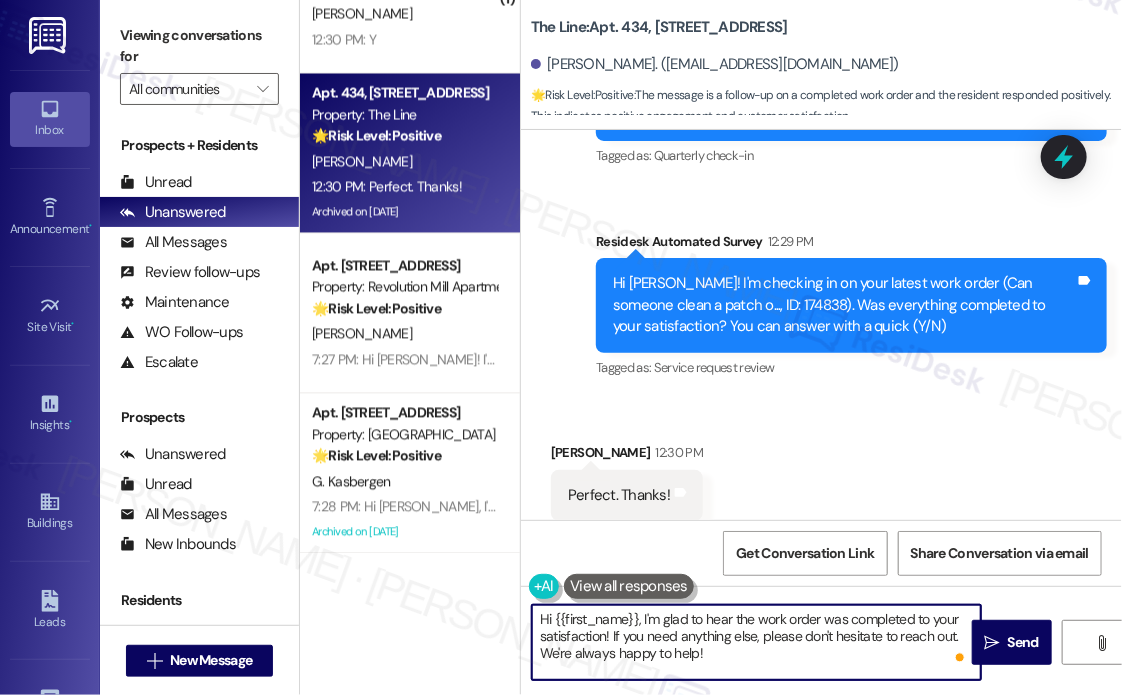 click on "Hi {{first_name}}, I'm glad to hear the work order was completed to your satisfaction! If you need anything else, please don't hesitate to reach out. We're always happy to help!" at bounding box center [756, 642] 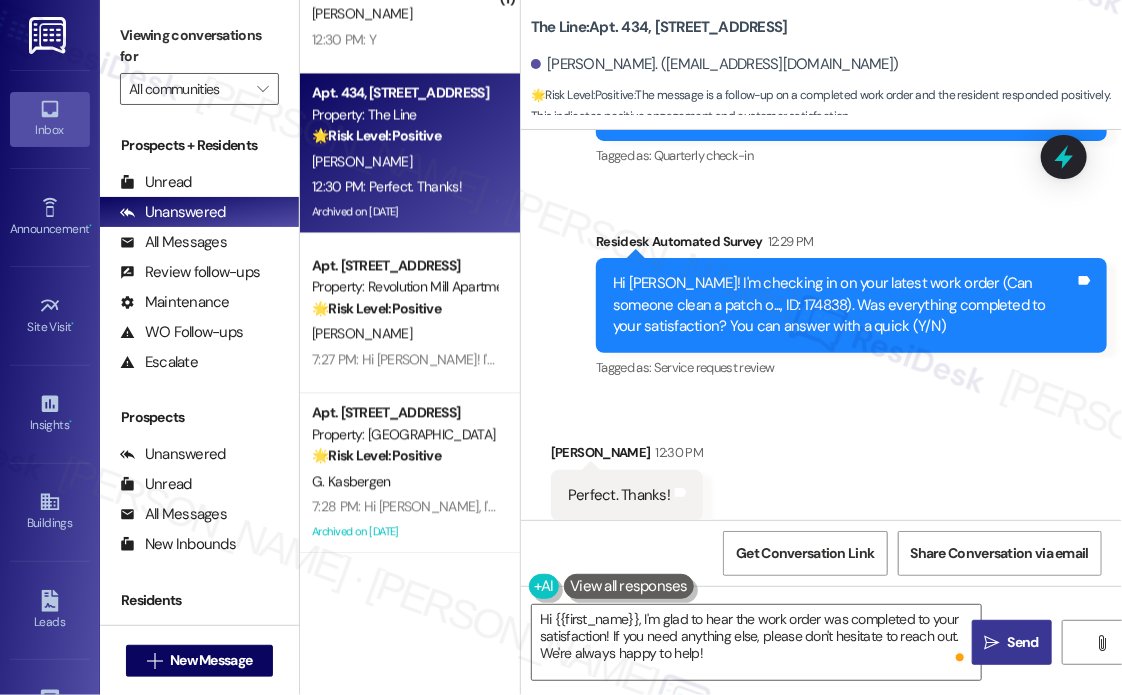 click on " Send" at bounding box center [1012, 642] 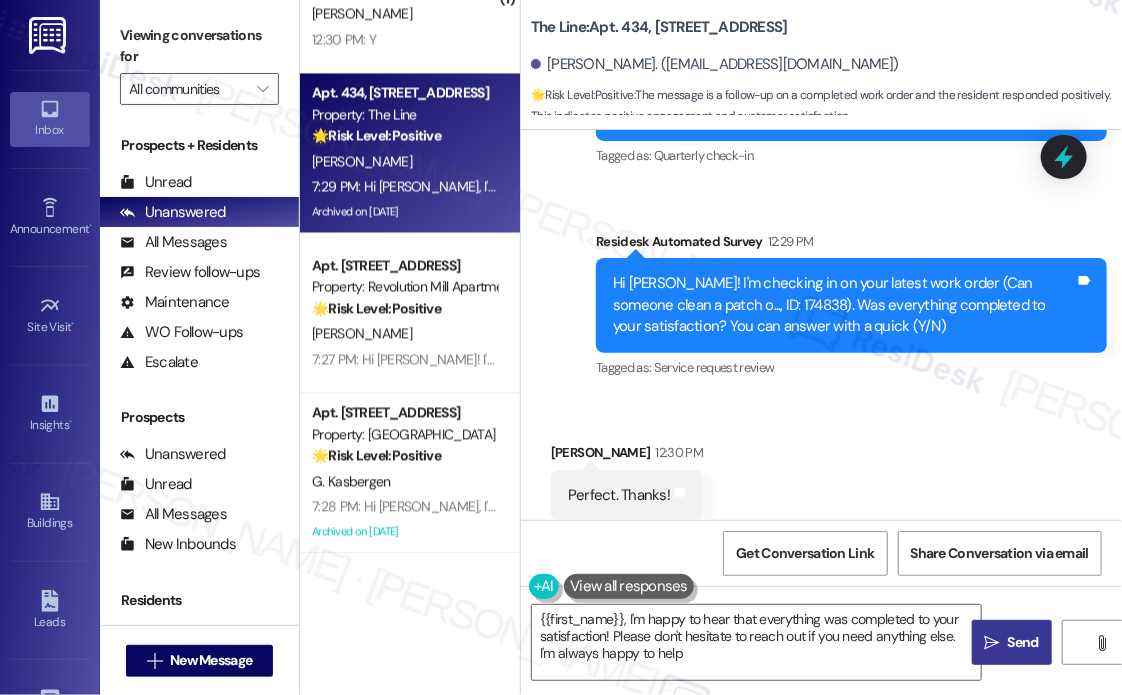 type on "{{first_name}}, I'm happy to hear that everything was completed to your satisfaction! Please don't hesitate to reach out if you need anything else. I'm always happy to help!" 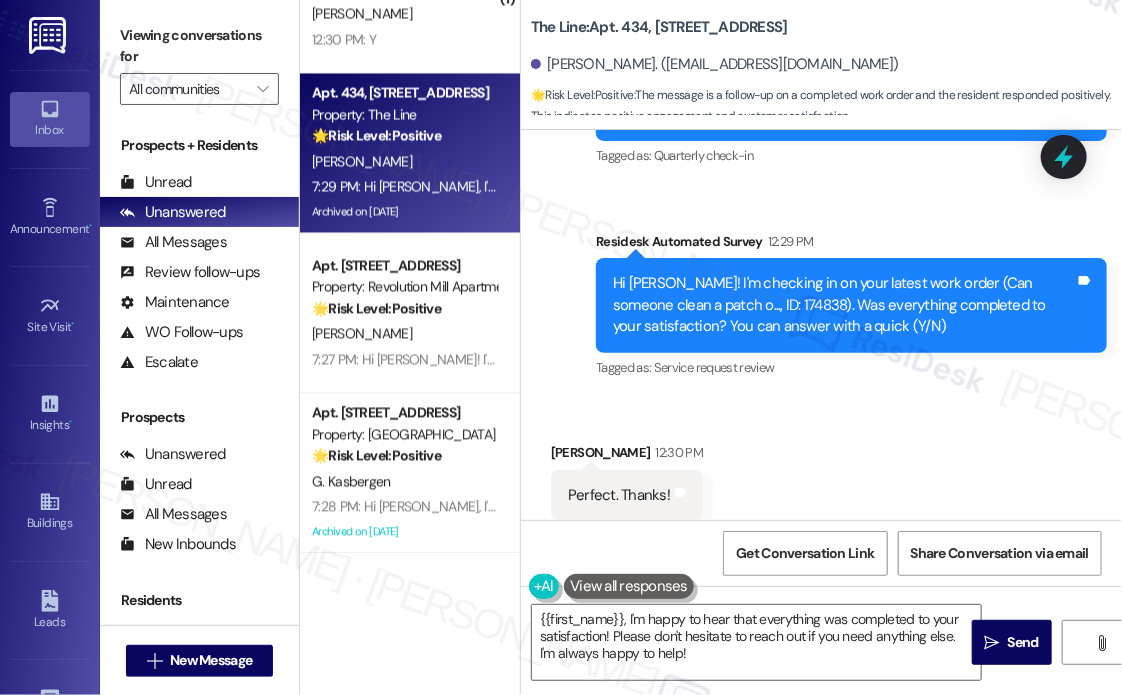 scroll, scrollTop: 6648, scrollLeft: 0, axis: vertical 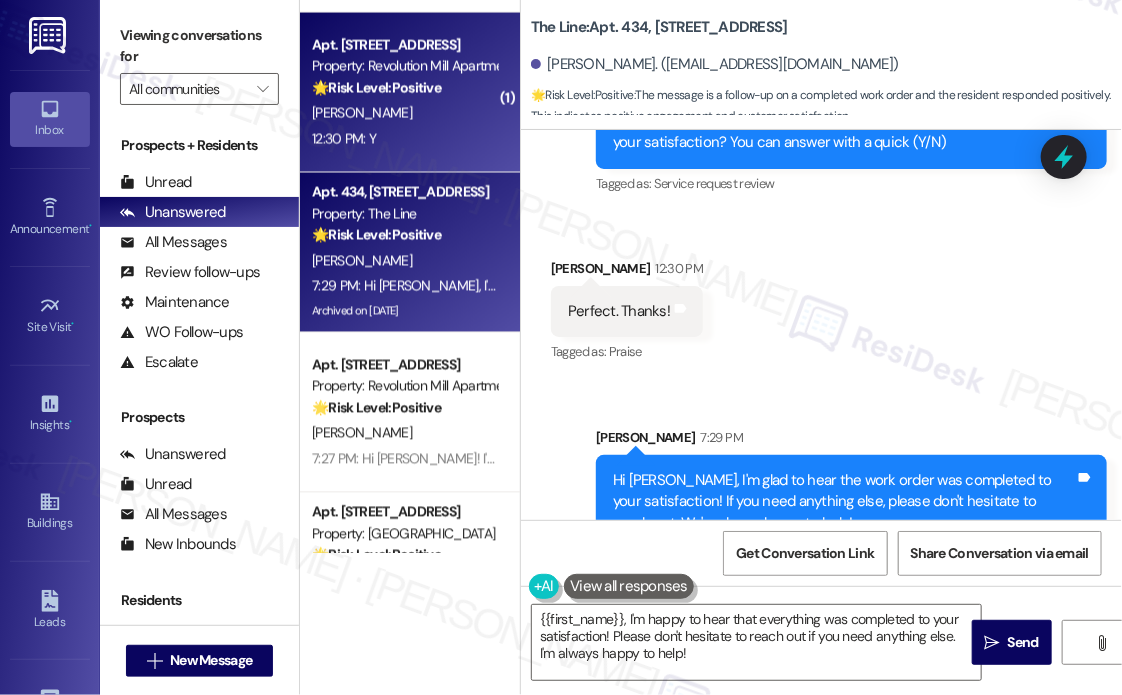 click on "Apt. [STREET_ADDRESS] Property: Revolution Mill Apartments 🌟  Risk Level:  Positive The resident responded positively to a check-in regarding a completed work order. This indicates satisfaction and positive engagement. [PERSON_NAME] 12:30 PM: Y 12:30 PM: Y" at bounding box center (410, 93) 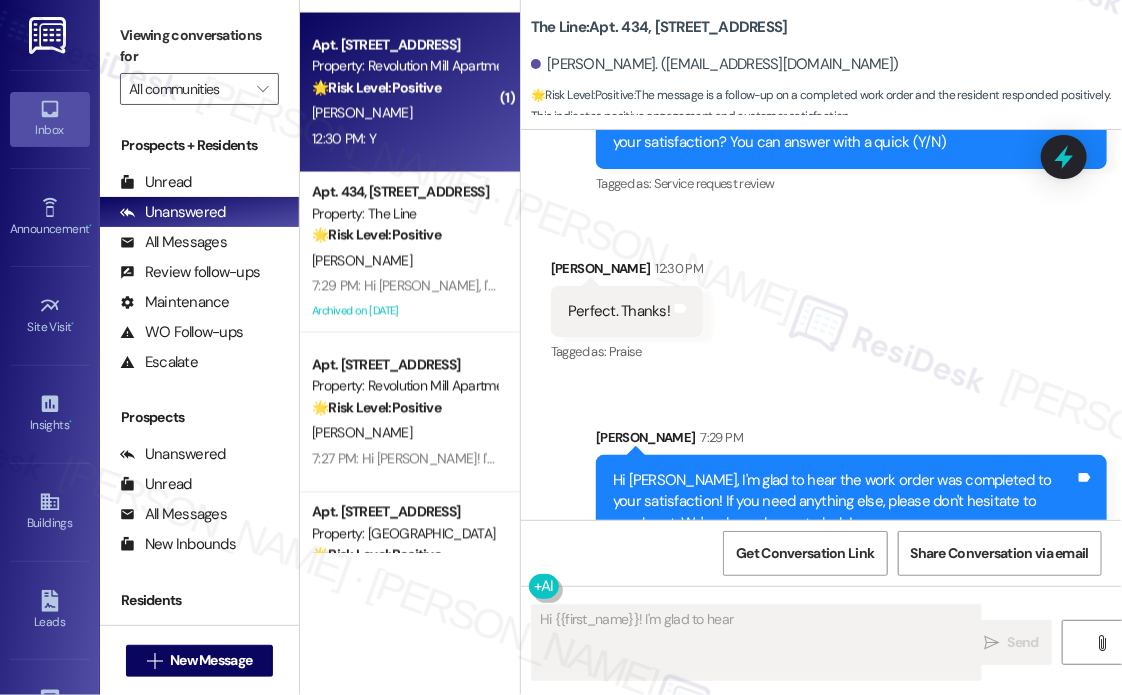 scroll, scrollTop: 357, scrollLeft: 0, axis: vertical 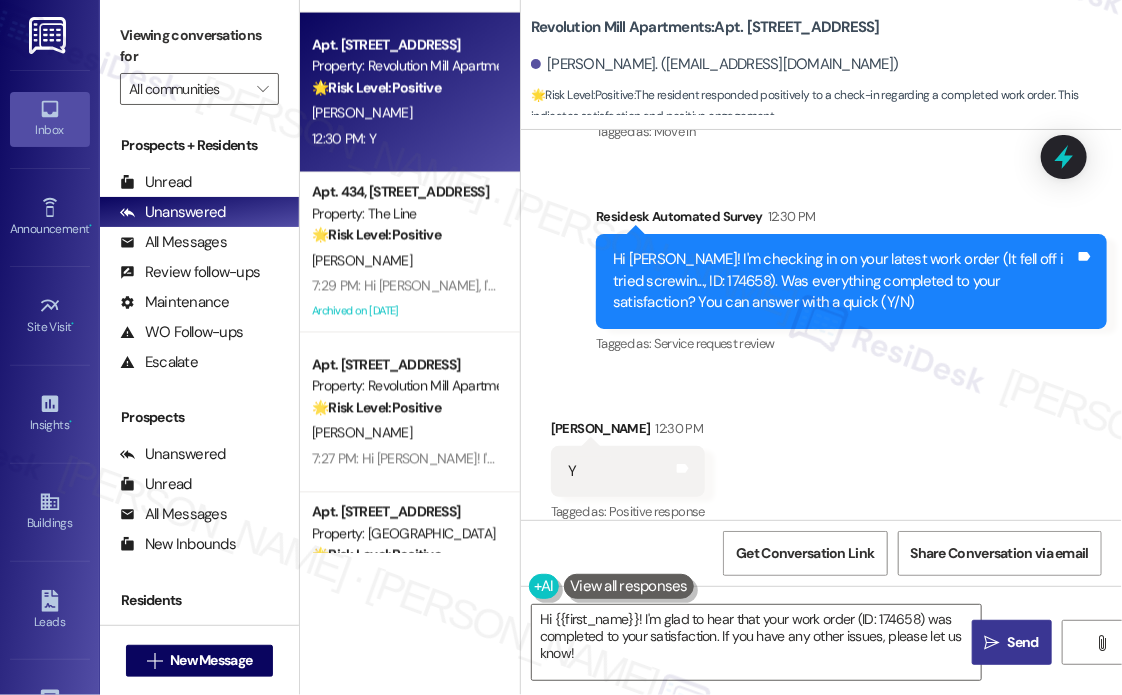 click on "" at bounding box center [992, 643] 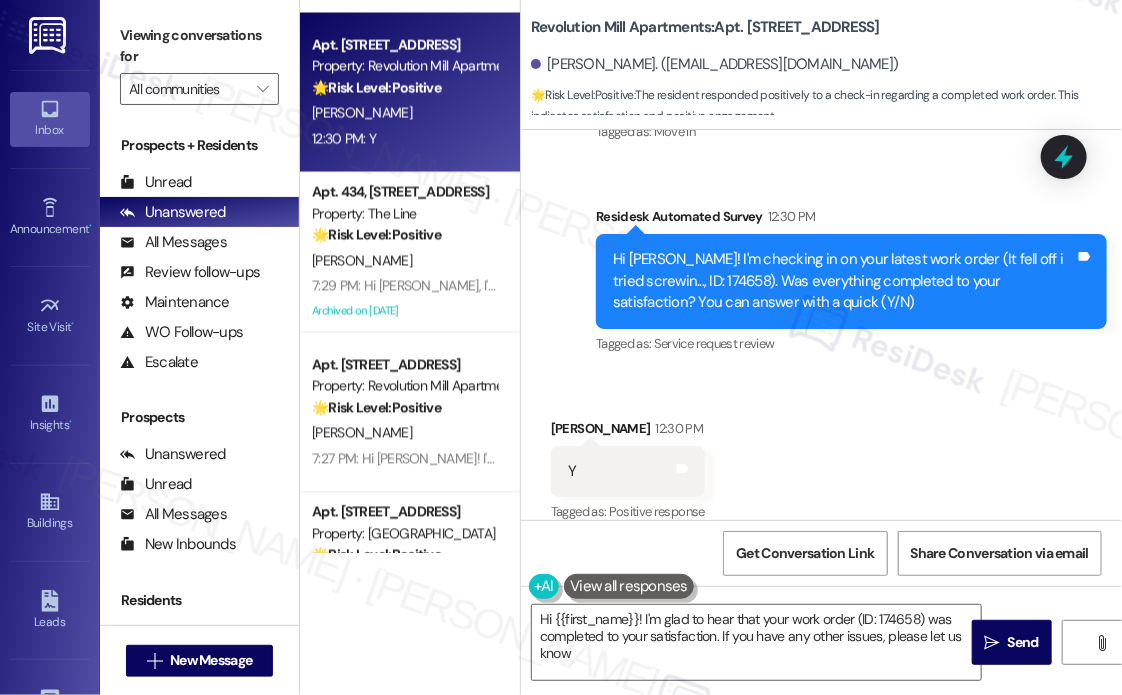 type on "Hi {{first_name}}! I'm glad to hear that your work order (ID: 174658) was completed to your satisfaction. If you have any other issues, please let us know!" 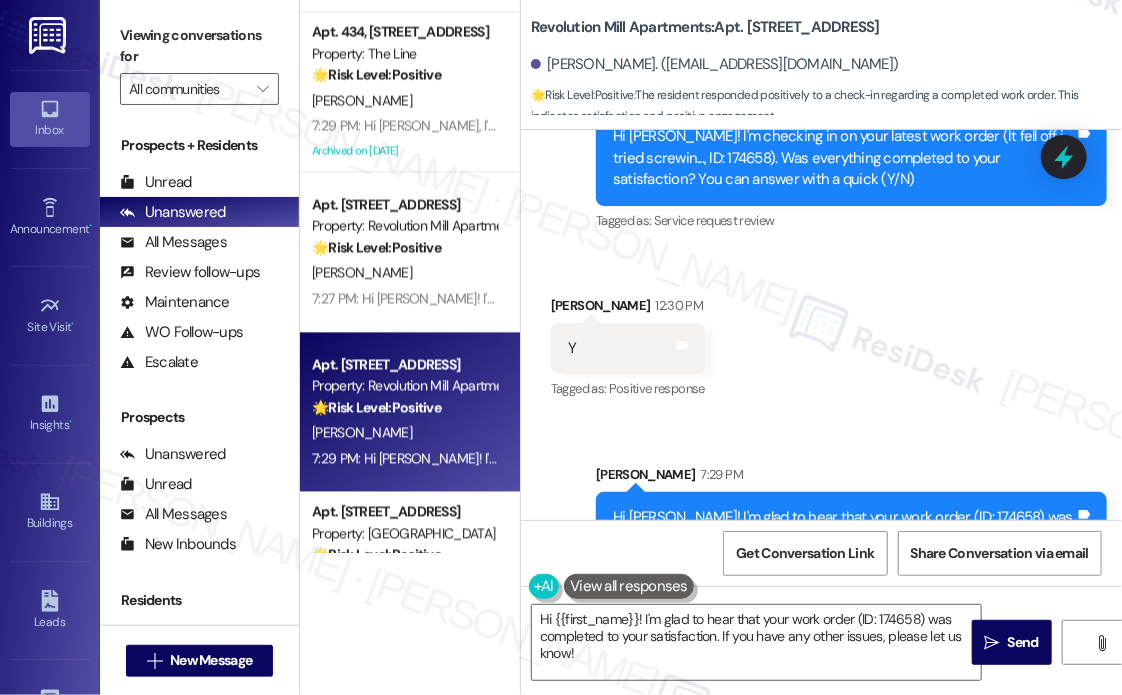 scroll, scrollTop: 540, scrollLeft: 0, axis: vertical 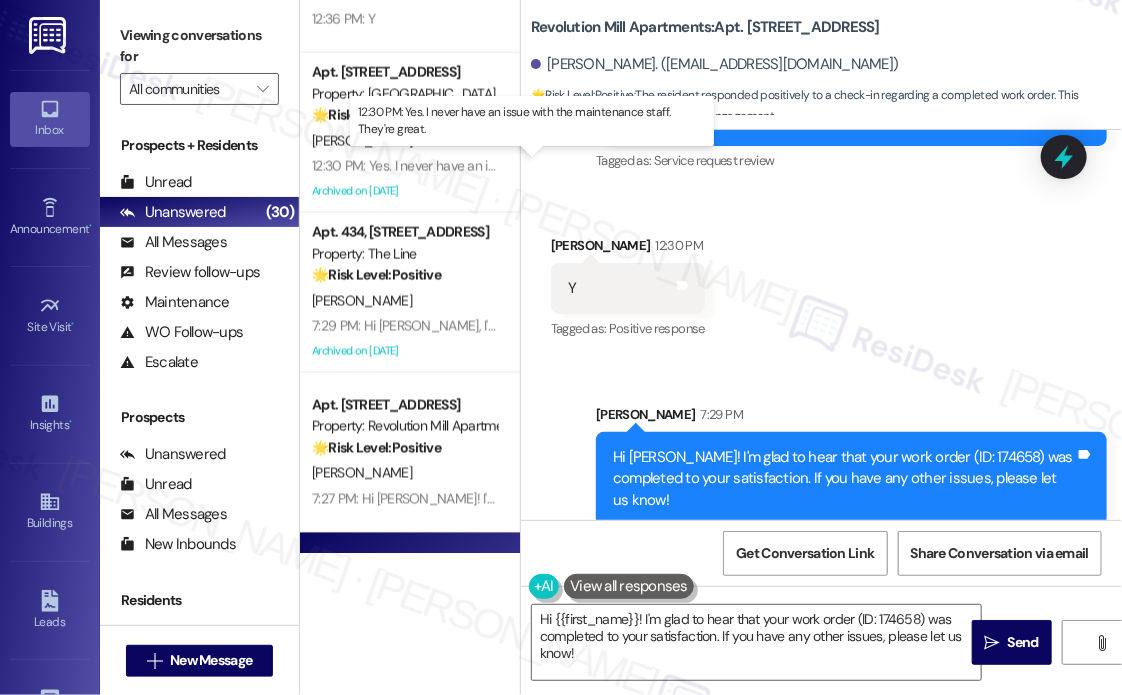 click on "12:30 PM: Yes. I never have an issue with the maintenance staff. They're great.  12:30 PM: Yes. I never have an issue with the maintenance staff. They're great." at bounding box center (535, 166) 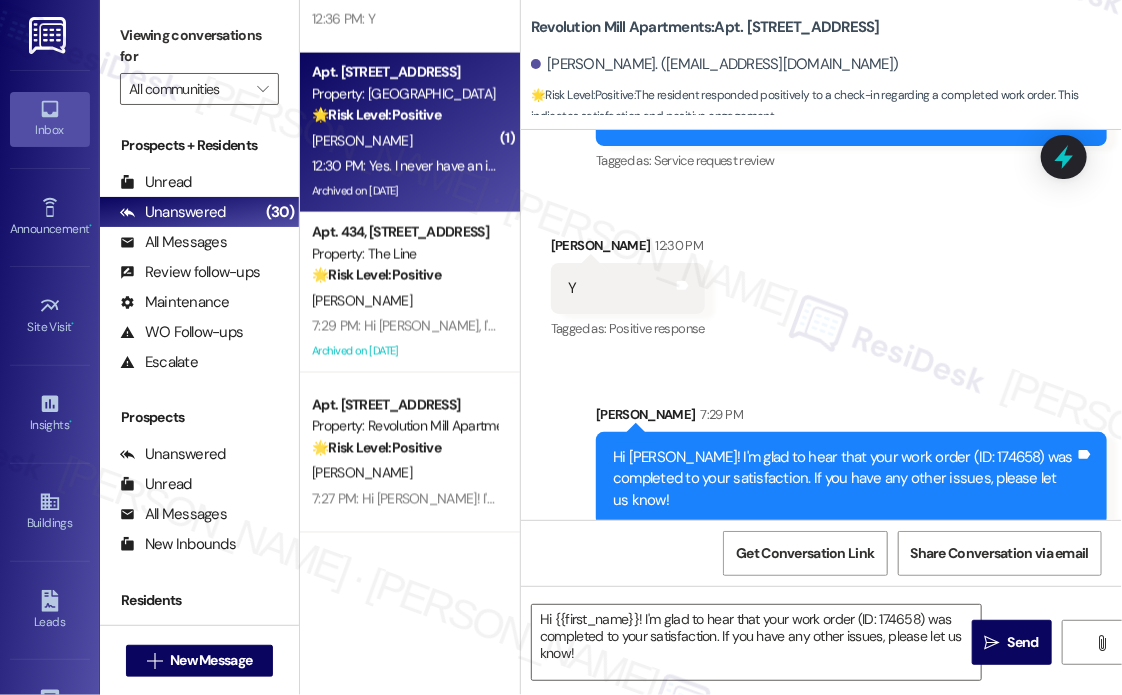 type on "Fetching suggested responses. Please feel free to read through the conversation in the meantime." 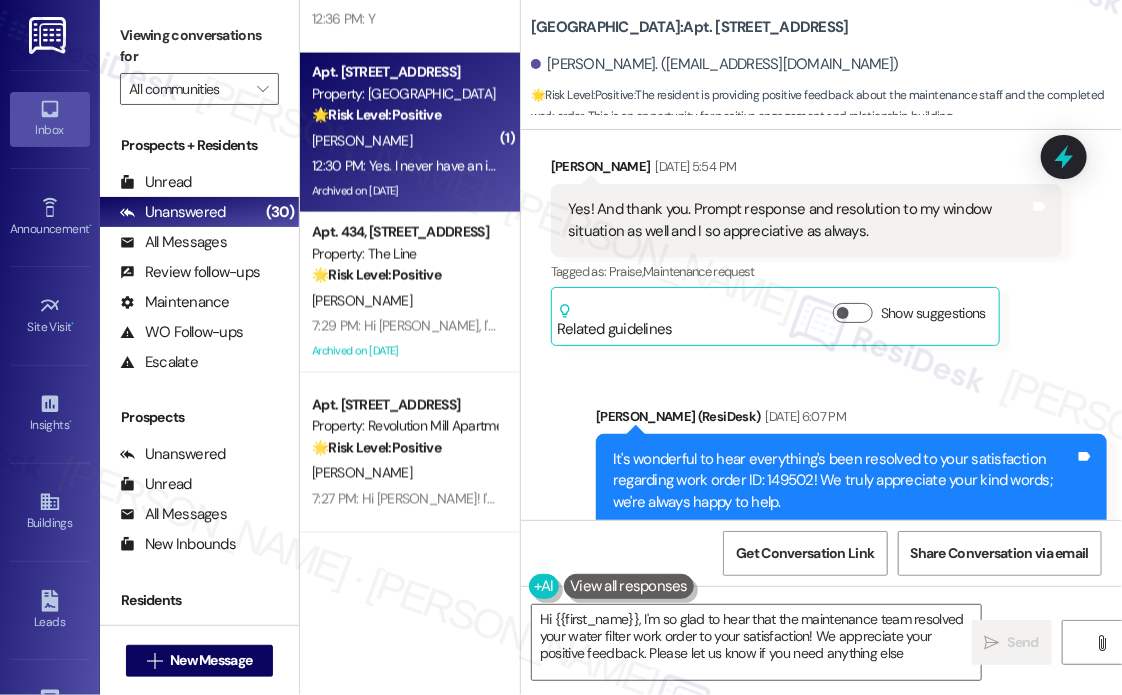 type on "Hi {{first_name}}, I'm so glad to hear that the maintenance team resolved your water filter work order to your satisfaction! We appreciate your positive feedback. Please let us know if you need anything else!" 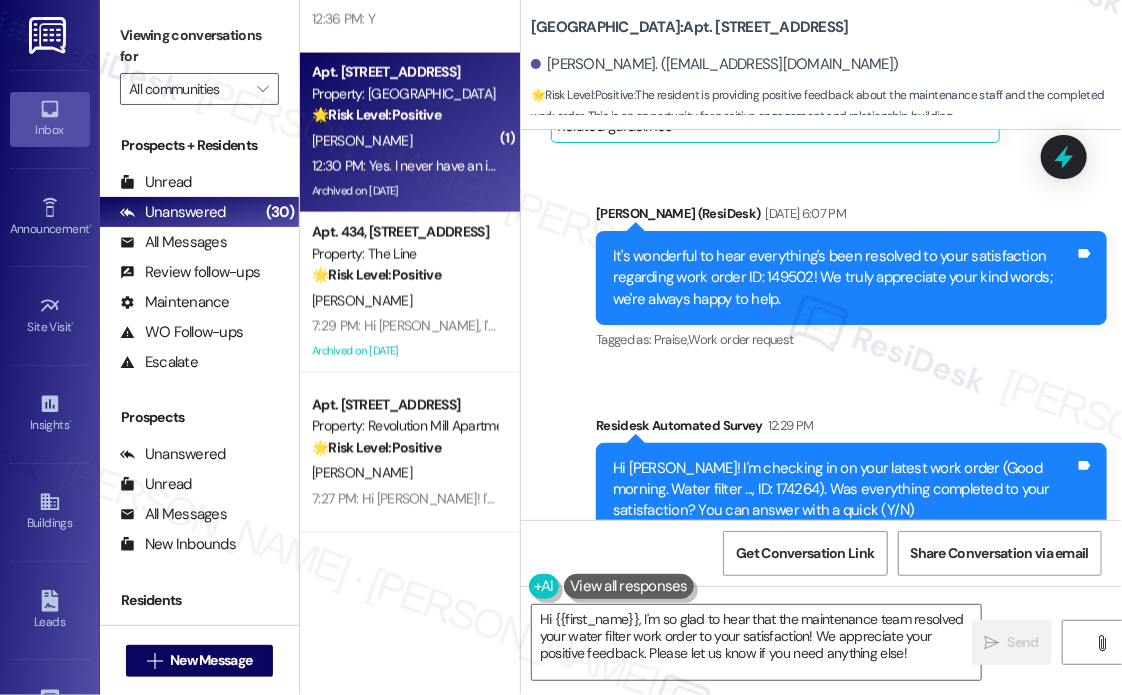 scroll, scrollTop: 11440, scrollLeft: 0, axis: vertical 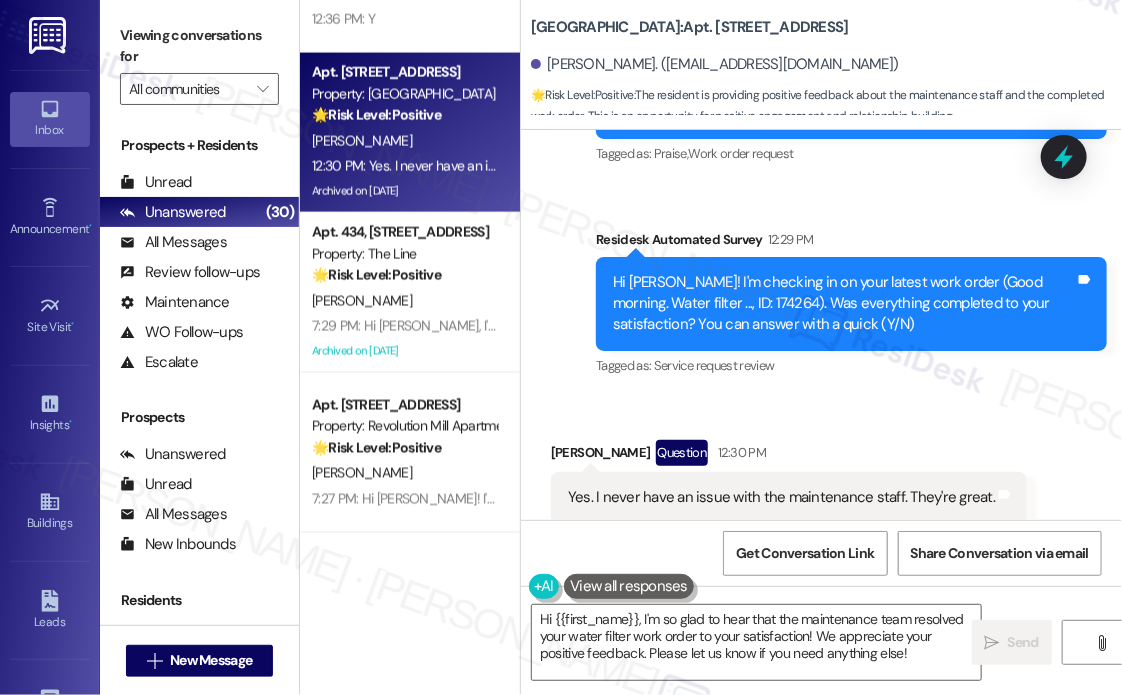 click on "Survey, sent via SMS Residesk Automated Survey 12:29 PM Hi [PERSON_NAME]! I'm checking in on your latest work order (Good morning. Water filter ..., ID: 174264). Was everything completed to your satisfaction? You can answer with a quick (Y/N) Tags and notes Tagged as:   Service request review Click to highlight conversations about Service request review" at bounding box center (851, 305) 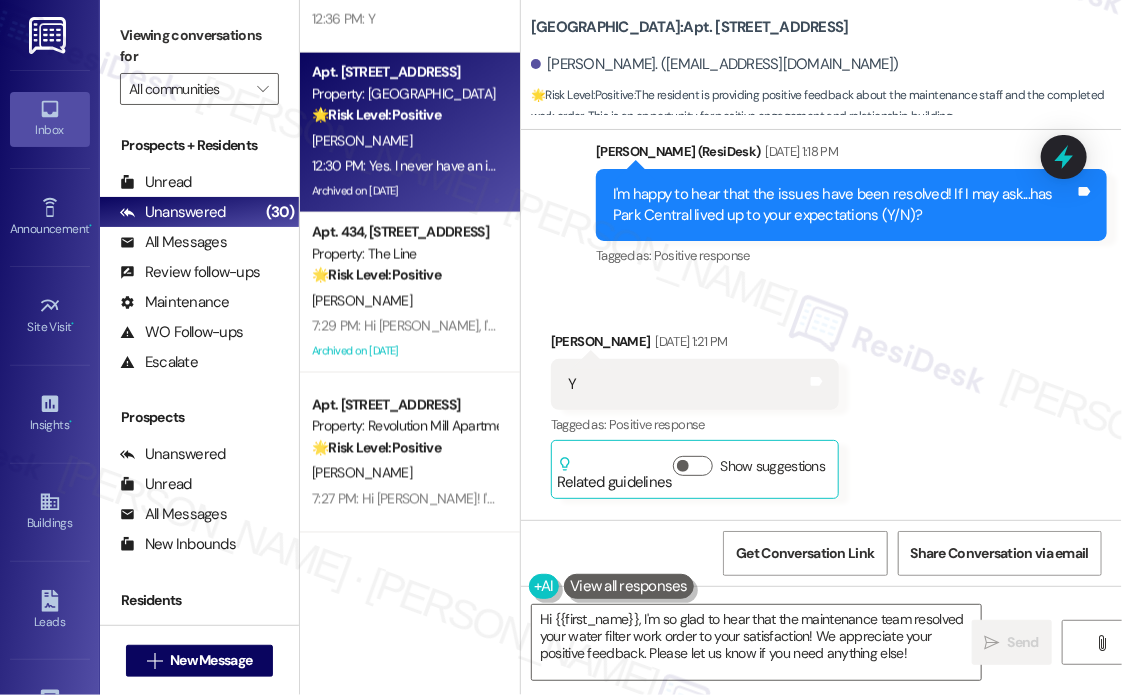 scroll, scrollTop: 8940, scrollLeft: 0, axis: vertical 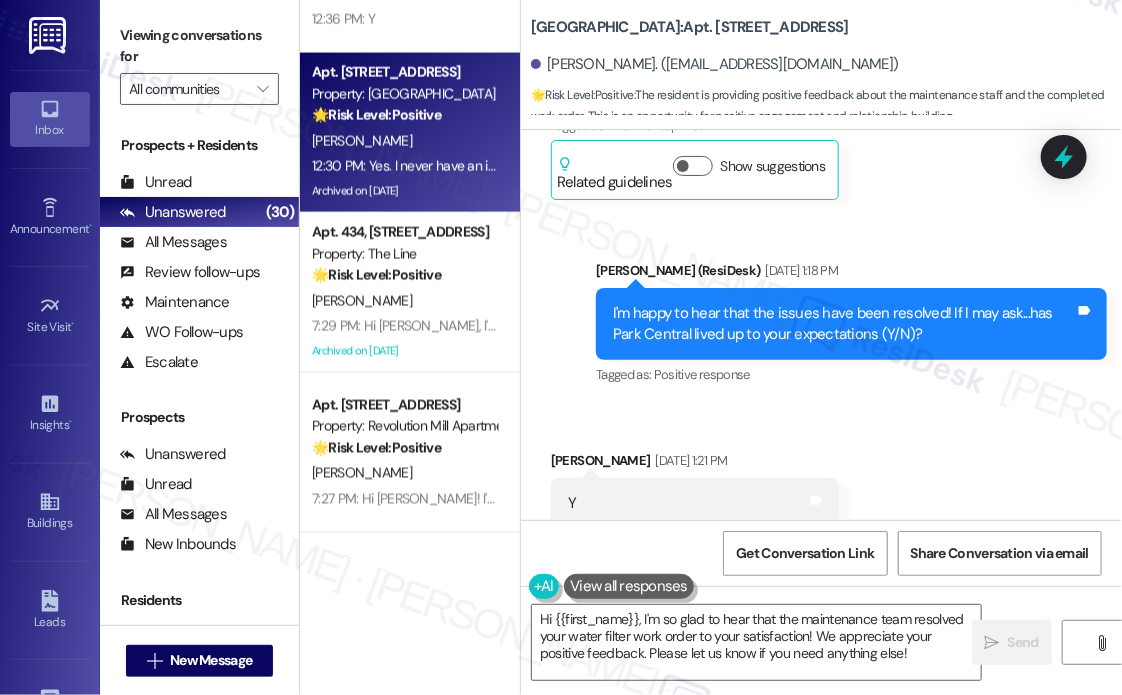 click on "Received via SMS [PERSON_NAME] [DATE] 1:21 PM Y Tags and notes Tagged as:   Positive response Click to highlight conversations about Positive response  Related guidelines Show suggestions" at bounding box center (821, 519) 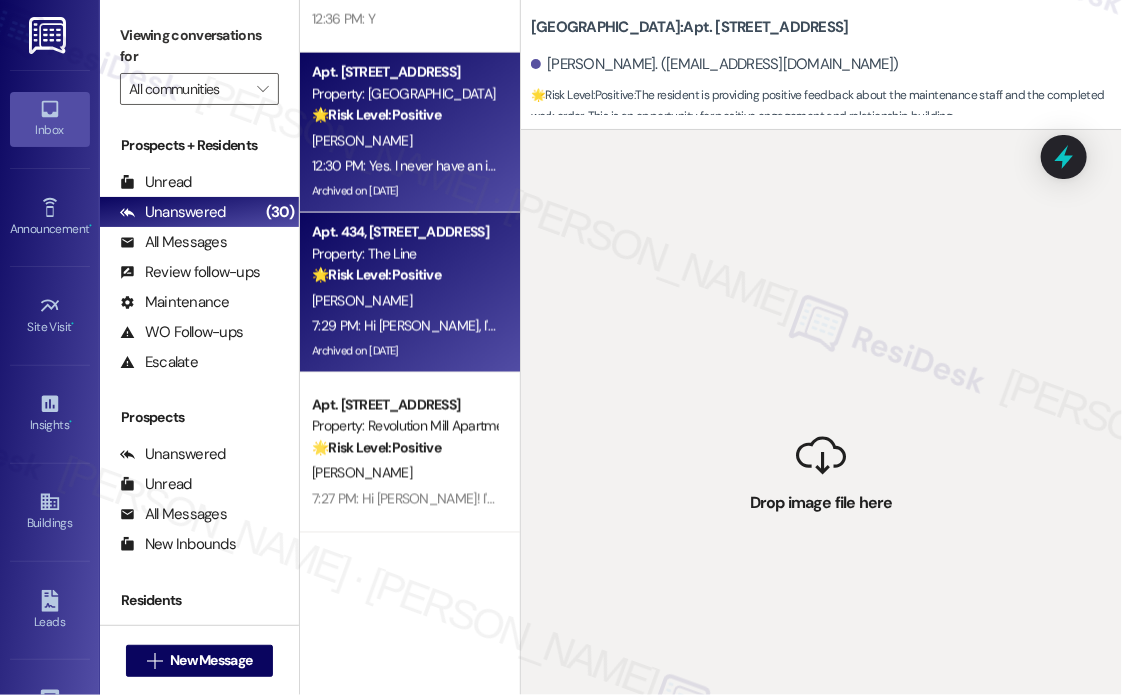 click on "[PERSON_NAME]" at bounding box center (404, 301) 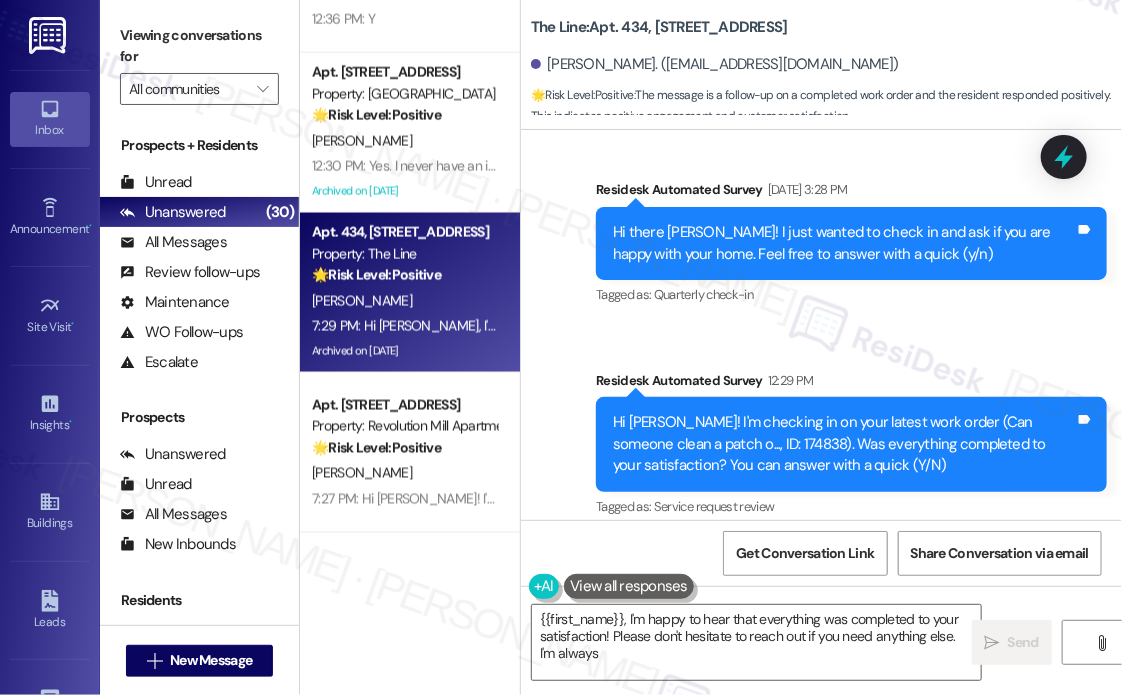 type on "{{first_name}}, I'm happy to hear that everything was completed to your satisfaction! Please don't hesitate to reach out if you need anything else. I'm always" 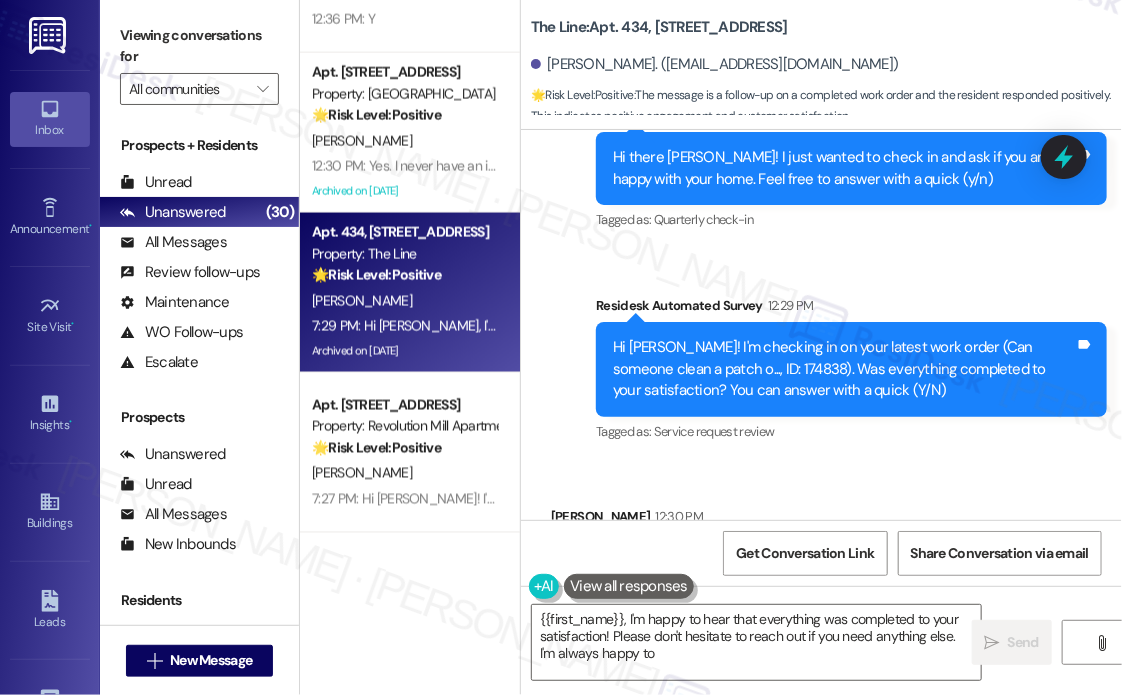 click on "12:30 PM: Yes. I never have an issue with the maintenance staff. They're great.  12:30 PM: Yes. I never have an issue with the maintenance staff. They're great." at bounding box center [404, 166] 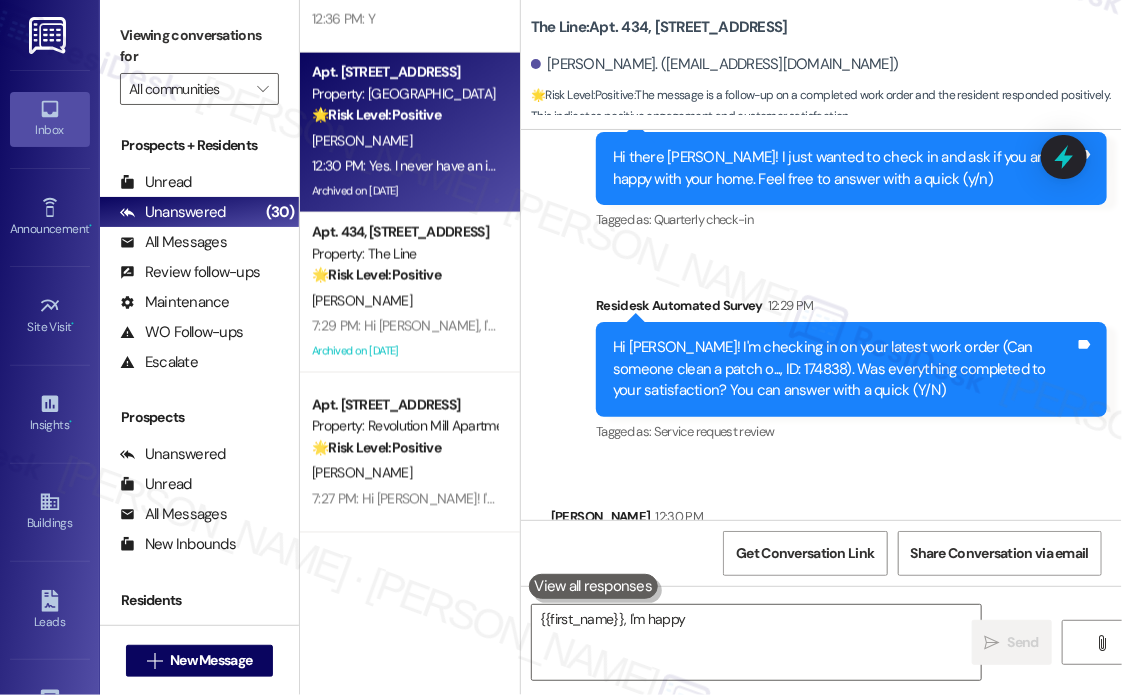 scroll, scrollTop: 6464, scrollLeft: 0, axis: vertical 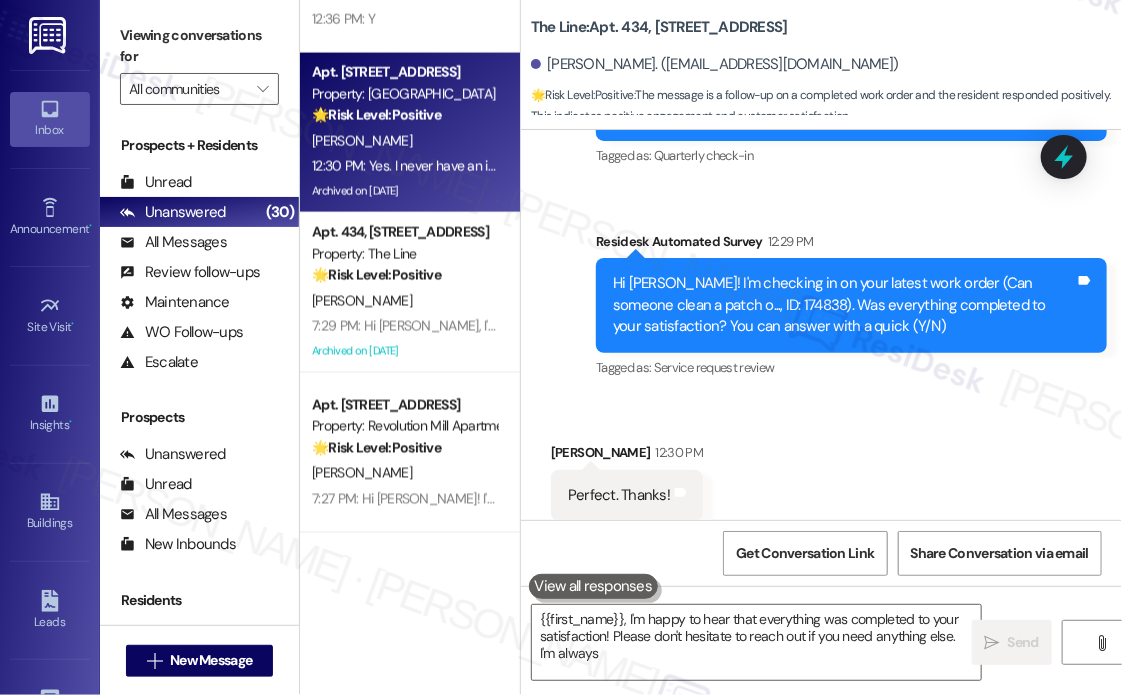 type on "{{first_name}}, I'm happy to hear that everything was completed to your satisfaction! Please don't hesitate to reach out if you need anything else. I'm always happy" 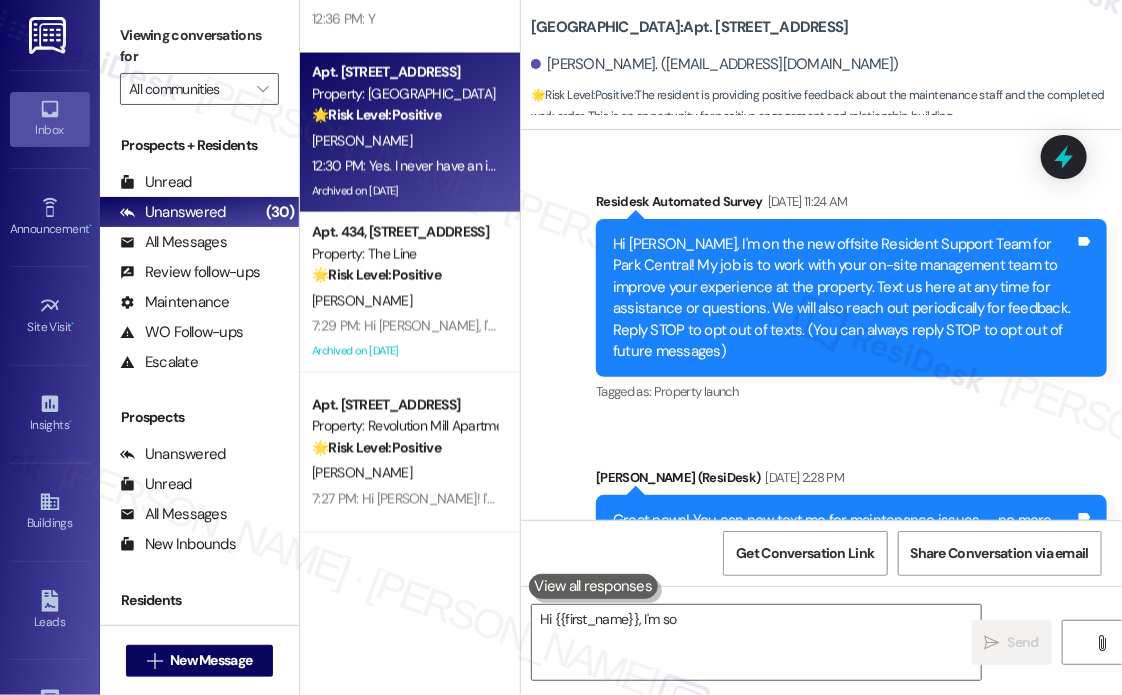 scroll, scrollTop: 11439, scrollLeft: 0, axis: vertical 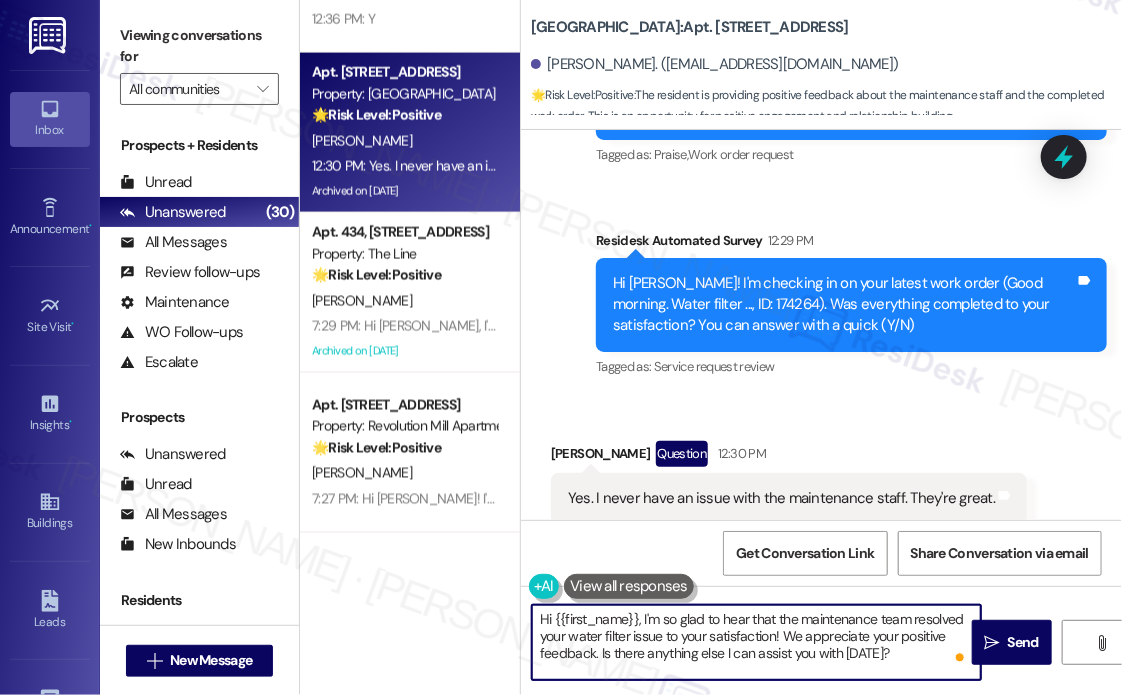 drag, startPoint x: 916, startPoint y: 659, endPoint x: 609, endPoint y: 659, distance: 307 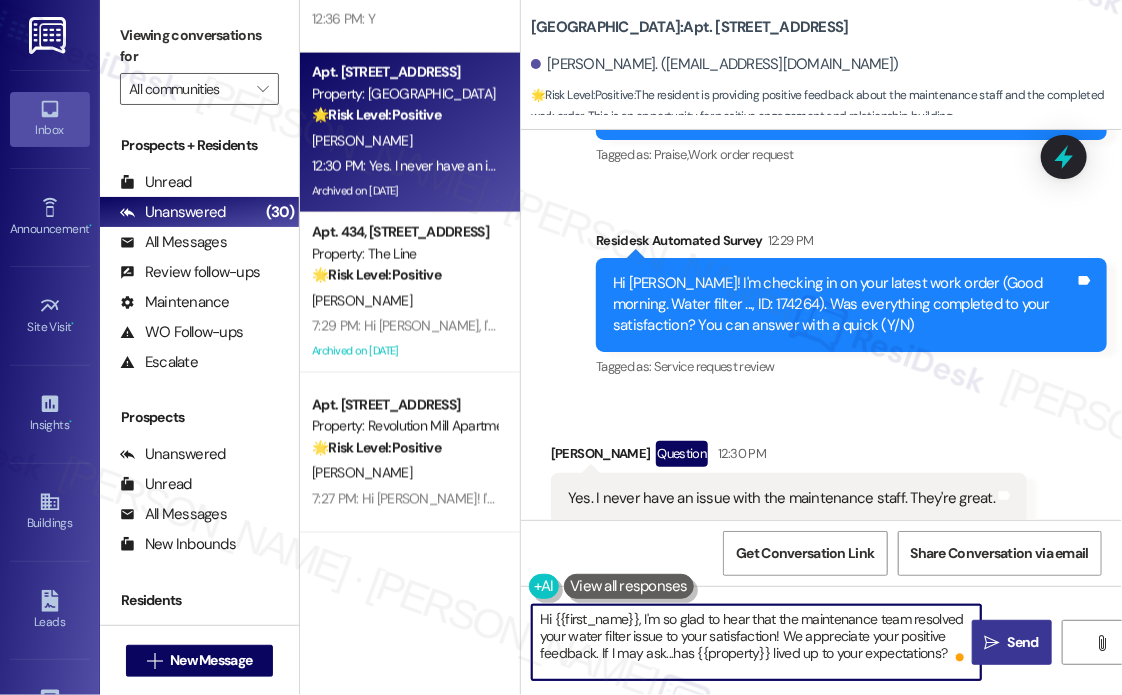 click on "Send" at bounding box center (1023, 642) 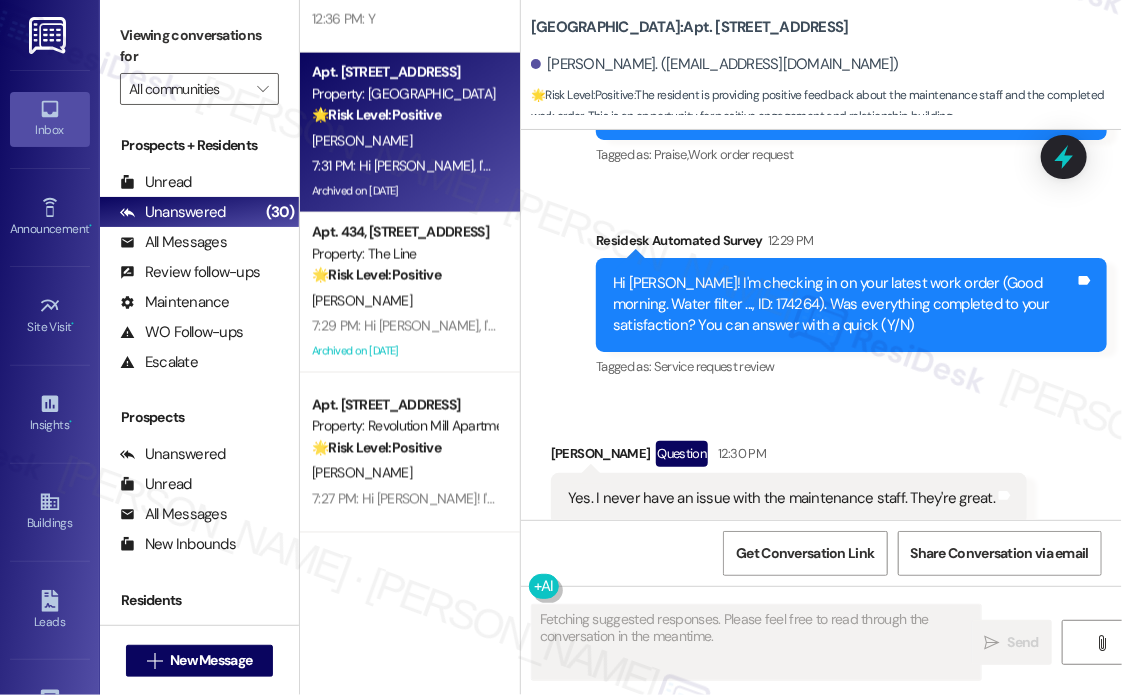 scroll, scrollTop: 11621, scrollLeft: 0, axis: vertical 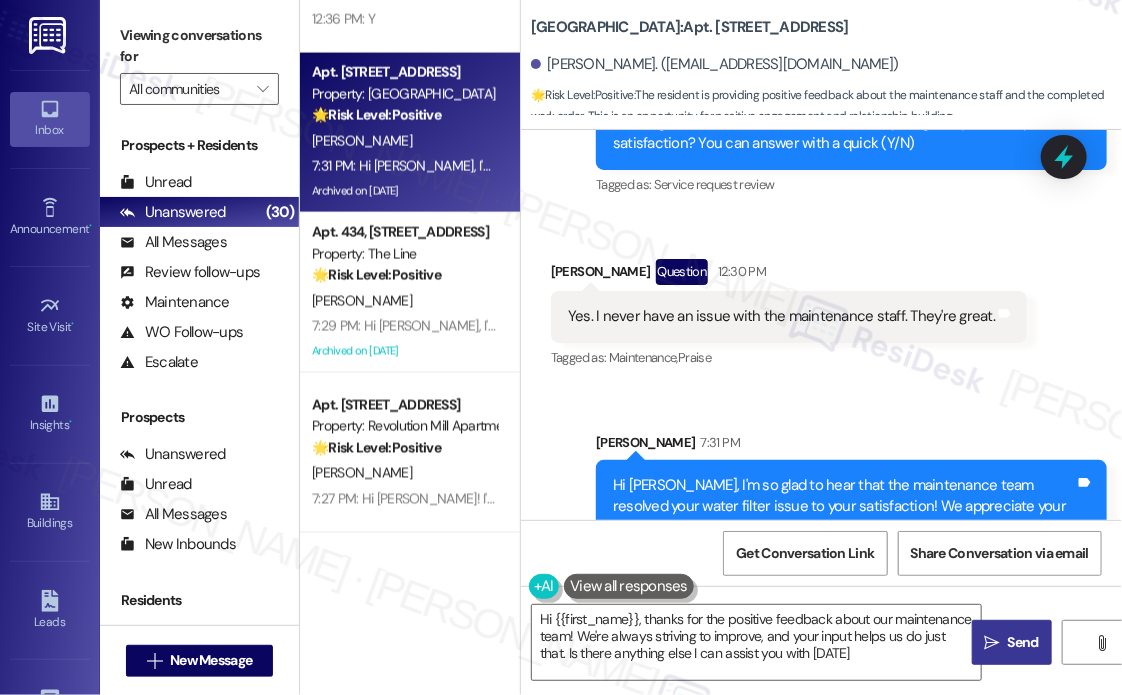 type on "Hi {{first_name}}, thanks for the positive feedback about our maintenance team! We're always striving to improve, and your input helps us do just that. Is there anything else I can assist you with [DATE]?" 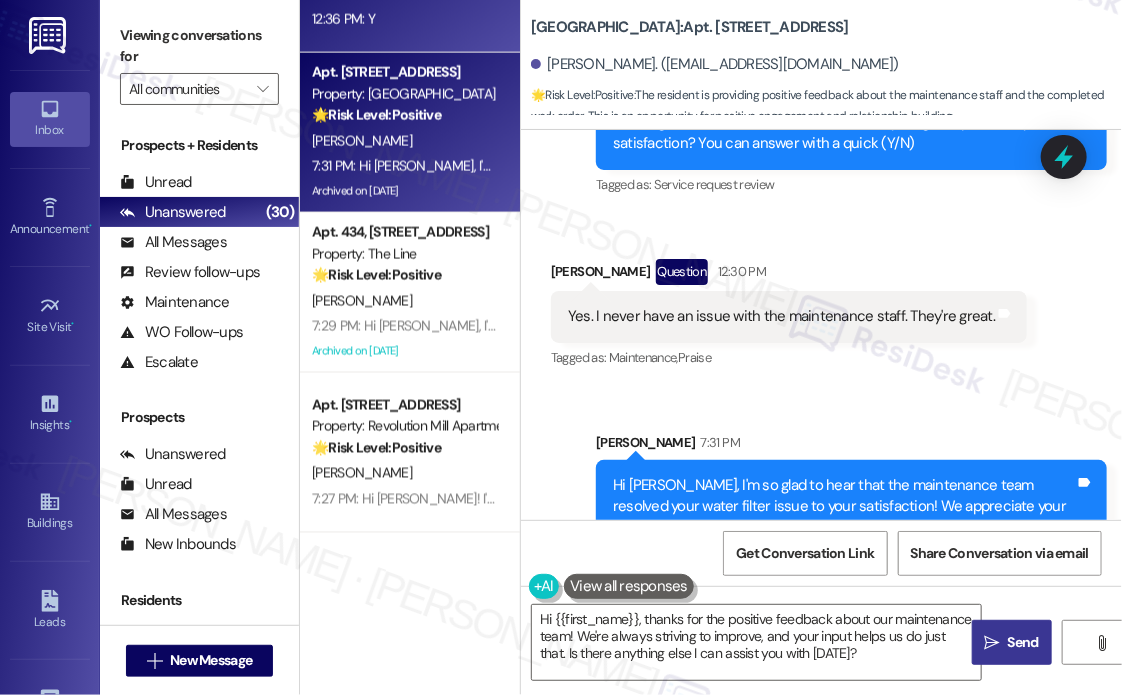 click on "12:36 PM: Y 12:36 PM: Y" at bounding box center [404, 19] 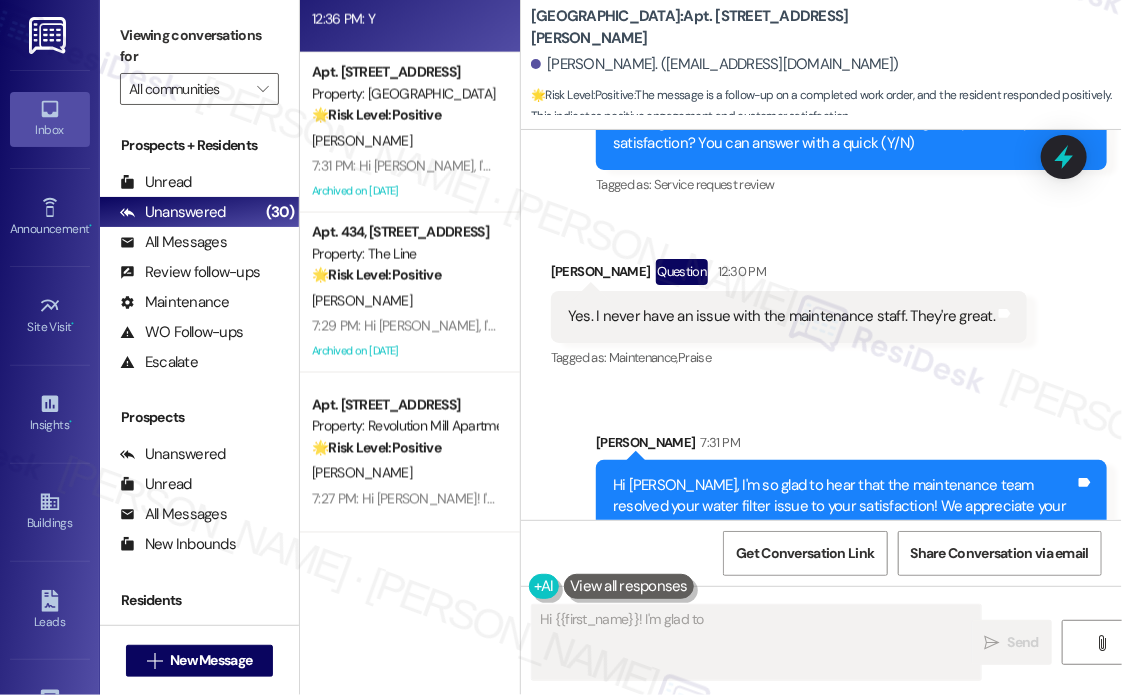 scroll, scrollTop: 1648, scrollLeft: 0, axis: vertical 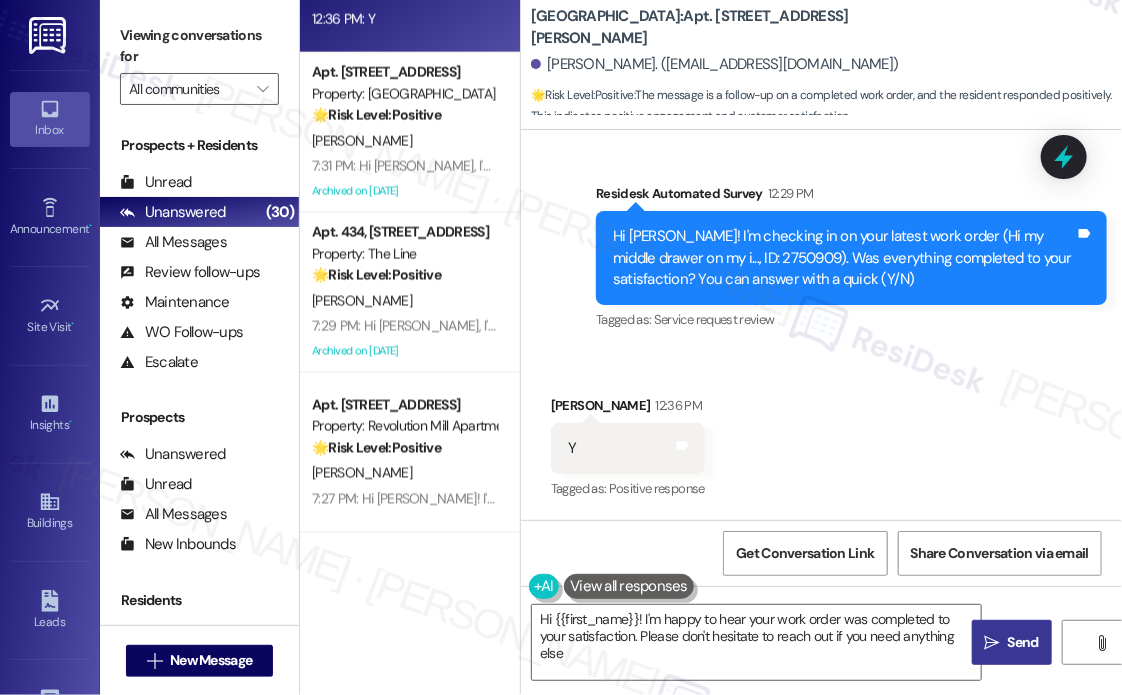 type on "Hi {{first_name}}! I'm happy to hear your work order was completed to your satisfaction. Please don't hesitate to reach out if you need anything else!" 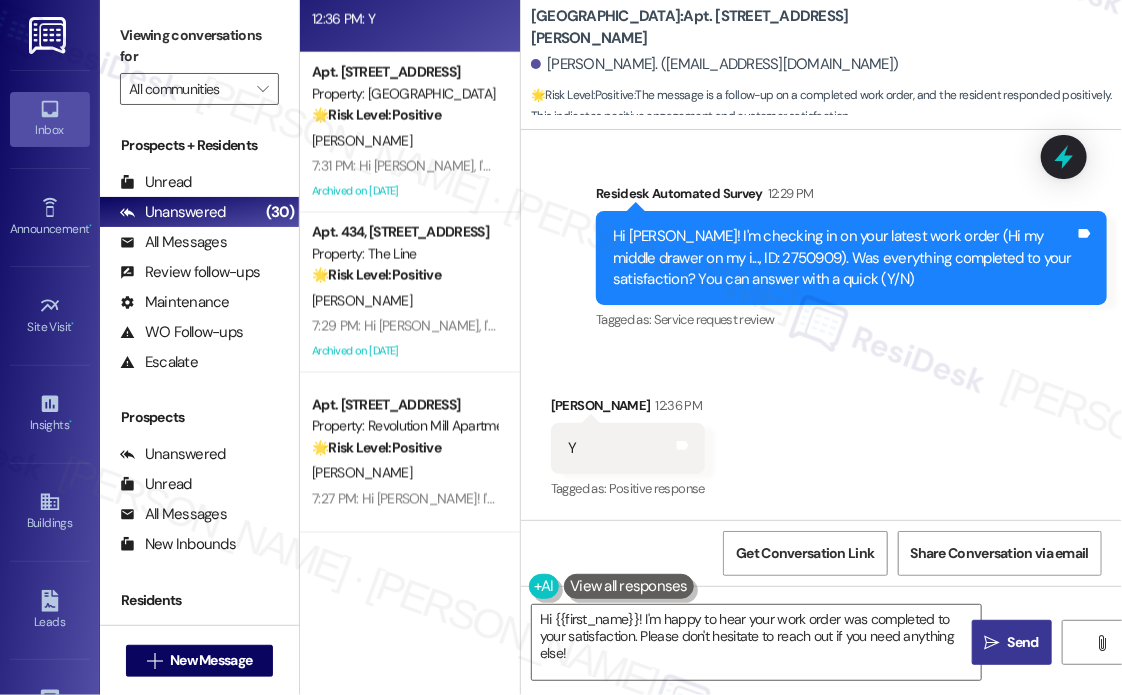 click on "Received via SMS [PERSON_NAME] 12:36 PM Y Tags and notes Tagged as:   Positive response Click to highlight conversations about Positive response" at bounding box center [821, 434] 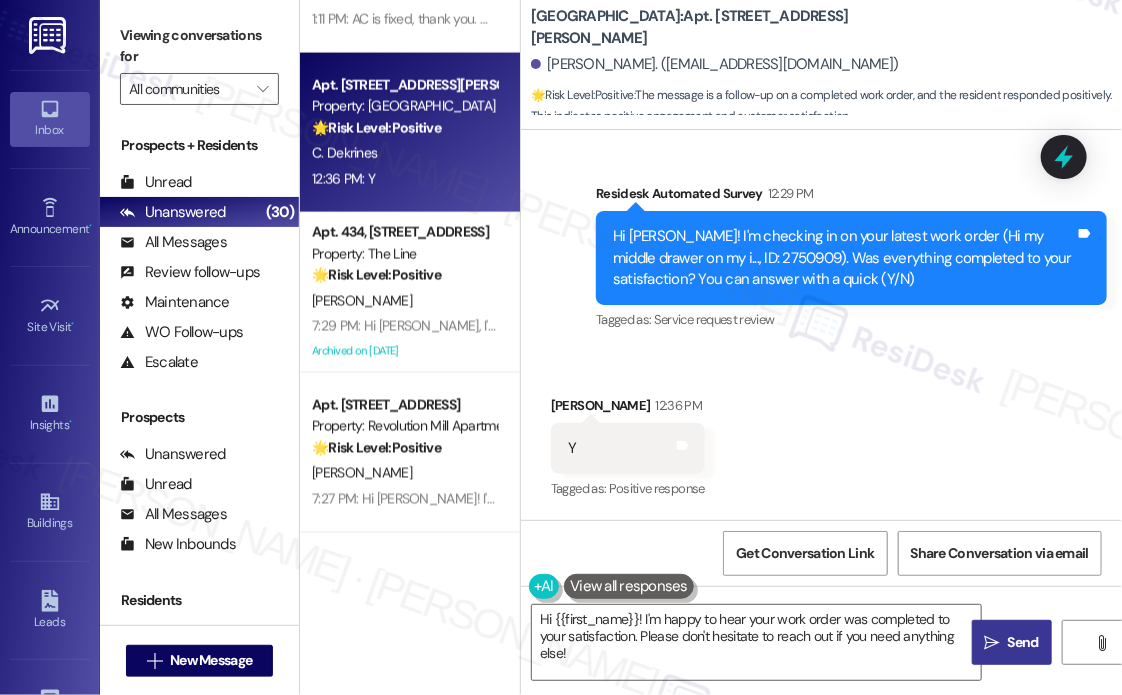 click on "Received via SMS [PERSON_NAME] 12:36 PM Y Tags and notes Tagged as:   Positive response Click to highlight conversations about Positive response" at bounding box center (821, 434) 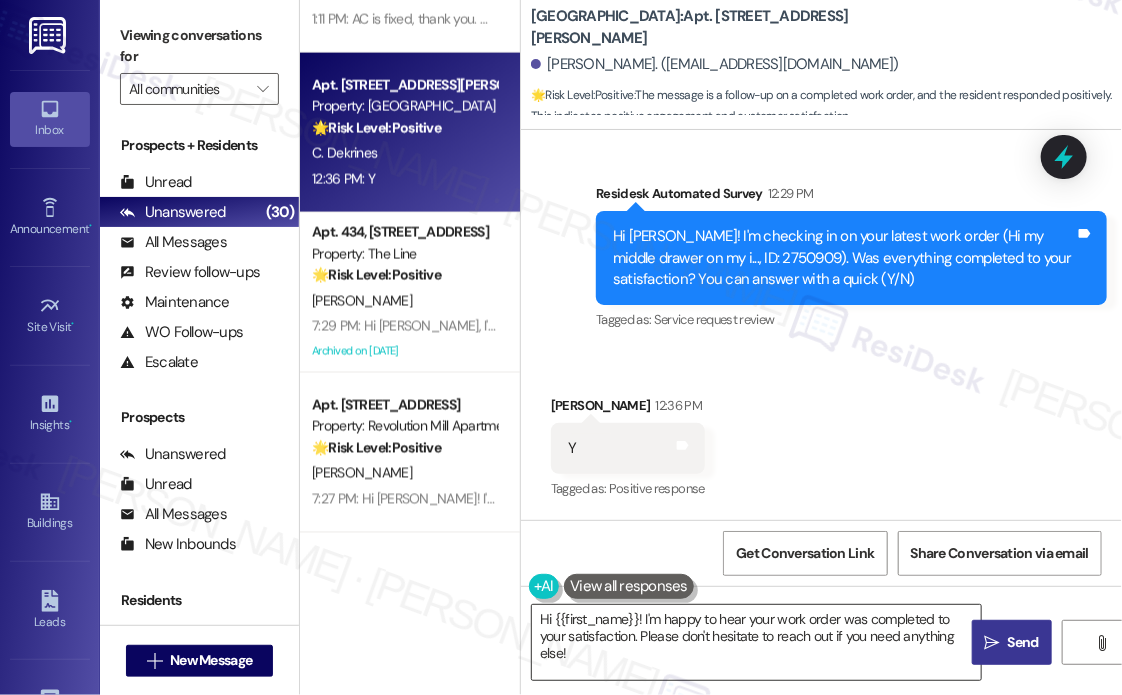 click on "Hi {{first_name}}! I'm happy to hear your work order was completed to your satisfaction. Please don't hesitate to reach out if you need anything else!" at bounding box center [756, 642] 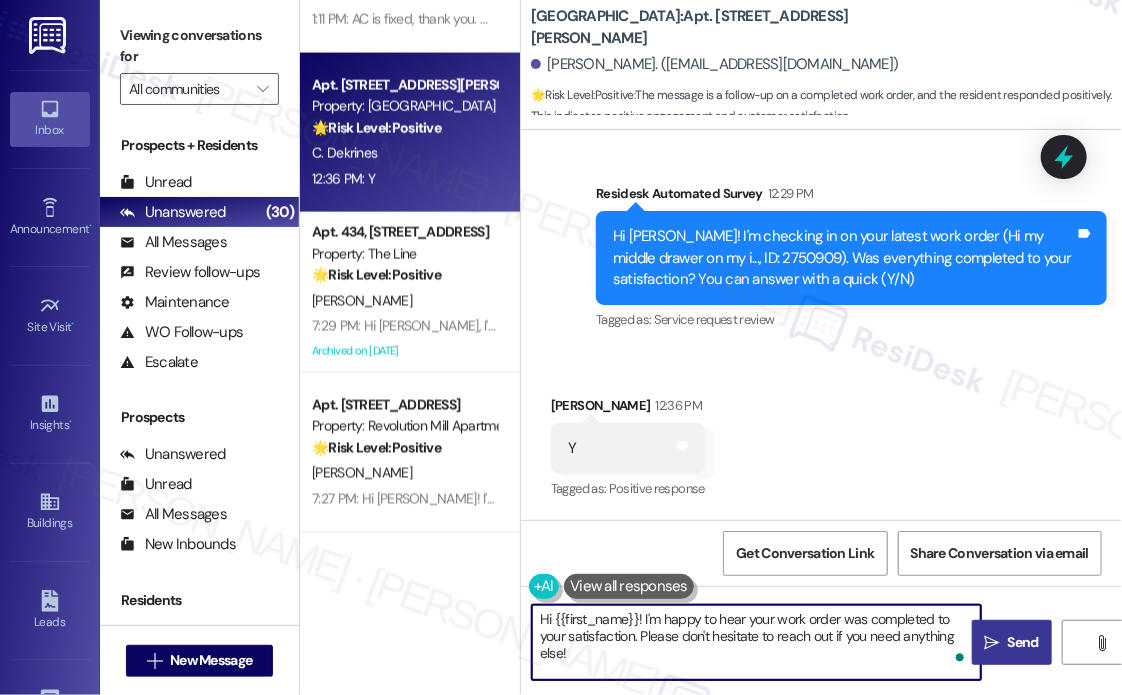 click on "" at bounding box center (992, 643) 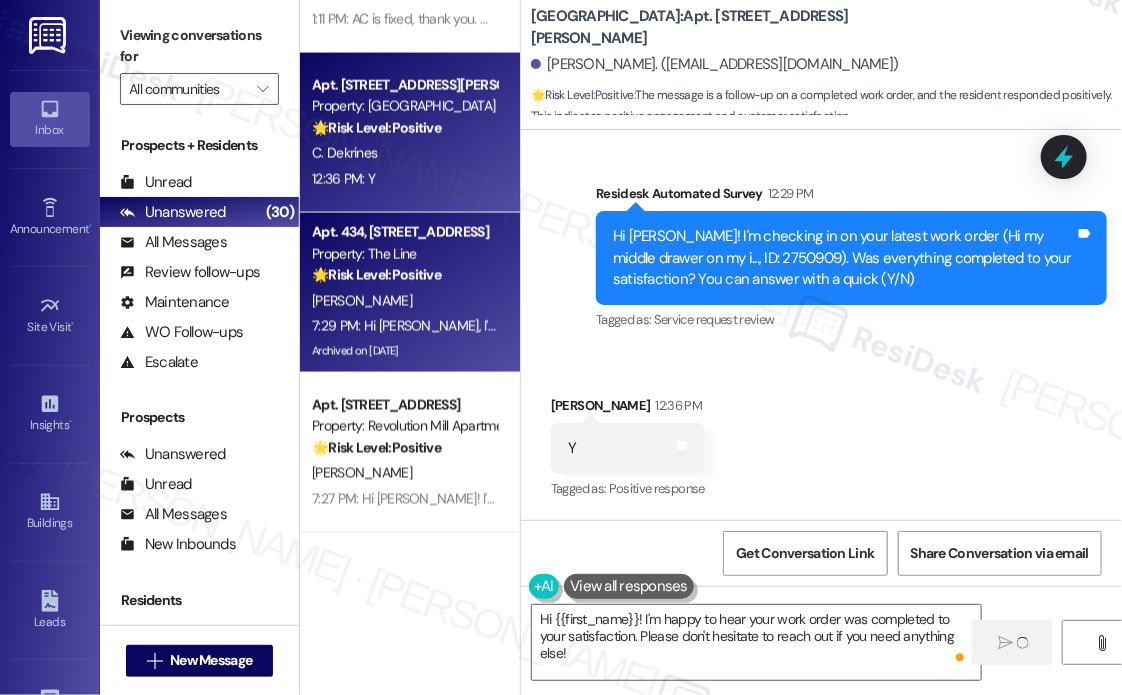 scroll, scrollTop: 3747, scrollLeft: 0, axis: vertical 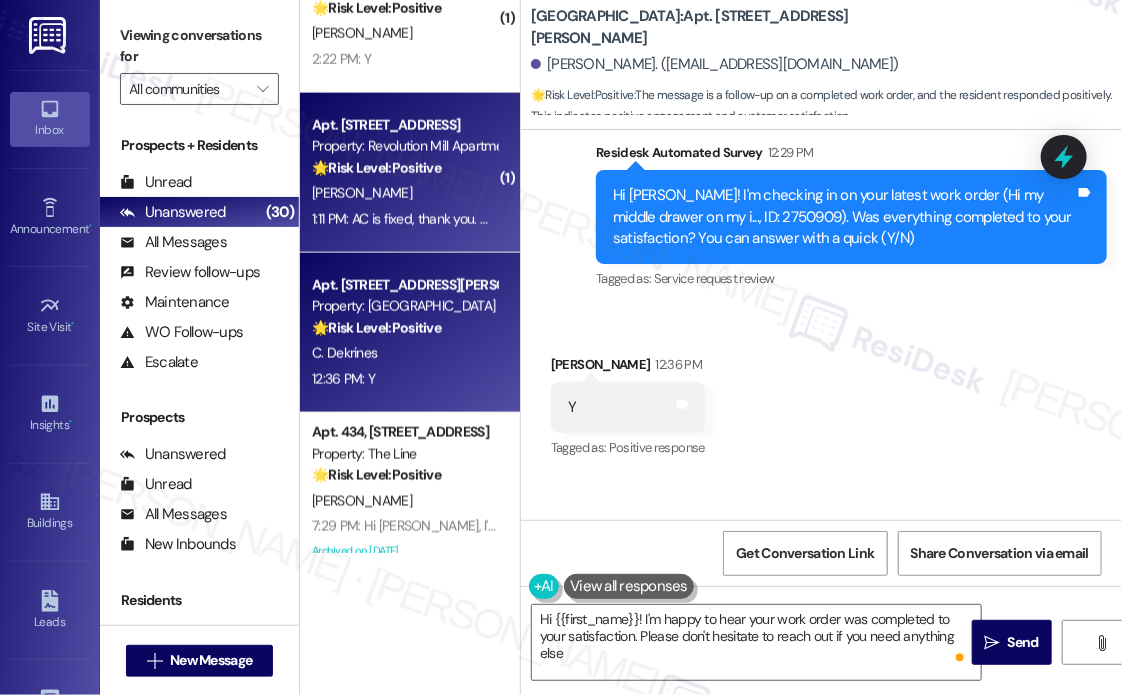 type on "Hi {{first_name}}! I'm happy to hear your work order was completed to your satisfaction. Please don't hesitate to reach out if you need anything else!" 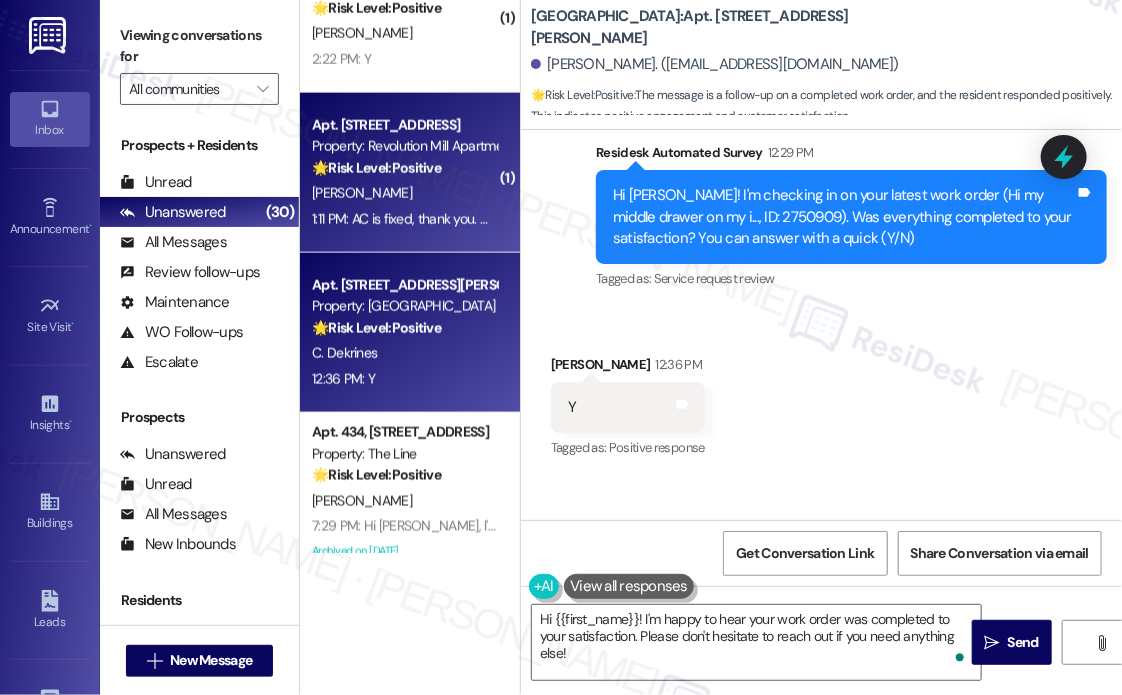 scroll, scrollTop: 3607, scrollLeft: 0, axis: vertical 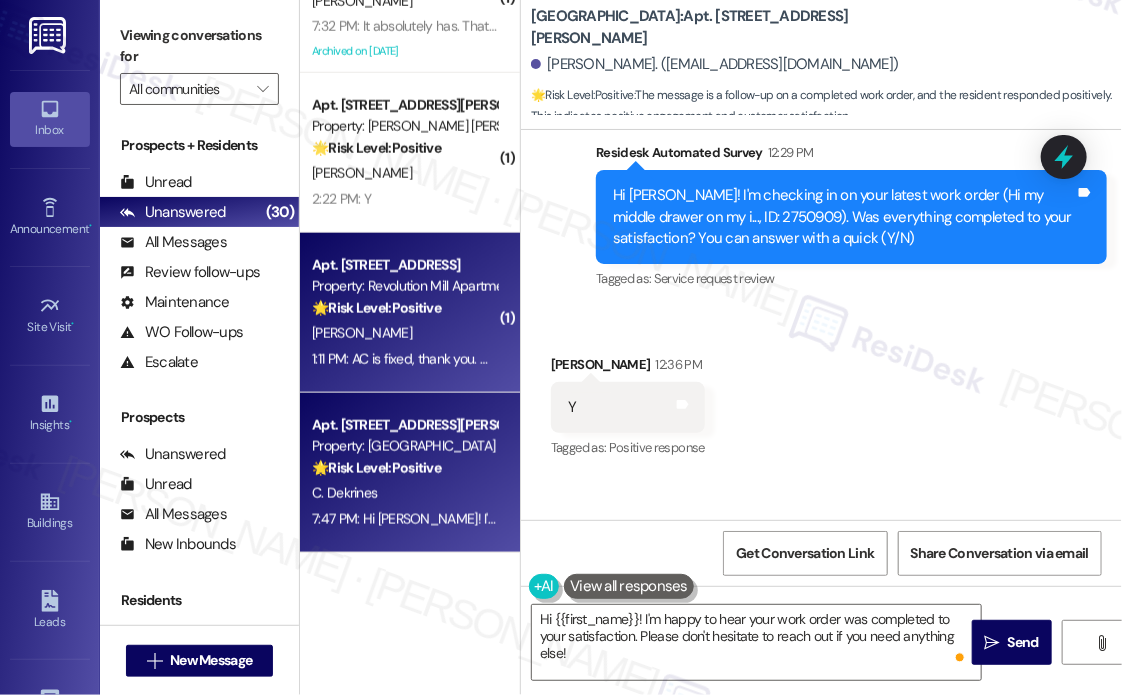 click on "[PERSON_NAME]" at bounding box center (404, 333) 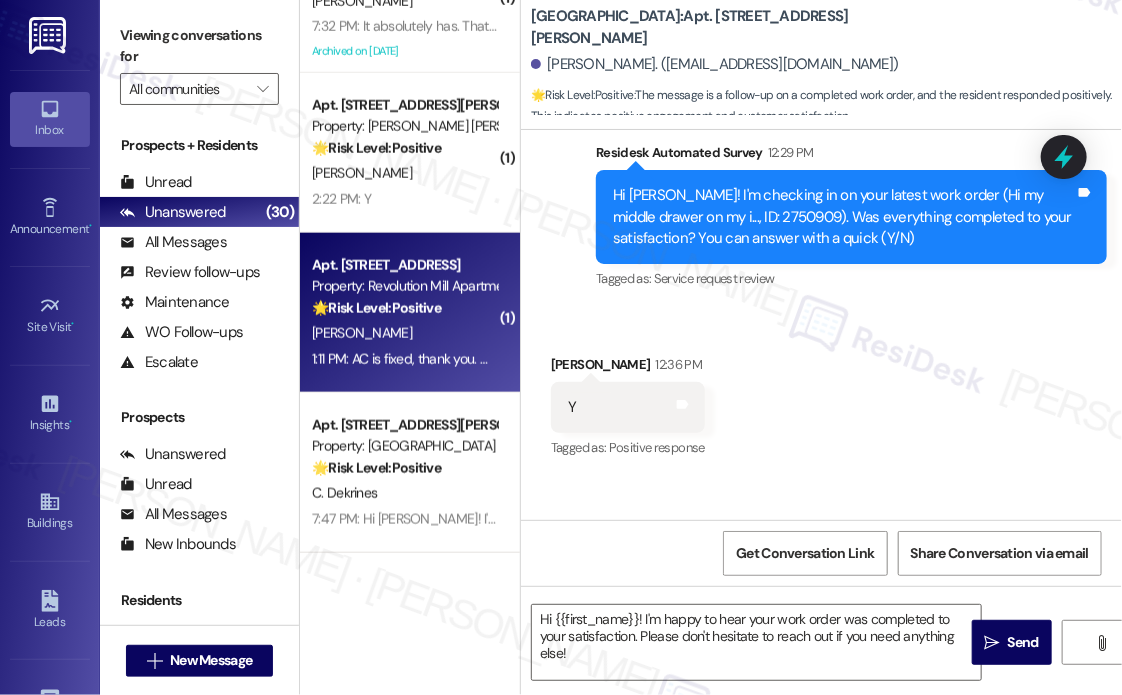 type on "Fetching suggested responses. Please feel free to read through the conversation in the meantime." 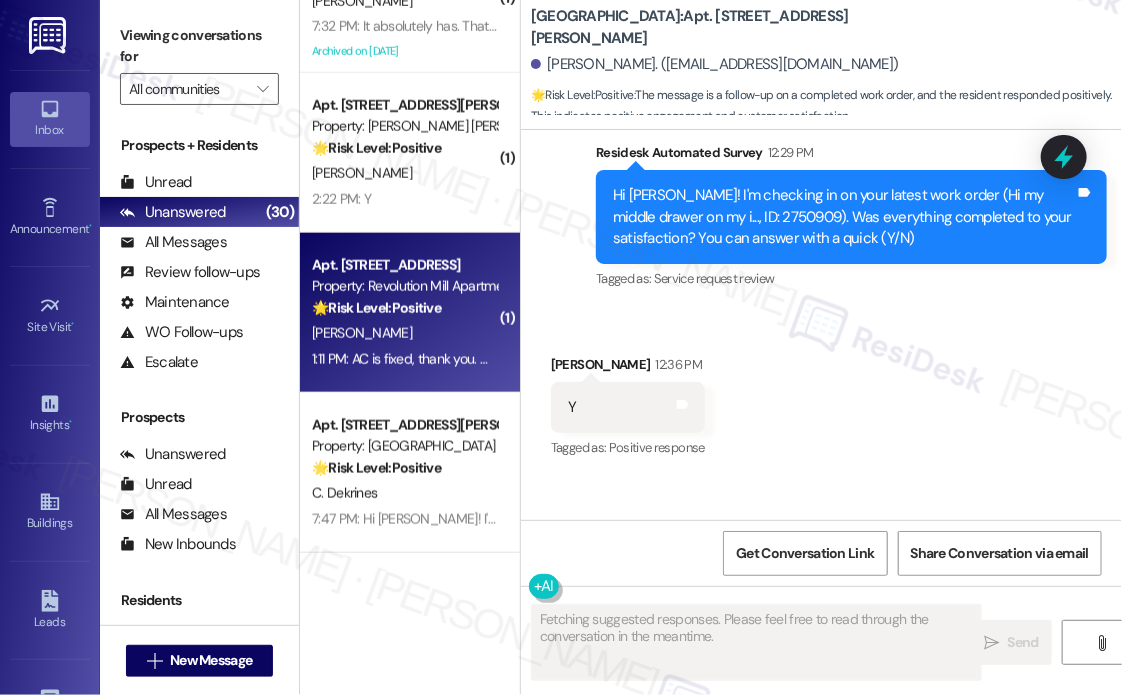 scroll, scrollTop: 1096, scrollLeft: 0, axis: vertical 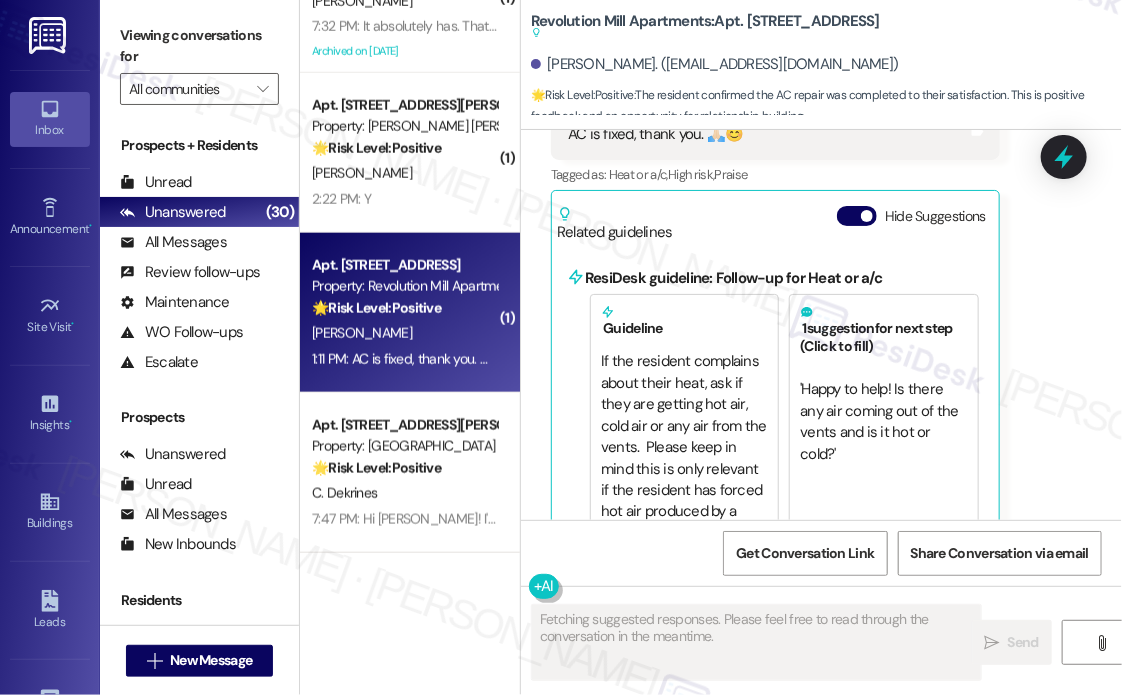 type 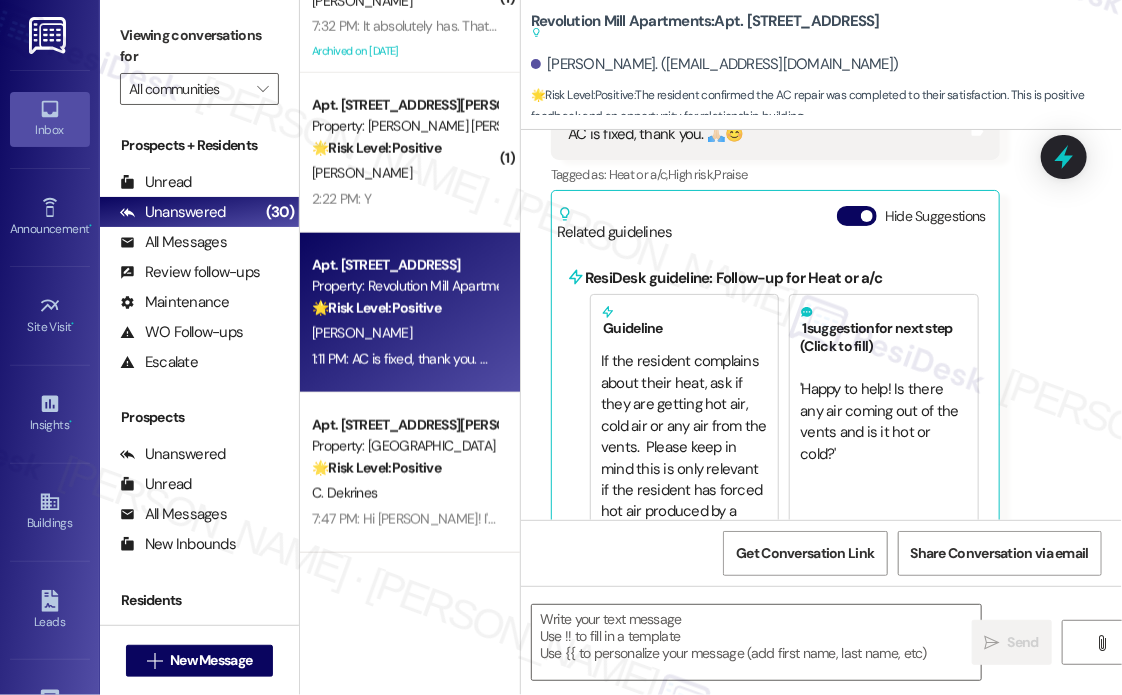 click on "Received via SMS [PERSON_NAME] 1:11 PM AC is fixed, thank you. 🙏🏻😊 Tags and notes Tagged as:   Heat or a/c ,  Click to highlight conversations about Heat or a/c High risk ,  Click to highlight conversations about High risk Praise Click to highlight conversations about Praise  Related guidelines Hide Suggestions ResiDesk guideline: Follow-up for Heat or a/c   Guideline If the resident complains about their heat, ask if they are getting hot air, cold air or any air from the vents.  Please keep in mind this is only relevant if the resident has forced hot air produced by a furnace.   1  suggestion  for next step (Click to fill) ' Happy to help! Is there any air coming out of the vents and is it hot or cold? ' Click to use this message in your reply" at bounding box center (821, 289) 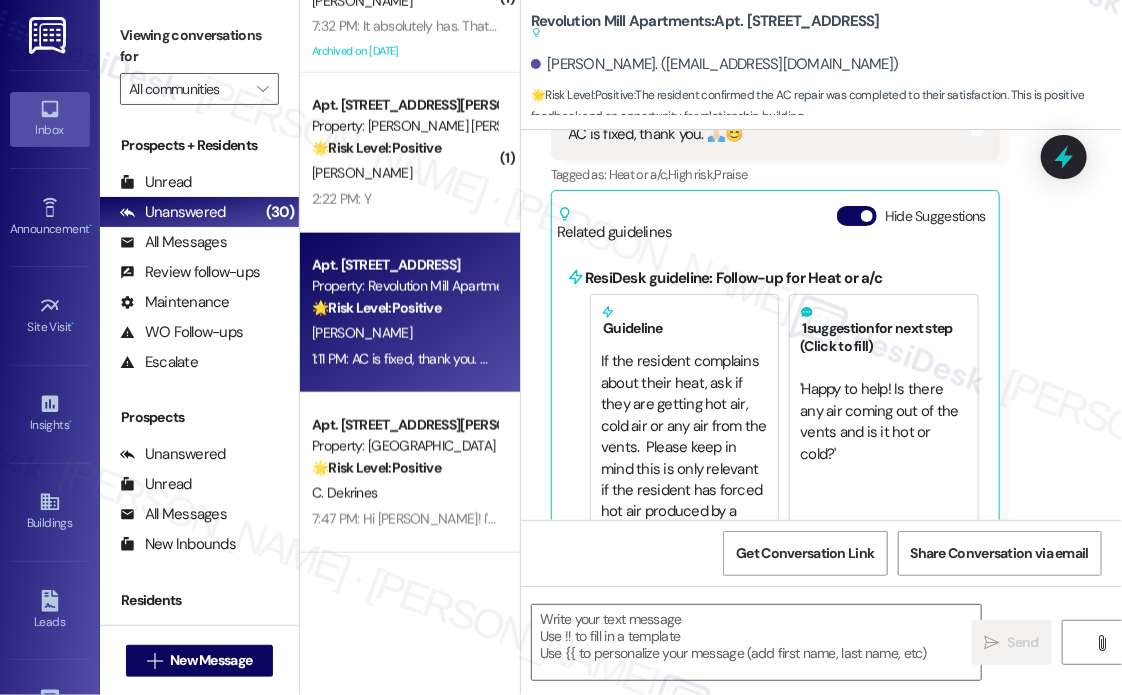 scroll, scrollTop: 696, scrollLeft: 0, axis: vertical 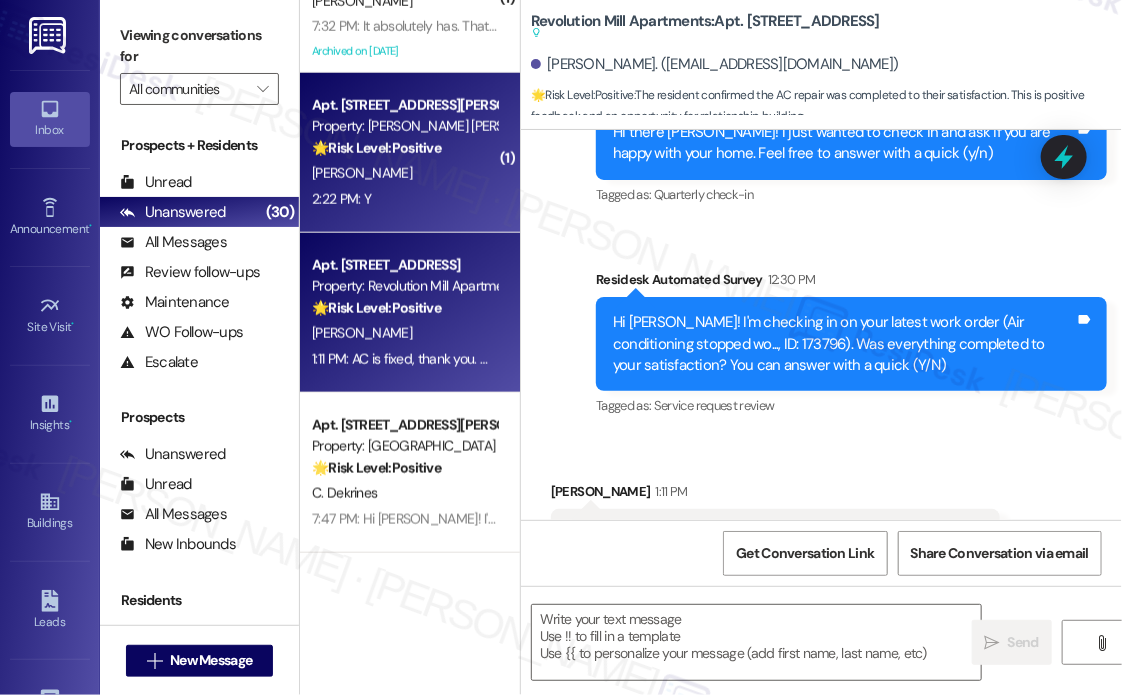 click on "[PERSON_NAME]" at bounding box center (404, 173) 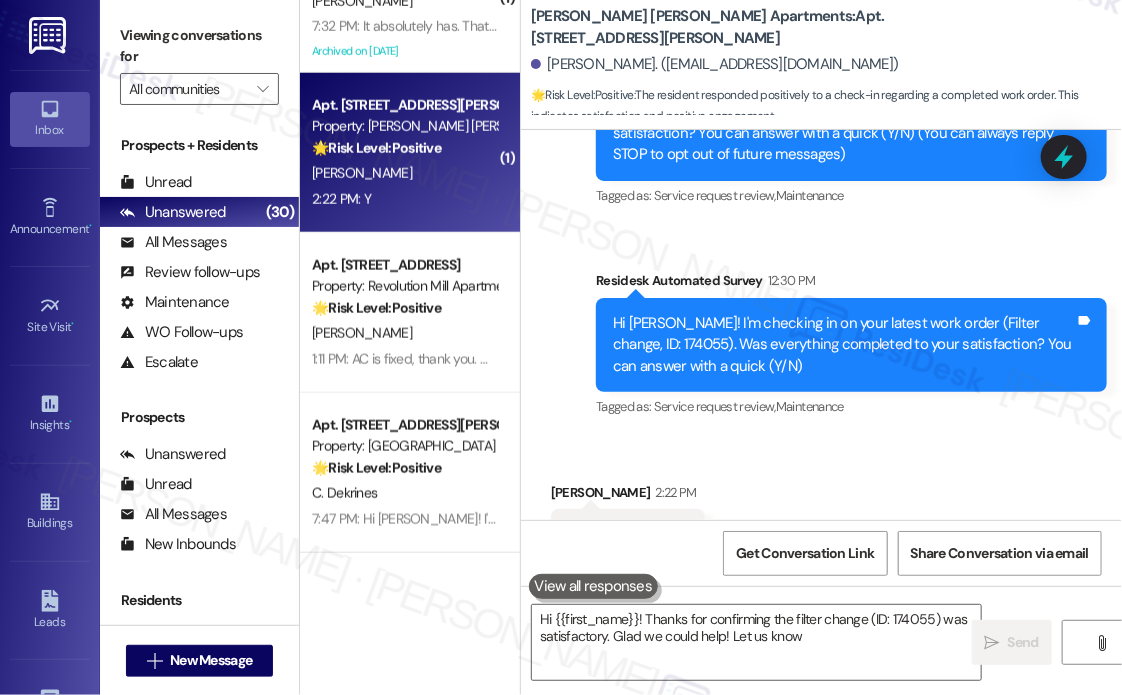 scroll, scrollTop: 356, scrollLeft: 0, axis: vertical 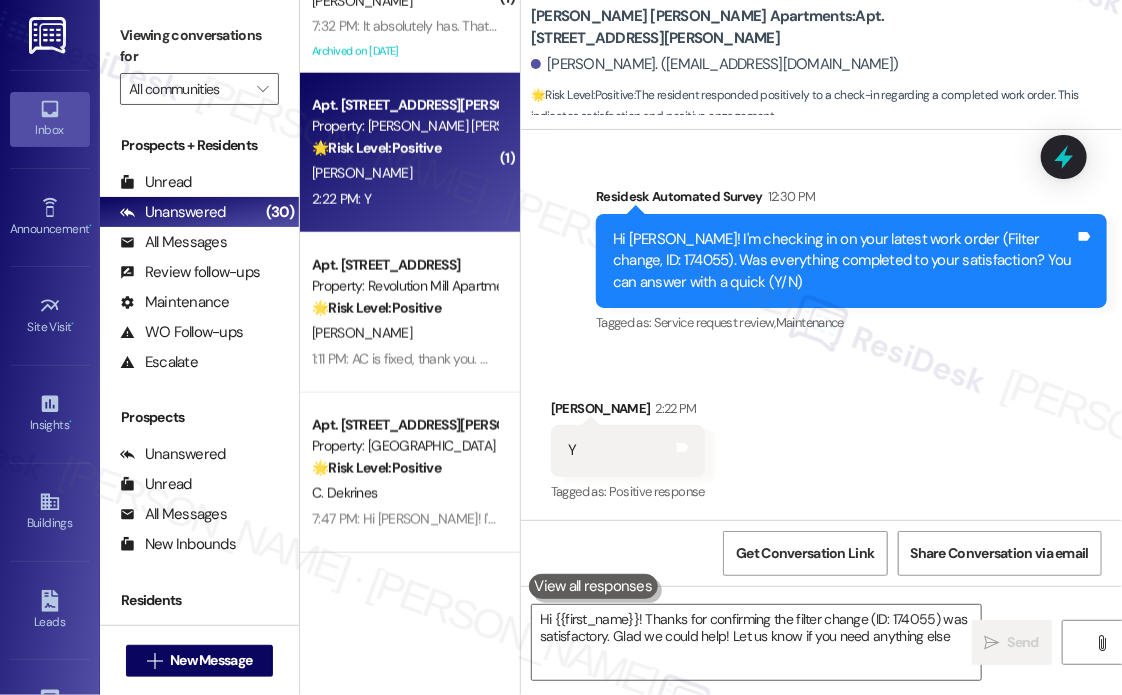type on "Hi {{first_name}}! Thanks for confirming the filter change (ID: 174055) was satisfactory. Glad we could help! Let us know if you need anything else." 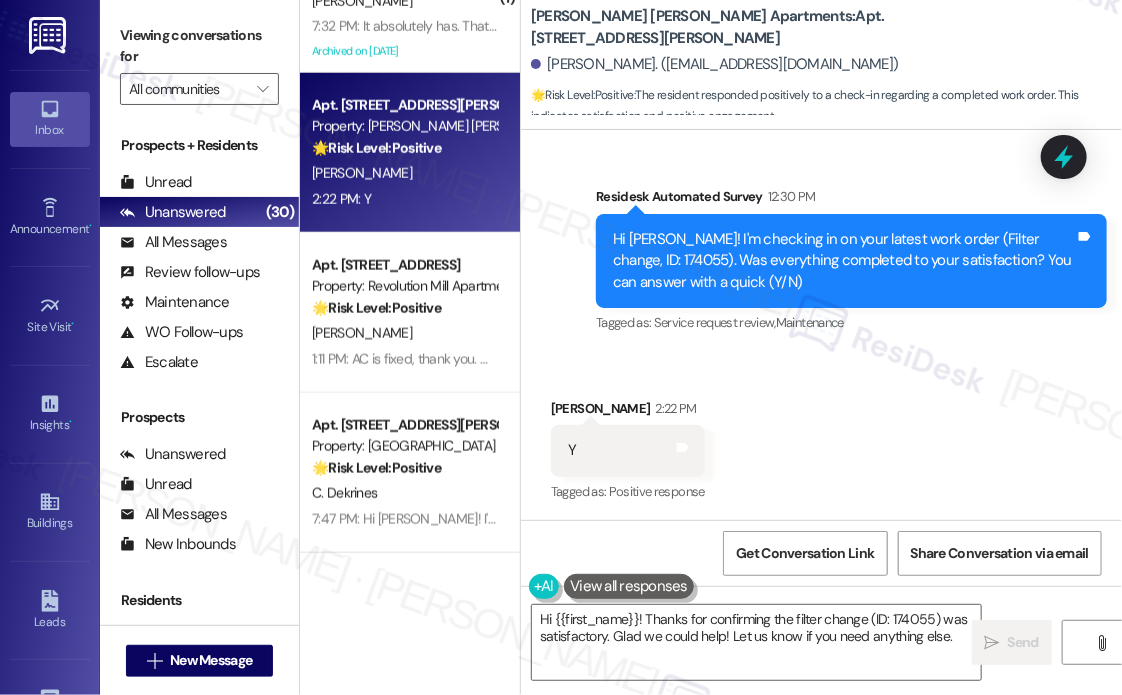 click on "Received via SMS [PERSON_NAME] 2:22 PM Y Tags and notes Tagged as:   Positive response Click to highlight conversations about Positive response" at bounding box center (821, 437) 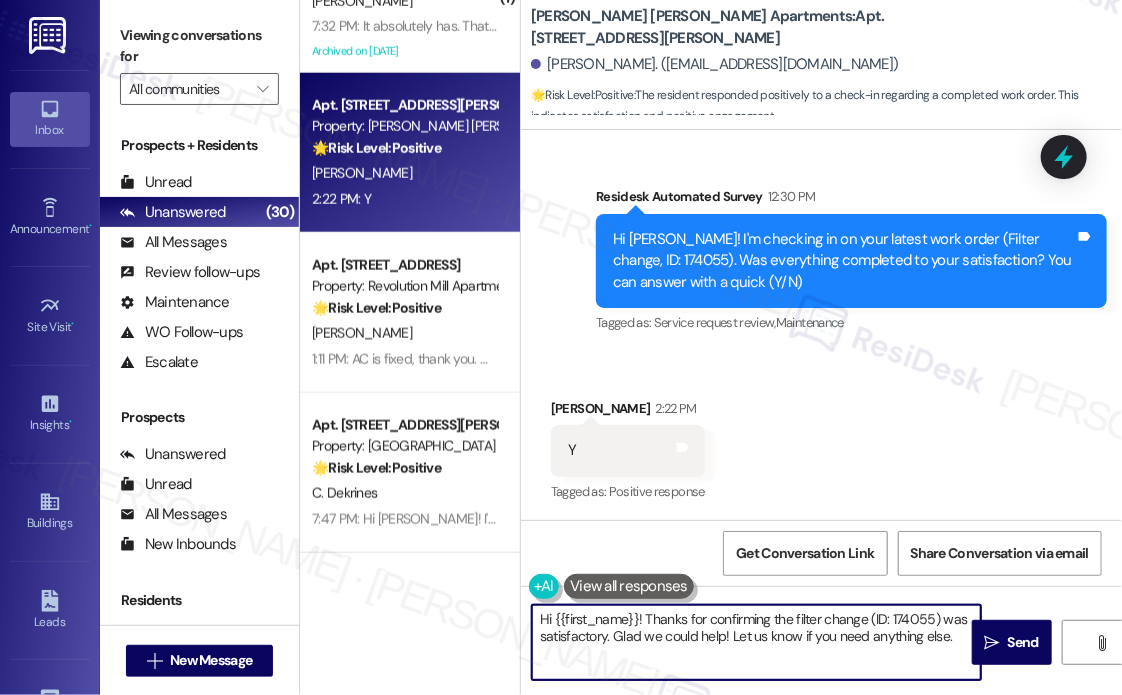 click on "Hi {{first_name}}! Thanks for confirming the filter change (ID: 174055) was satisfactory. Glad we could help! Let us know if you need anything else." at bounding box center (756, 642) 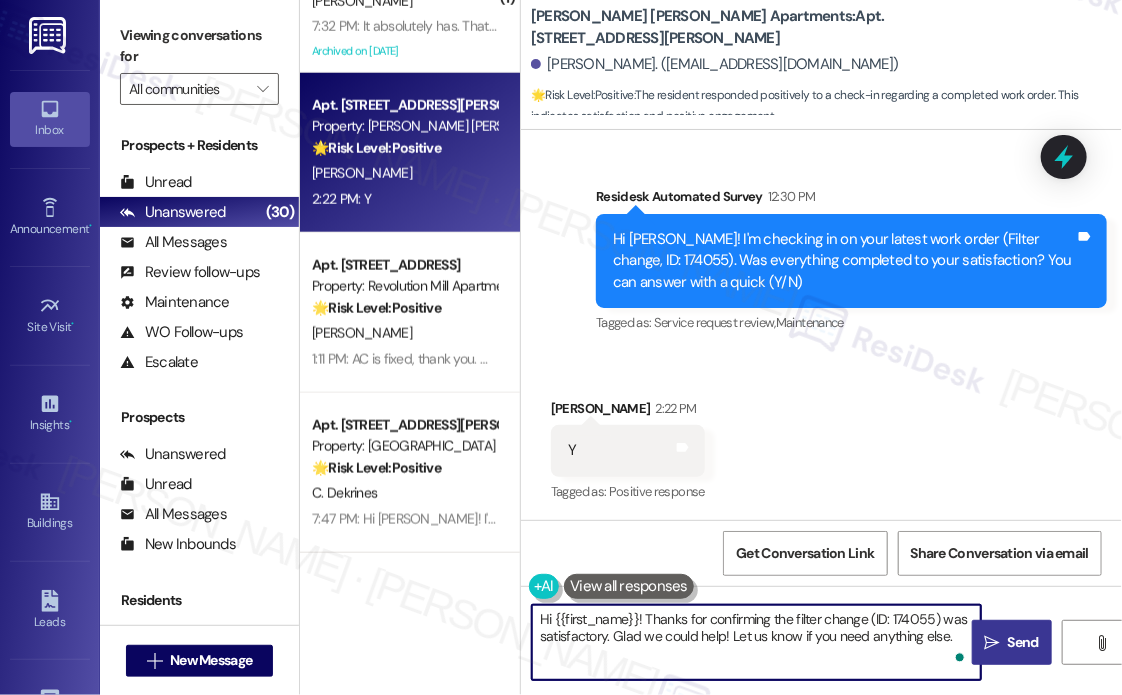click on "Send" at bounding box center (1023, 642) 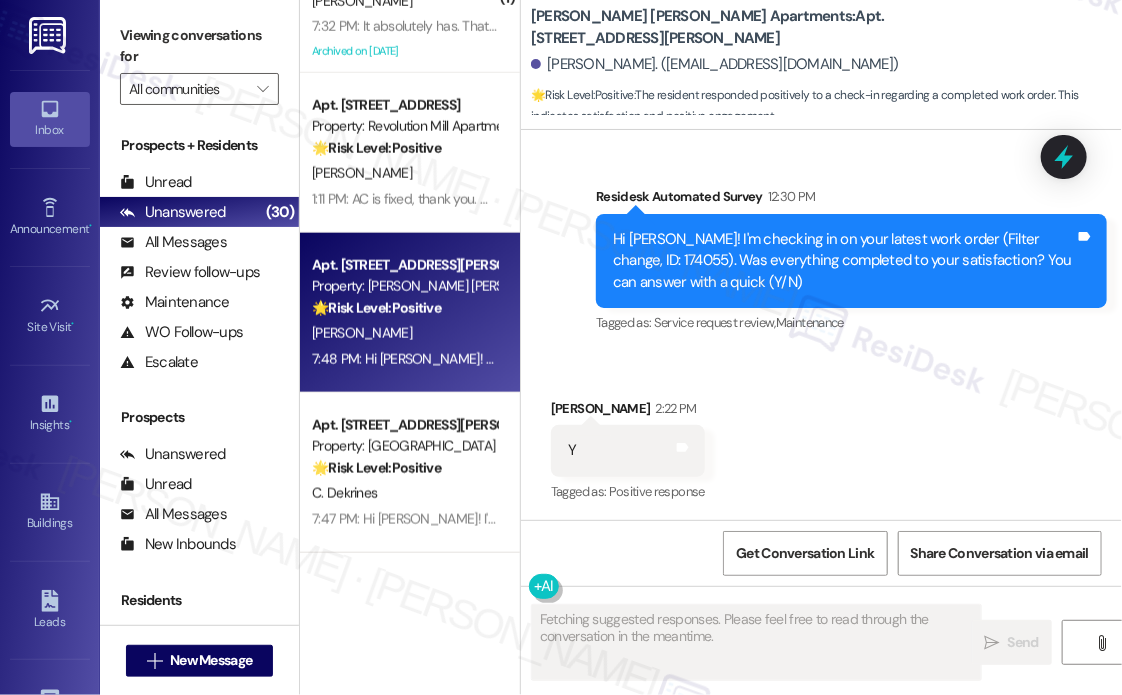 click on "🌟  Risk Level:  Positive The resident responded positively to a check-in regarding a completed work order. This indicates satisfaction and positive engagement." at bounding box center (404, 308) 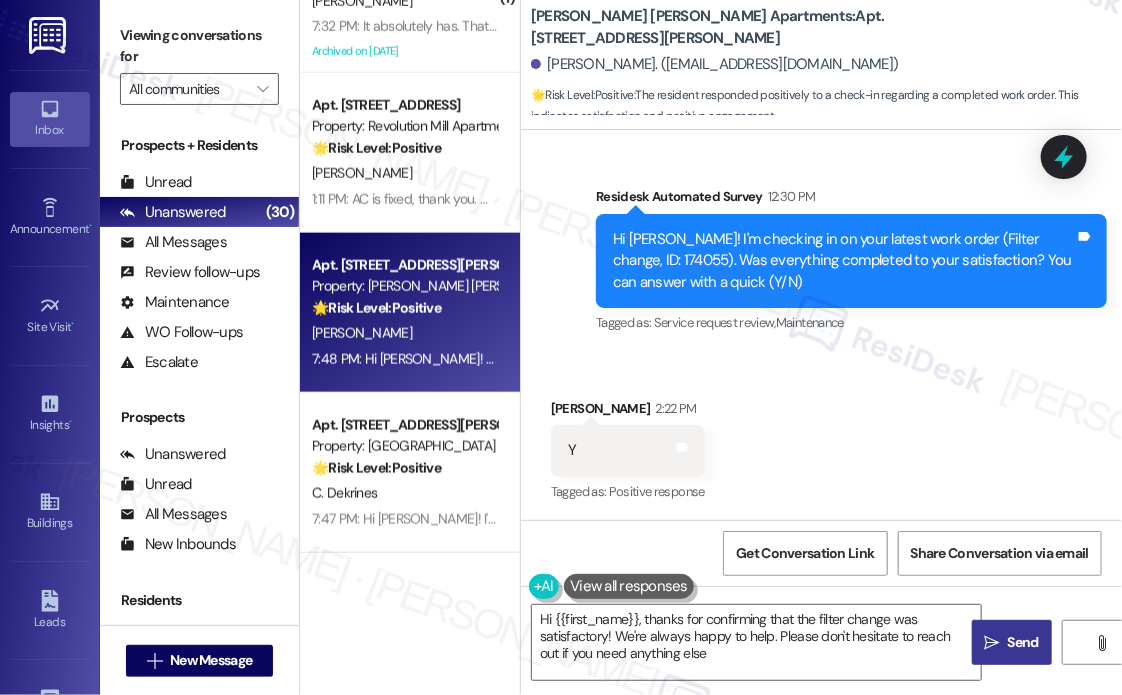 type on "Hi {{first_name}}, thanks for confirming that the filter change was satisfactory! We're always happy to help. Please don't hesitate to reach out if you need anything else!" 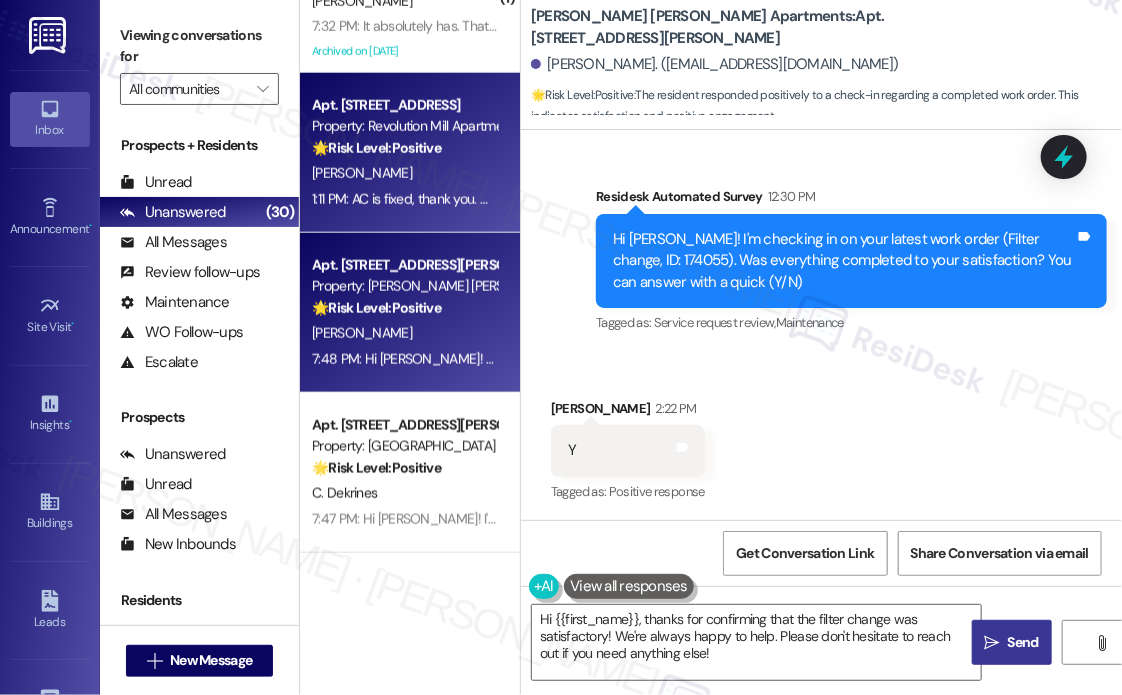 click on "1:11 PM: AC is fixed, thank you. 🙏🏻😊 1:11 PM: AC is fixed, thank you. 🙏🏻😊" at bounding box center [412, 199] 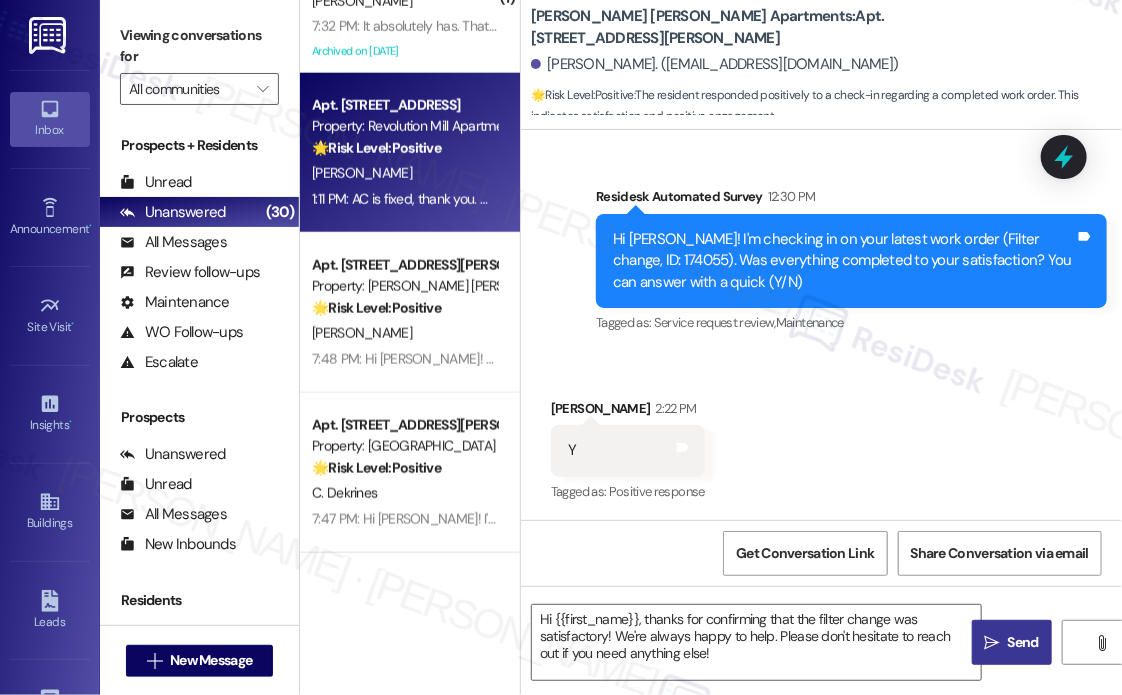 type on "Fetching suggested responses. Please feel free to read through the conversation in the meantime." 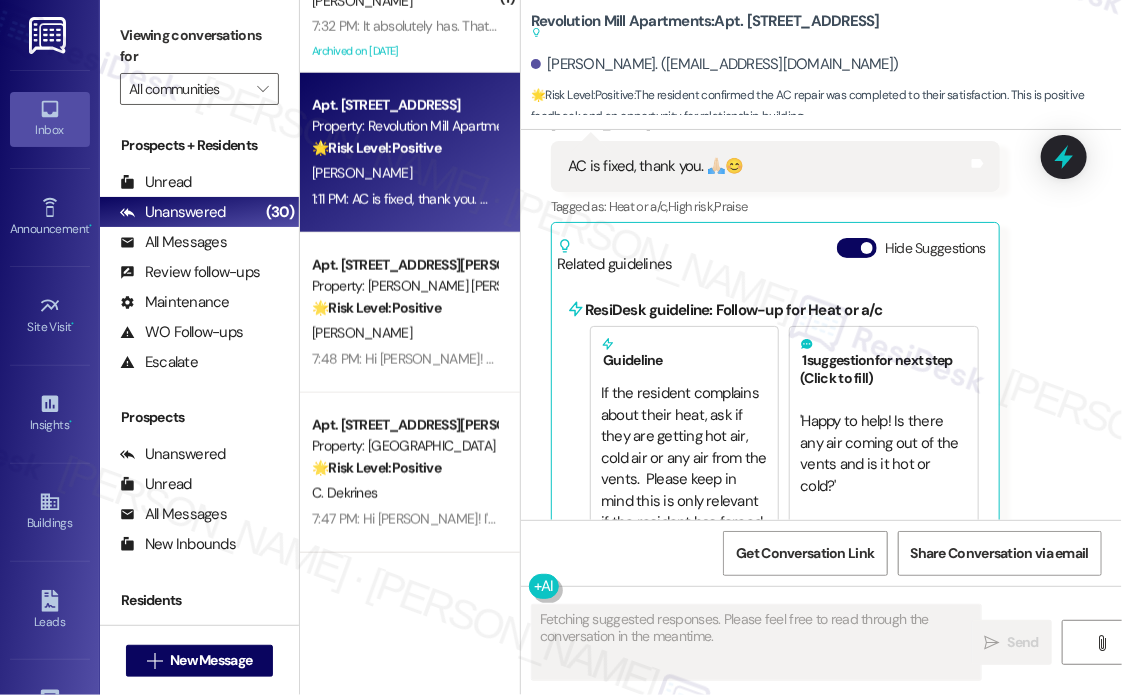 scroll, scrollTop: 1096, scrollLeft: 0, axis: vertical 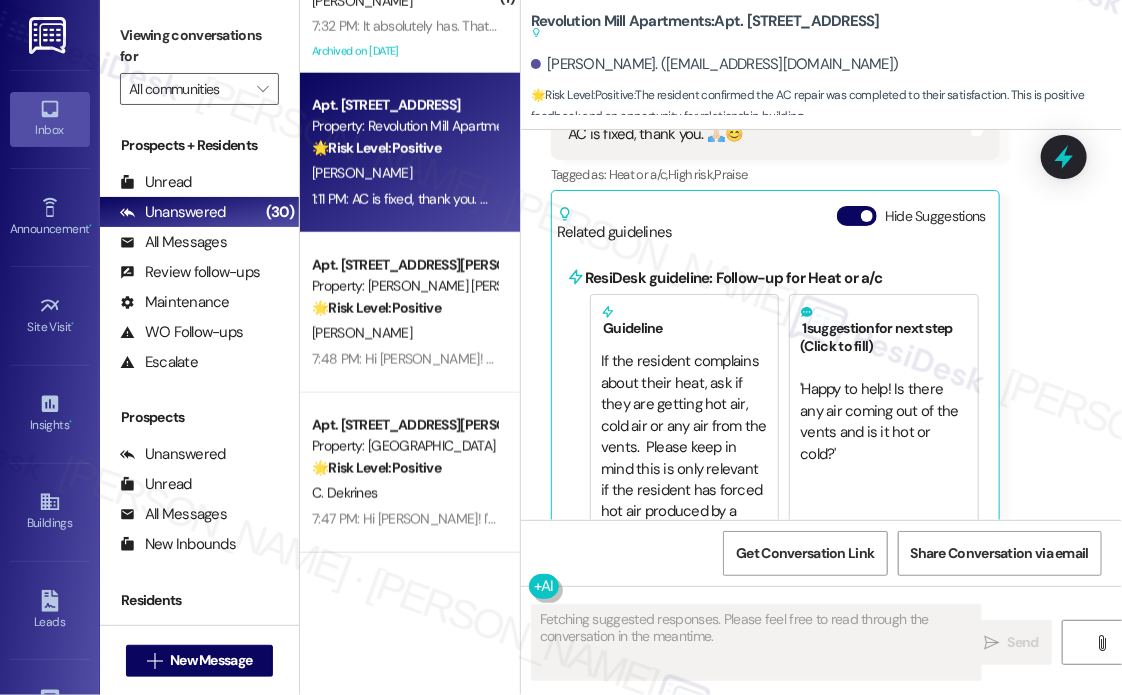 type 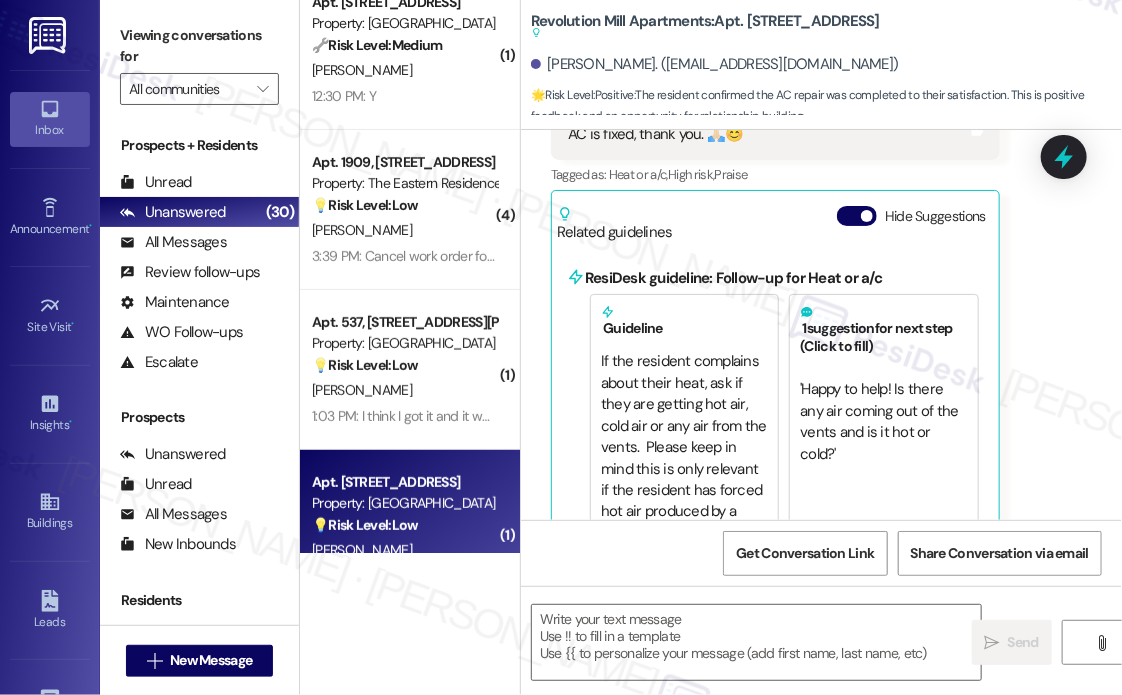 scroll, scrollTop: 2907, scrollLeft: 0, axis: vertical 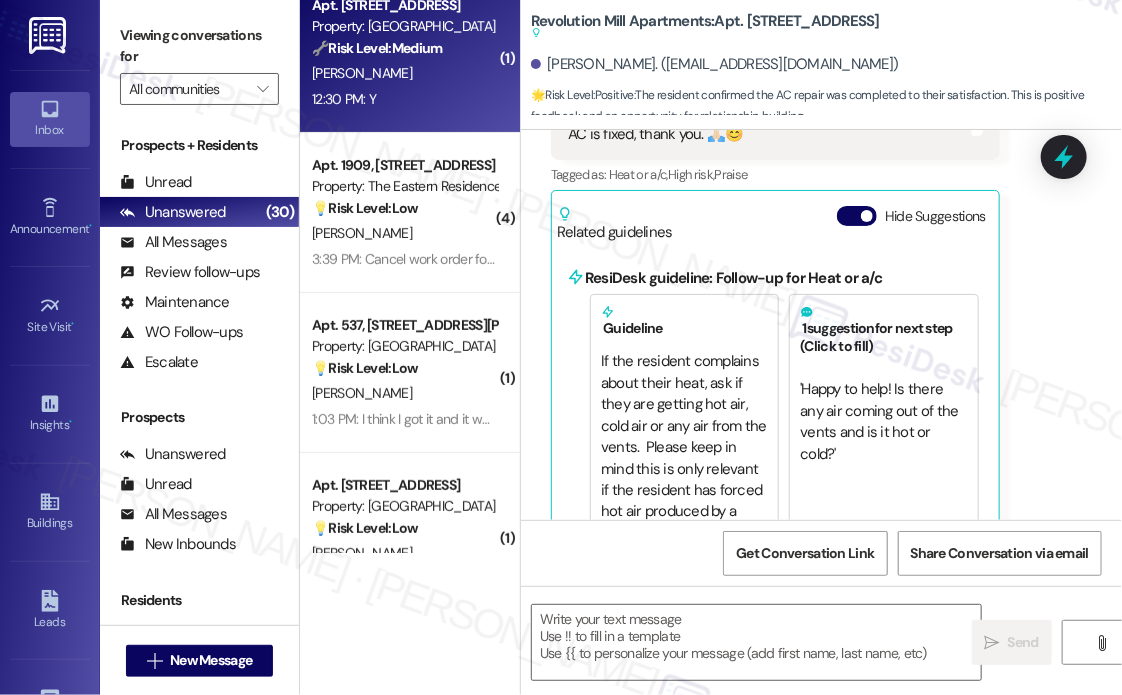 click on "[PERSON_NAME]" at bounding box center [404, 73] 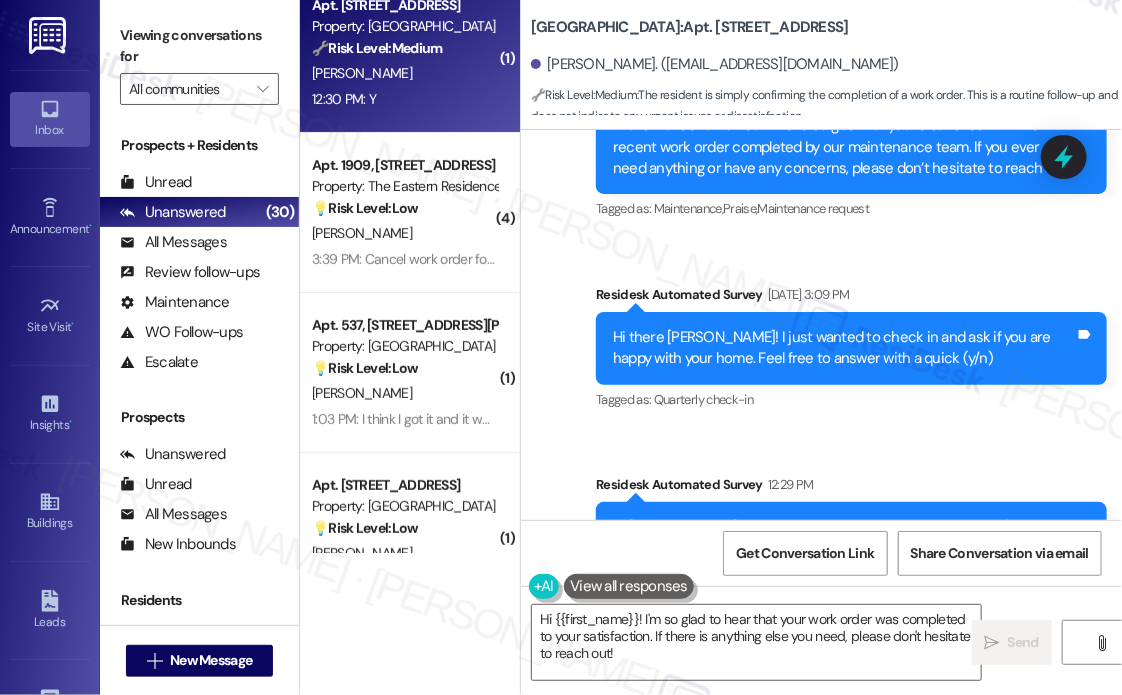 scroll, scrollTop: 5985, scrollLeft: 0, axis: vertical 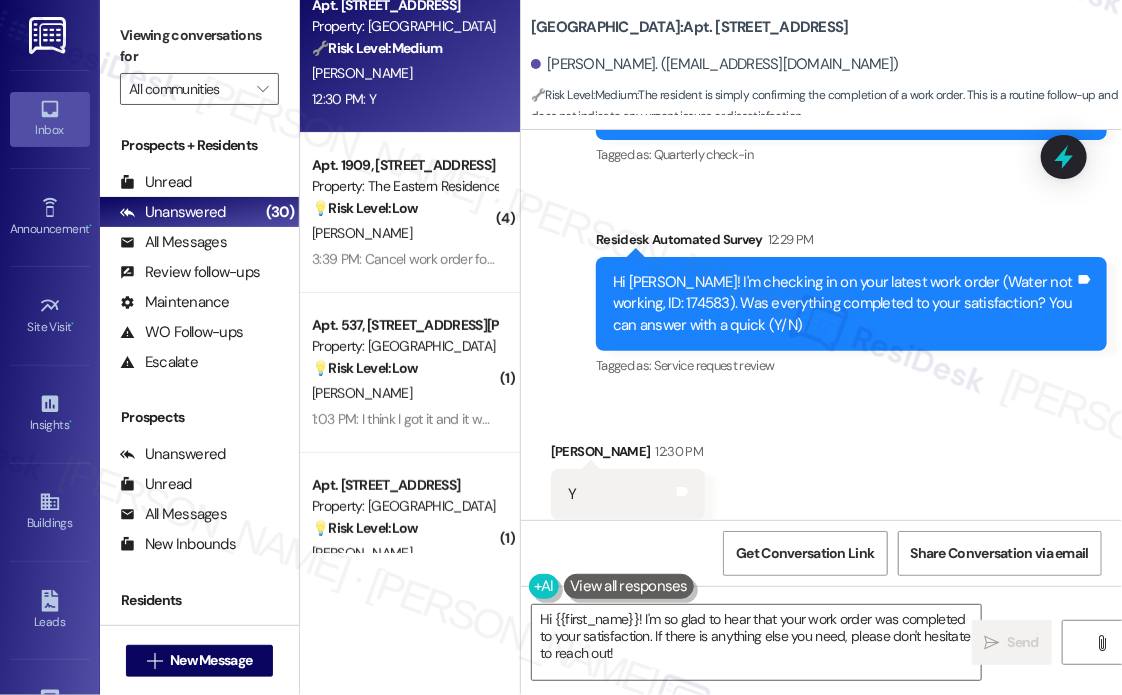 click on "Received via SMS [PERSON_NAME] 12:30 PM Y Tags and notes Tagged as:   Positive response Click to highlight conversations about Positive response" at bounding box center (821, 480) 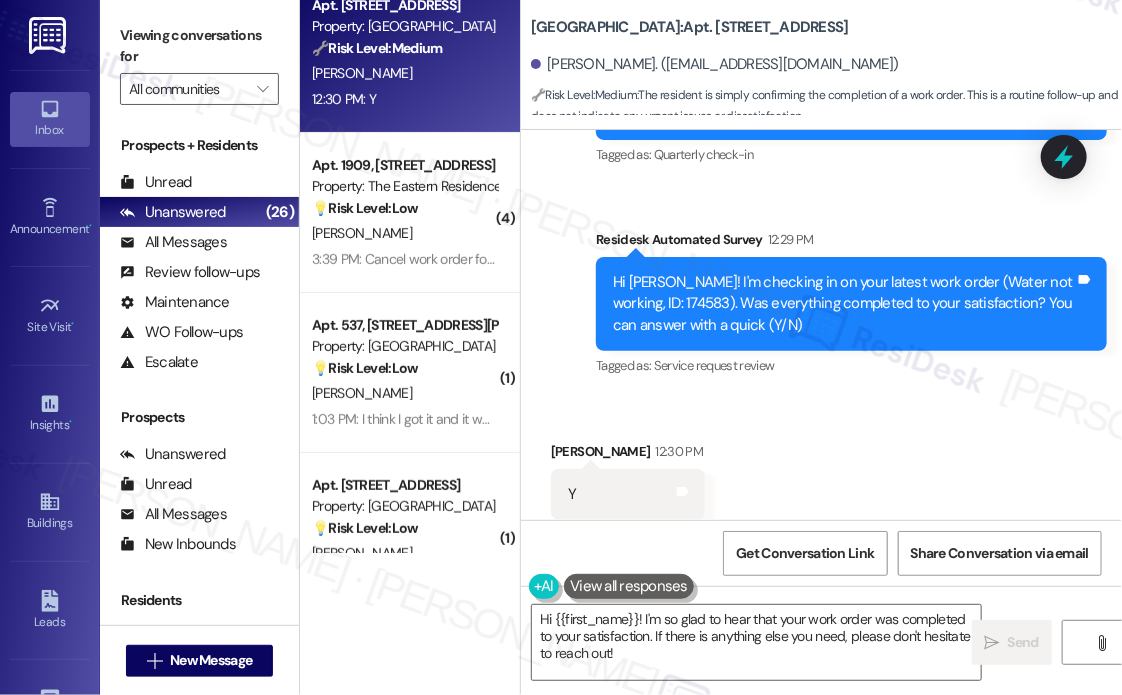 click on "Received via SMS [PERSON_NAME] 12:30 PM Y Tags and notes Tagged as:   Positive response Click to highlight conversations about Positive response" at bounding box center [821, 480] 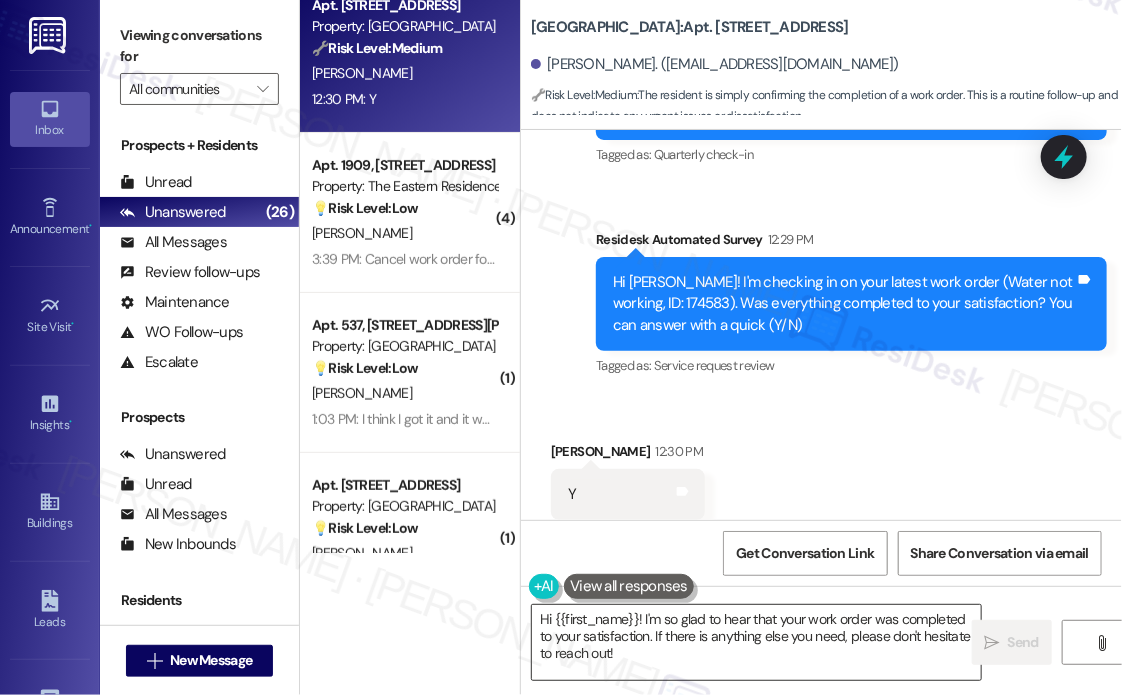 click on "Hi {{first_name}}! I'm so glad to hear that your work order was completed to your satisfaction. If there is anything else you need, please don't hesitate to reach out!" at bounding box center [756, 642] 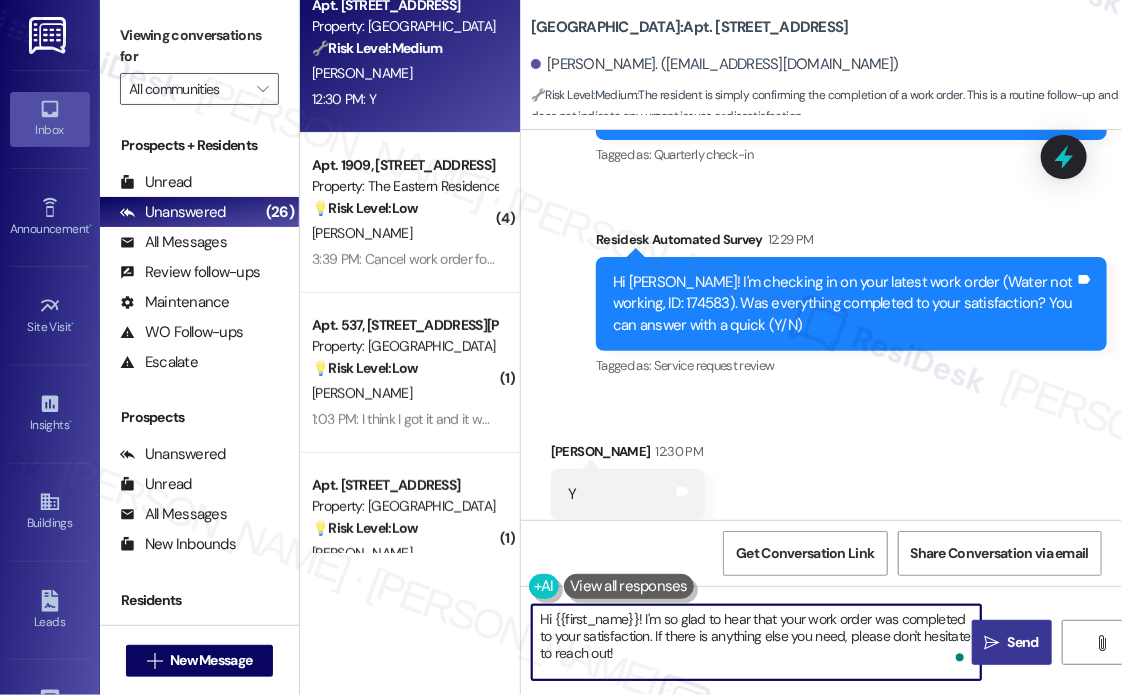 click on "Send" at bounding box center [1023, 642] 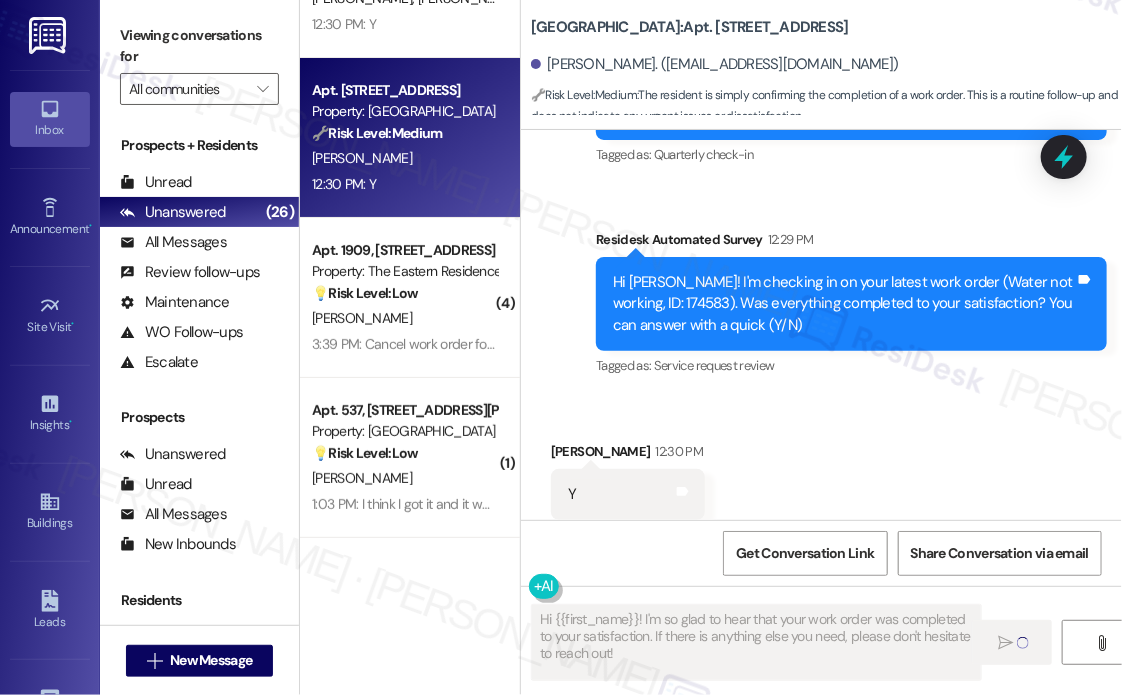 type on "Fetching suggested responses. Please feel free to read through the conversation in the meantime." 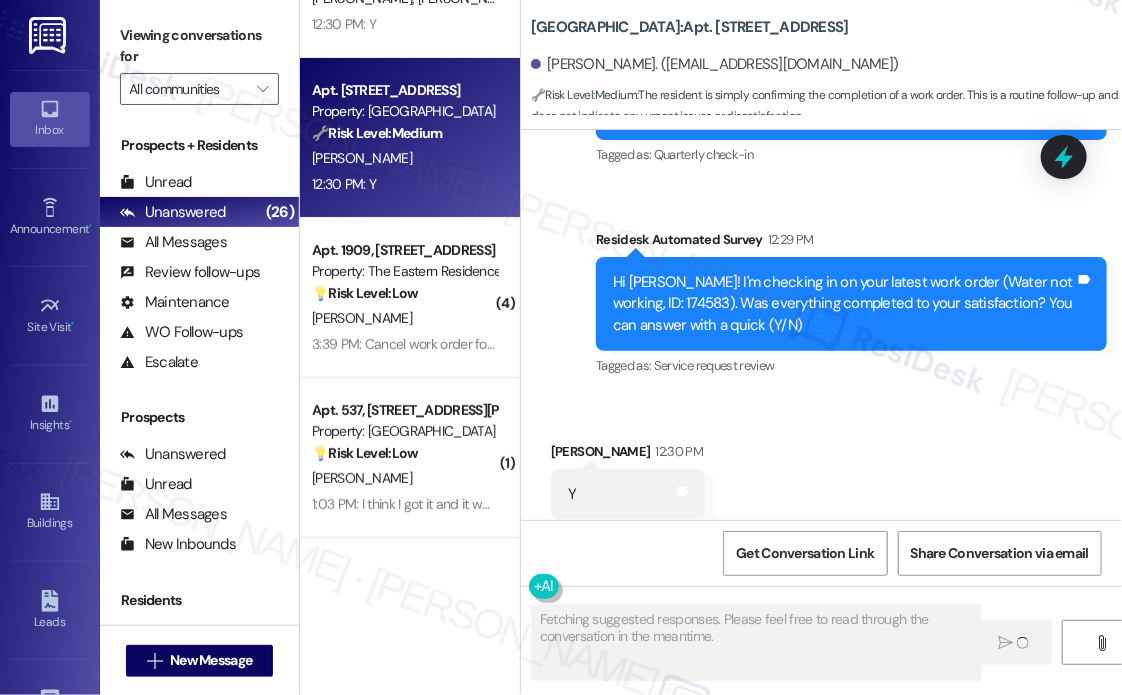 type 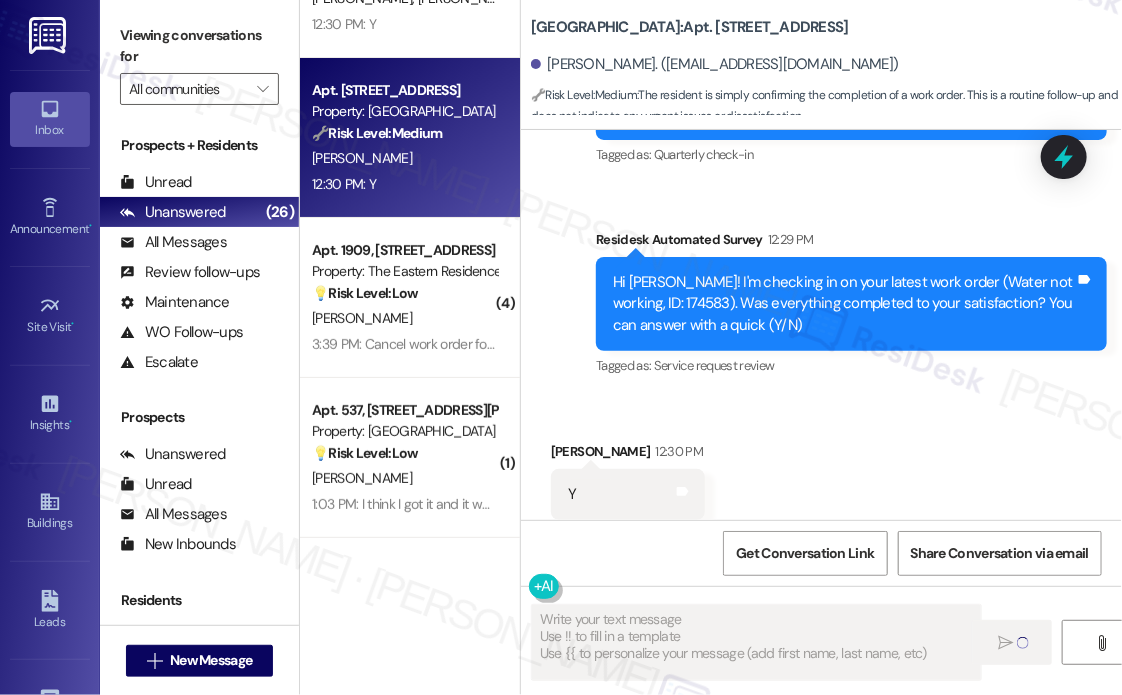 scroll, scrollTop: 2707, scrollLeft: 0, axis: vertical 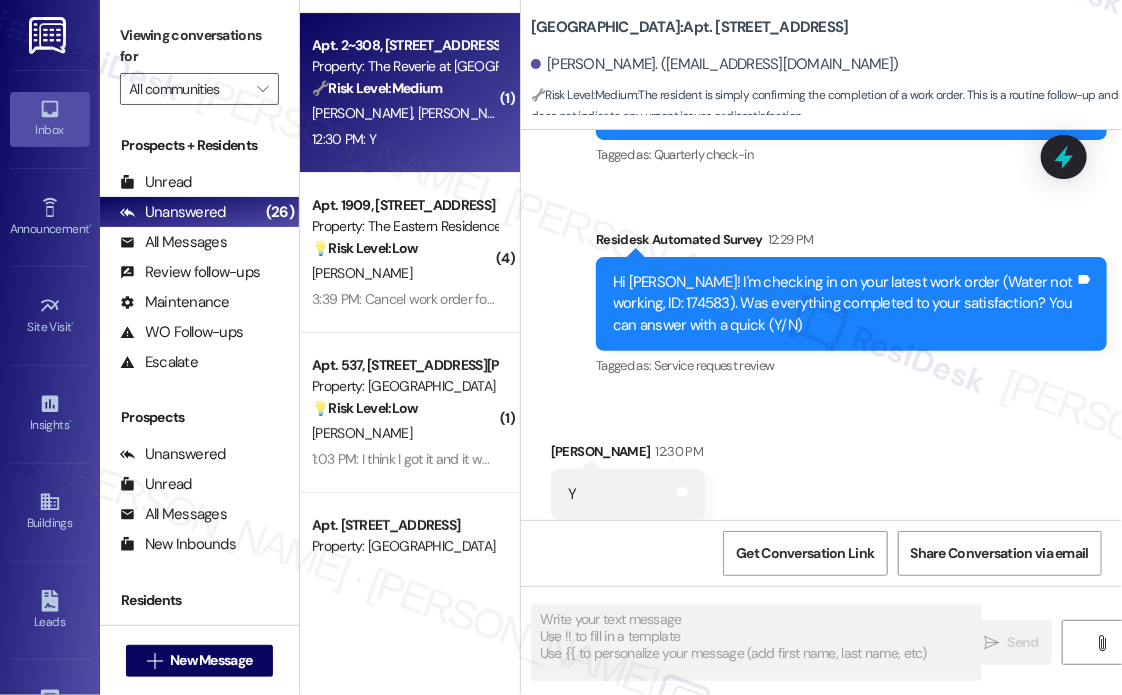 click on "Apt. 2~308, [STREET_ADDRESS] Property: The Reverie at [GEOGRAPHIC_DATA][PERSON_NAME] 🔧  Risk Level:  Medium The resident responded positively to a check-in regarding a completed work order. This indicates satisfactory resolution of the issue. [PERSON_NAME] [PERSON_NAME] 12:30 PM: Y 12:30 PM: Y" at bounding box center [410, 93] 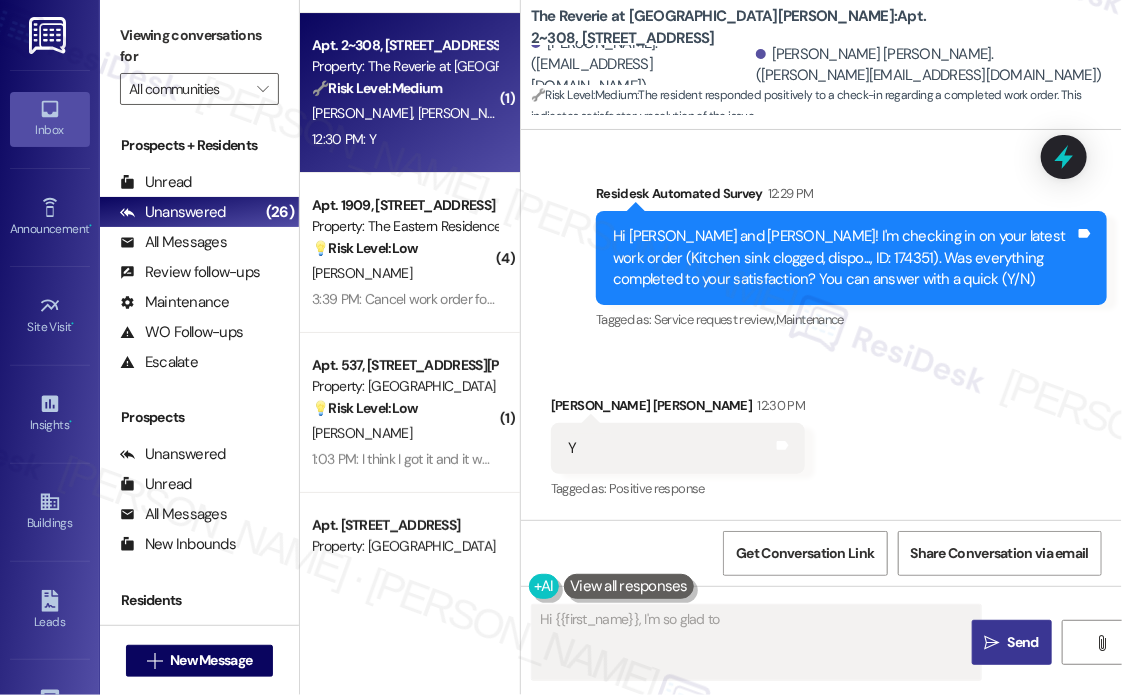 scroll, scrollTop: 1014, scrollLeft: 0, axis: vertical 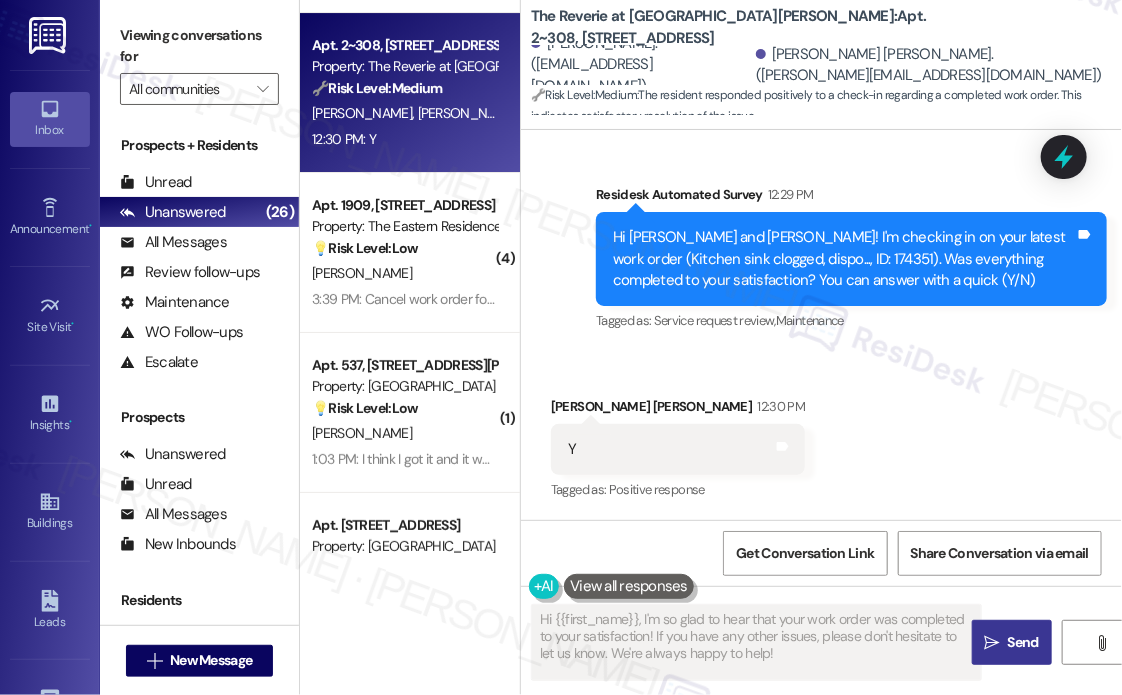 click on "Received via SMS [PERSON_NAME] [PERSON_NAME] 12:30 PM Y Tags and notes Tagged as:   Positive response Click to highlight conversations about Positive response" at bounding box center [821, 435] 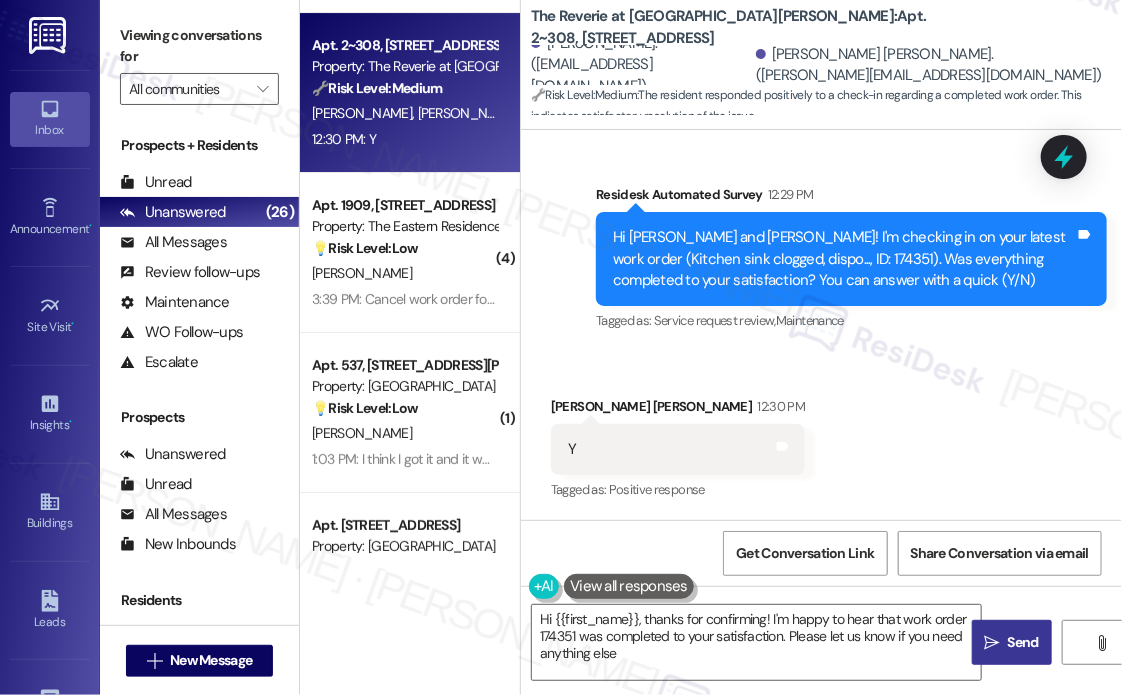 type on "Hi {{first_name}}, thanks for confirming! I'm happy to hear that work order 174351 was completed to your satisfaction. Please let us know if you need anything else!" 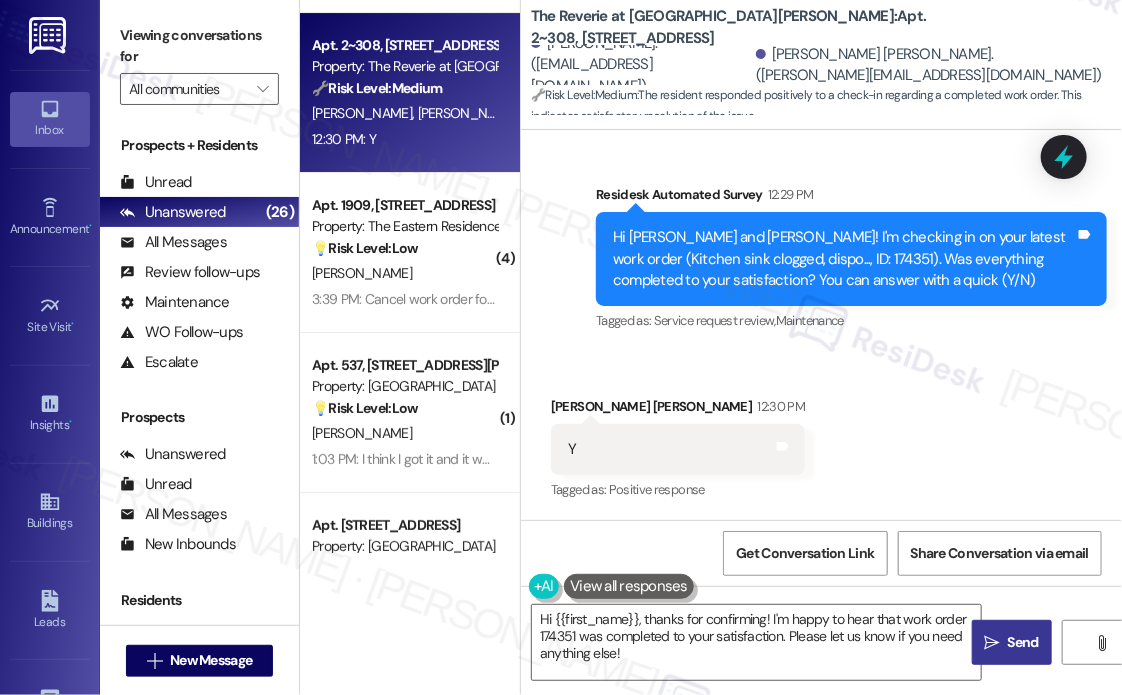 click on "Received via SMS [PERSON_NAME] [PERSON_NAME] 12:30 PM Y Tags and notes Tagged as:   Positive response Click to highlight conversations about Positive response" at bounding box center [821, 435] 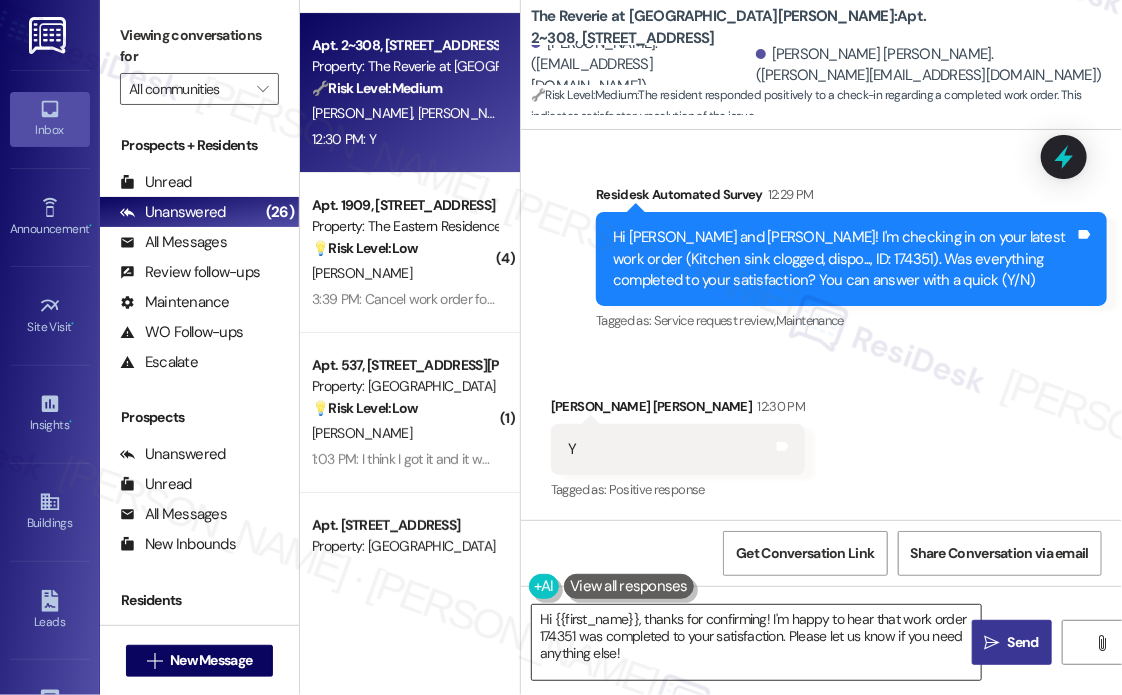 click on "Hi {{first_name}}, thanks for confirming! I'm happy to hear that work order 174351 was completed to your satisfaction. Please let us know if you need anything else!" at bounding box center (756, 642) 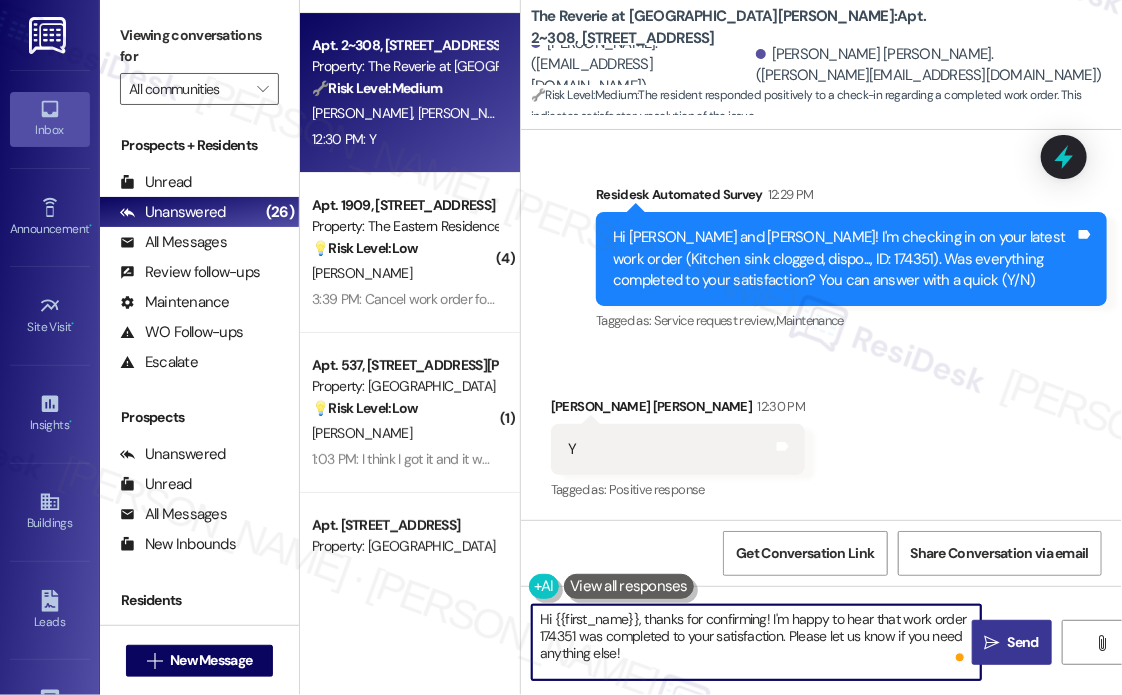 click on "" at bounding box center [992, 643] 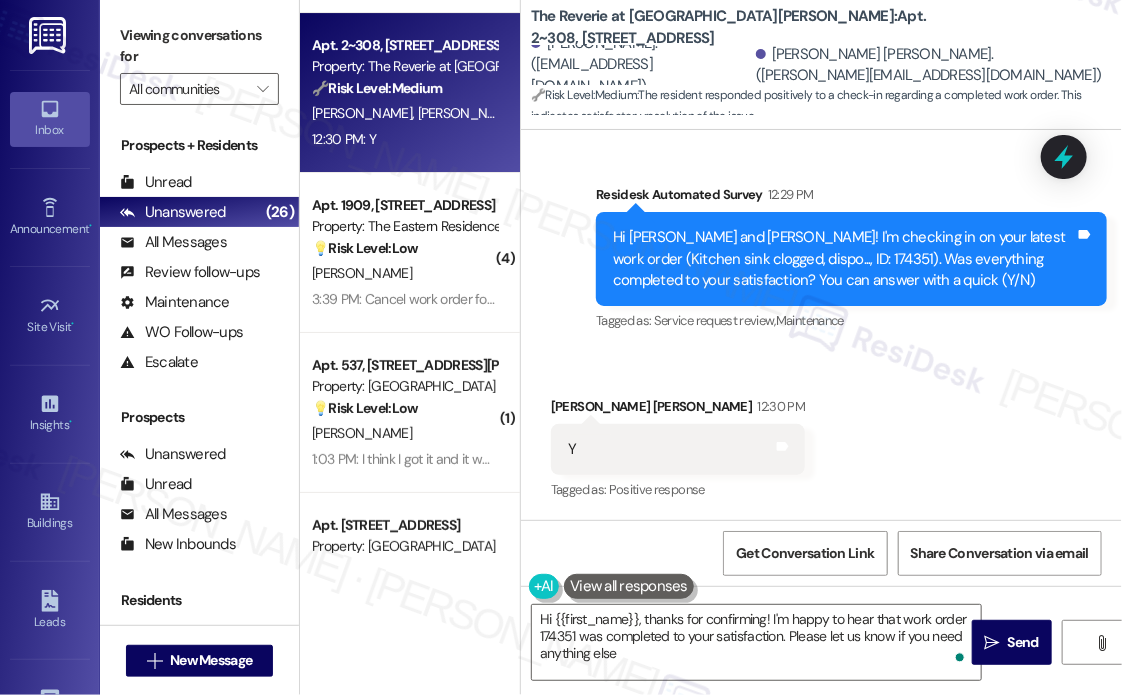 type on "Hi {{first_name}}, thanks for confirming! I'm happy to hear that work order 174351 was completed to your satisfaction. Please let us know if you need anything else!" 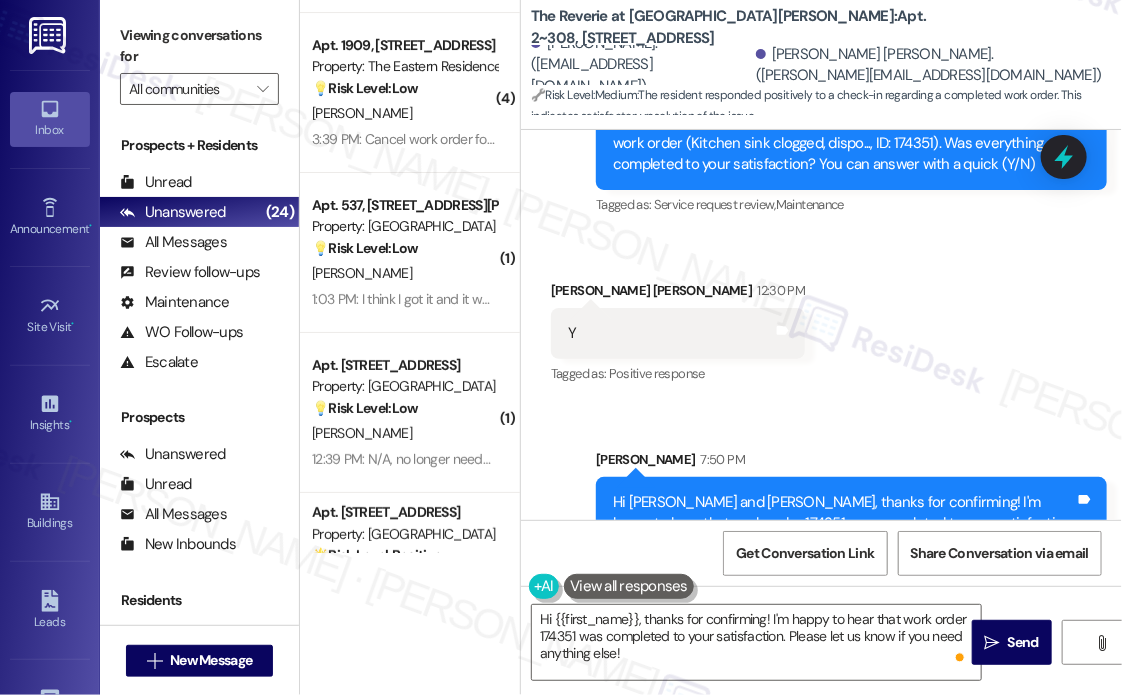 scroll, scrollTop: 1196, scrollLeft: 0, axis: vertical 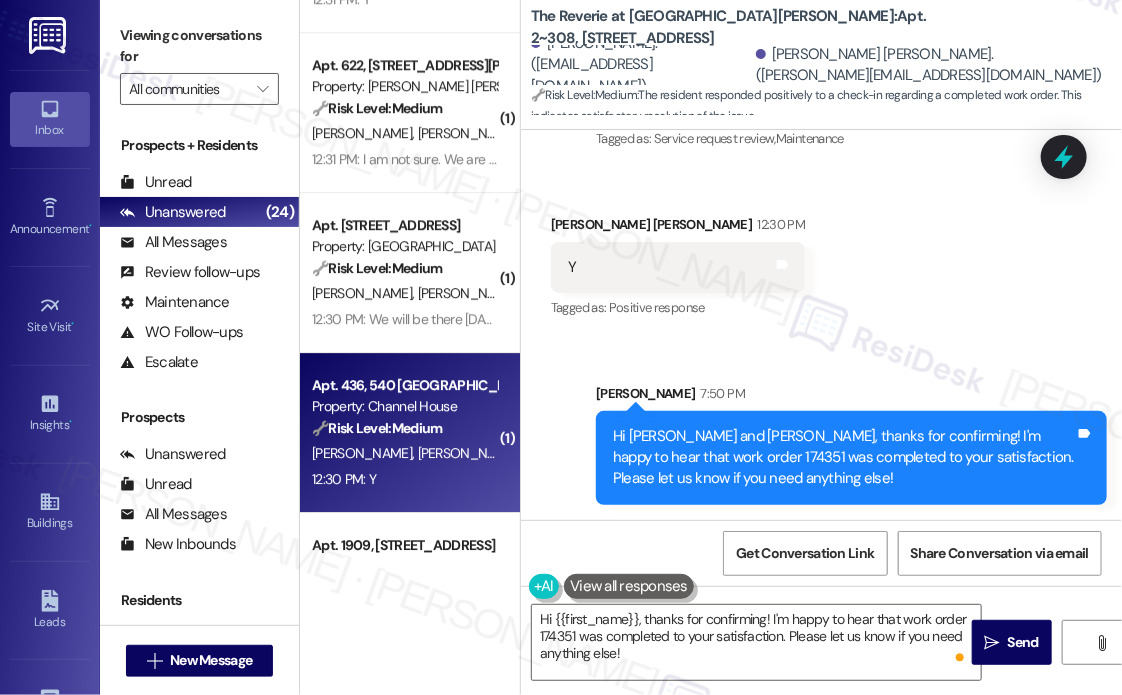 click on "🔧  Risk Level:  Medium The resident confirmed that the work order was completed to their satisfaction. This is a follow-up on a maintenance request and indicates a successful resolution." at bounding box center [404, 428] 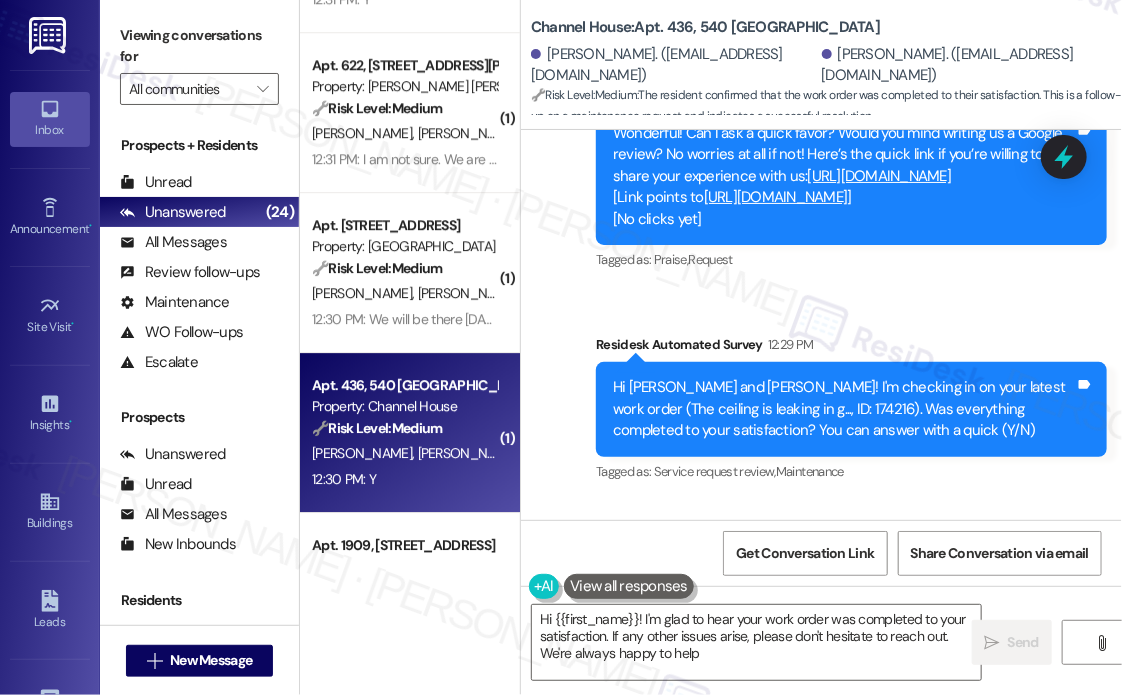 type on "Hi {{first_name}}! I'm glad to hear your work order was completed to your satisfaction. If any other issues arise, please don't hesitate to reach out. We're always happy to help!" 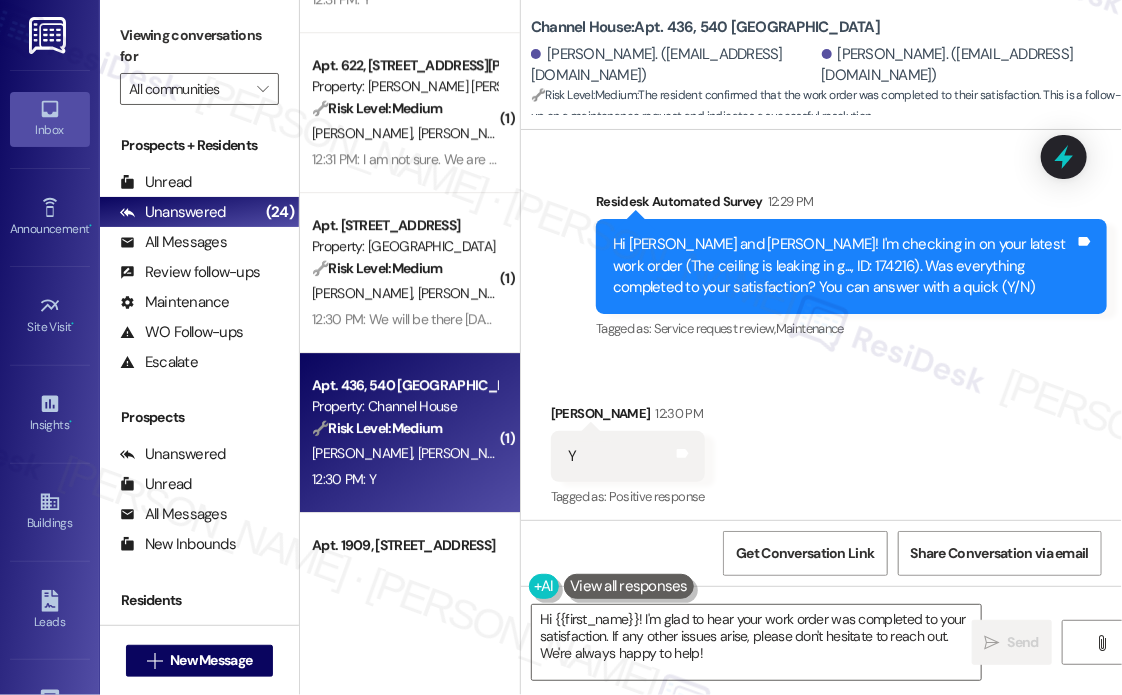 scroll, scrollTop: 1224, scrollLeft: 0, axis: vertical 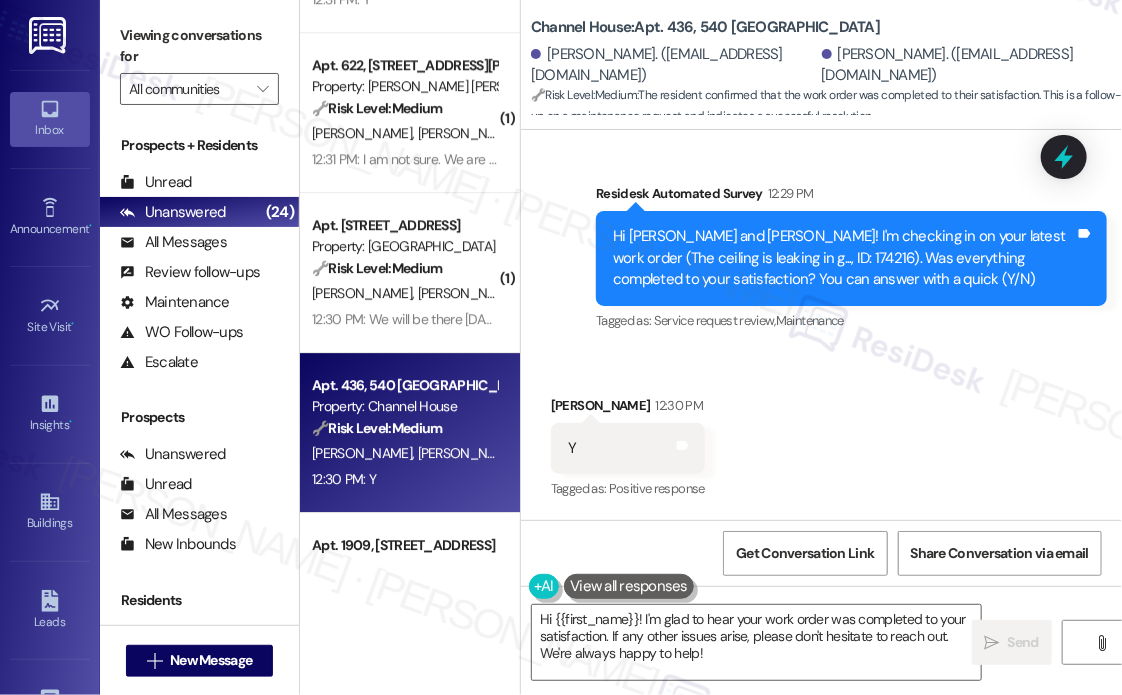click on "Received via SMS [PERSON_NAME] 12:30 PM Y Tags and notes Tagged as:   Positive response Click to highlight conversations about Positive response" at bounding box center (821, 434) 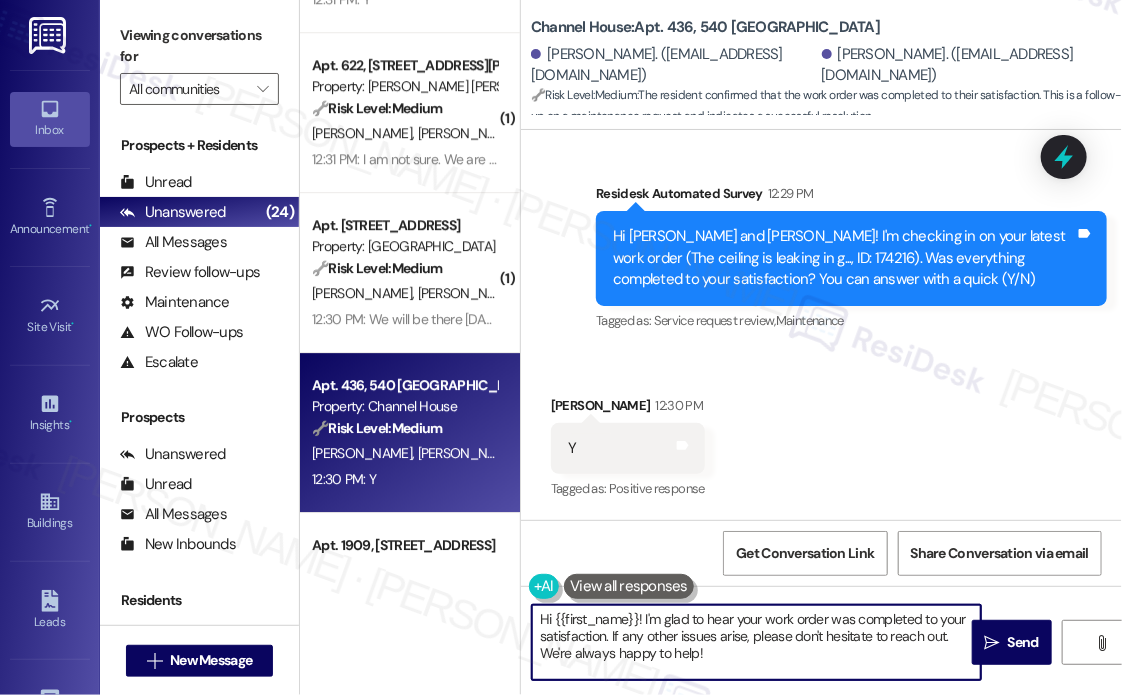 click on "Hi {{first_name}}! I'm glad to hear your work order was completed to your satisfaction. If any other issues arise, please don't hesitate to reach out. We're always happy to help!" at bounding box center [756, 642] 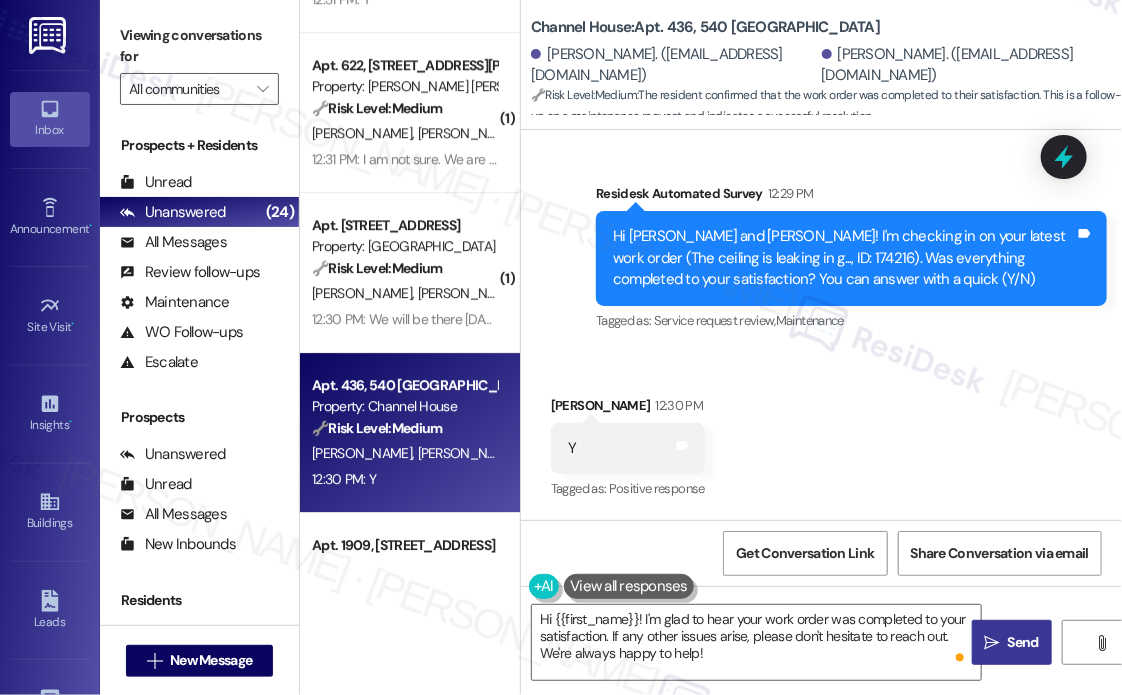 click on "" at bounding box center (992, 643) 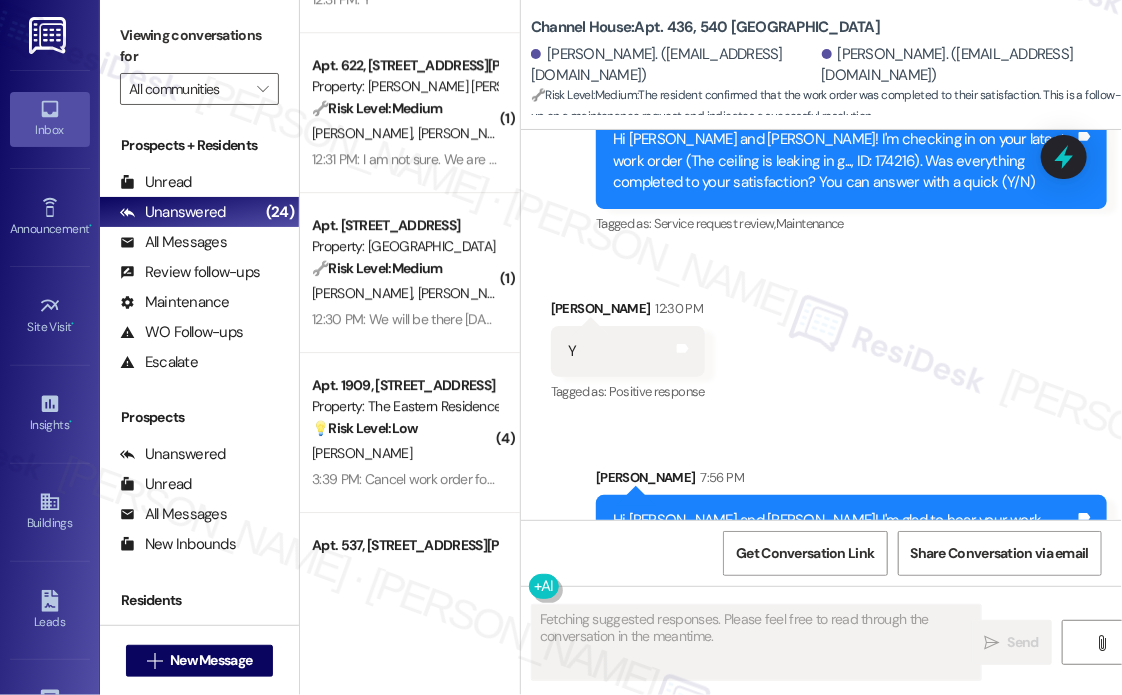 scroll, scrollTop: 1408, scrollLeft: 0, axis: vertical 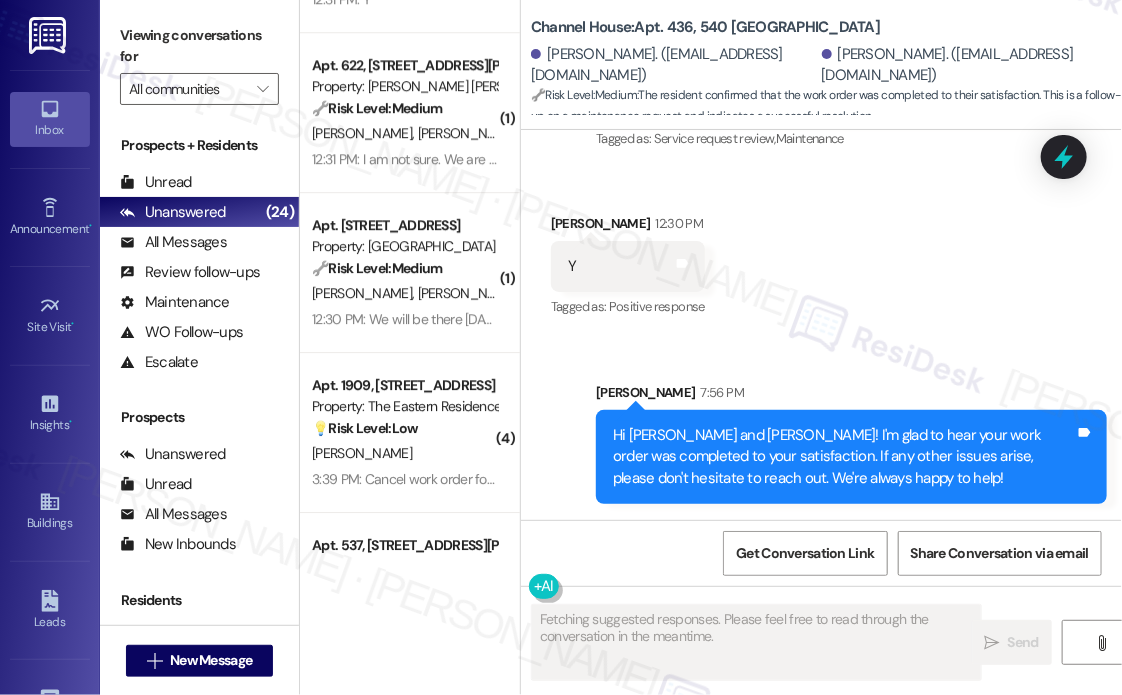 click on "Sent via SMS [PERSON_NAME] 7:56 PM Hi [PERSON_NAME] and [PERSON_NAME]! I'm glad to hear your work order was completed to your satisfaction. If any other issues arise, please don't hesitate to reach out. We're always happy to help! Tags and notes" at bounding box center (821, 428) 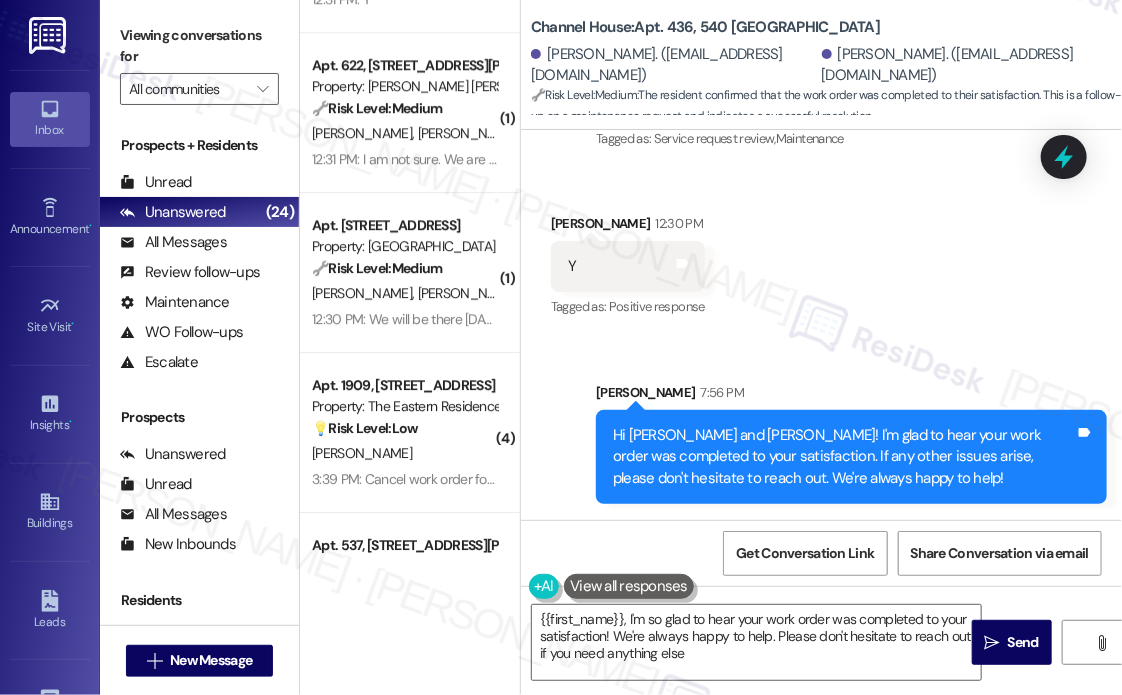 type on "{{first_name}}, I'm so glad to hear your work order was completed to your satisfaction! We're always happy to help. Please don't hesitate to reach out if you need anything else!" 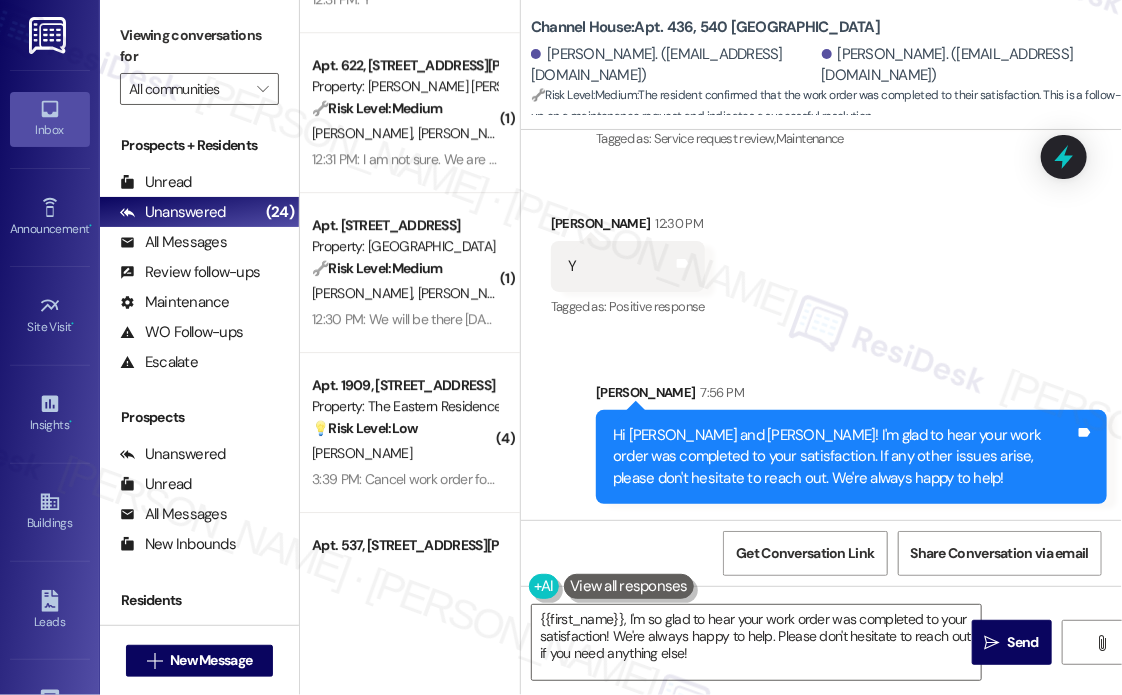 click on "Received via SMS [PERSON_NAME] 12:30 PM Y Tags and notes Tagged as:   Positive response Click to highlight conversations about Positive response" at bounding box center [821, 252] 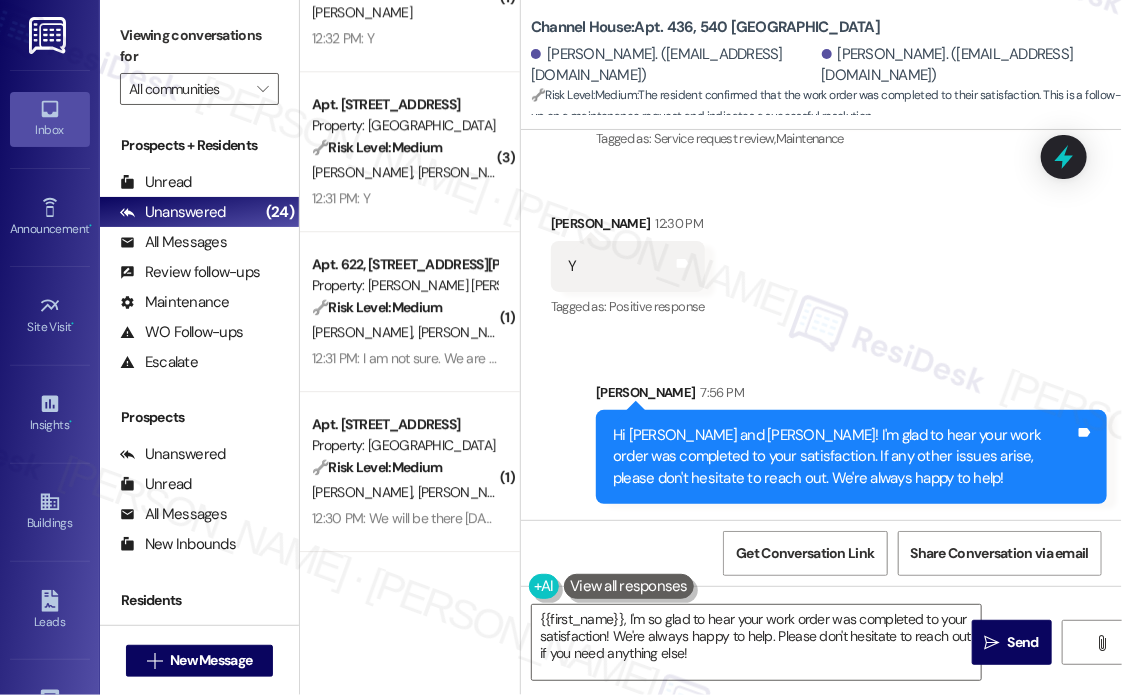 scroll, scrollTop: 2007, scrollLeft: 0, axis: vertical 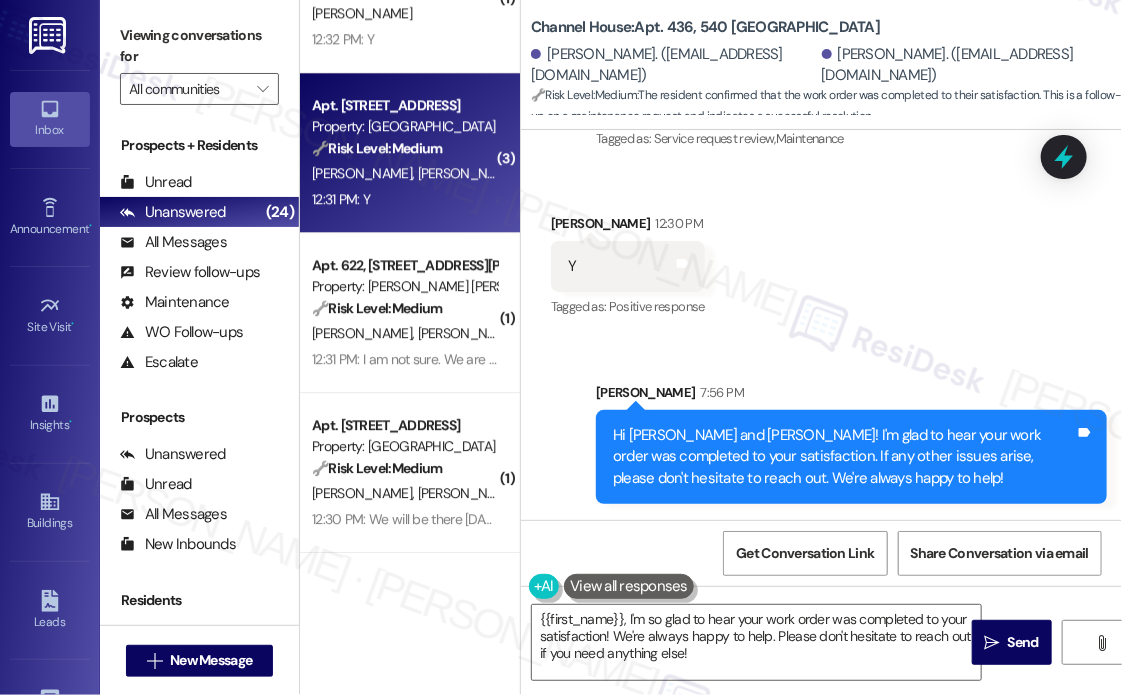 click on "[PERSON_NAME] [PERSON_NAME]" at bounding box center [404, 173] 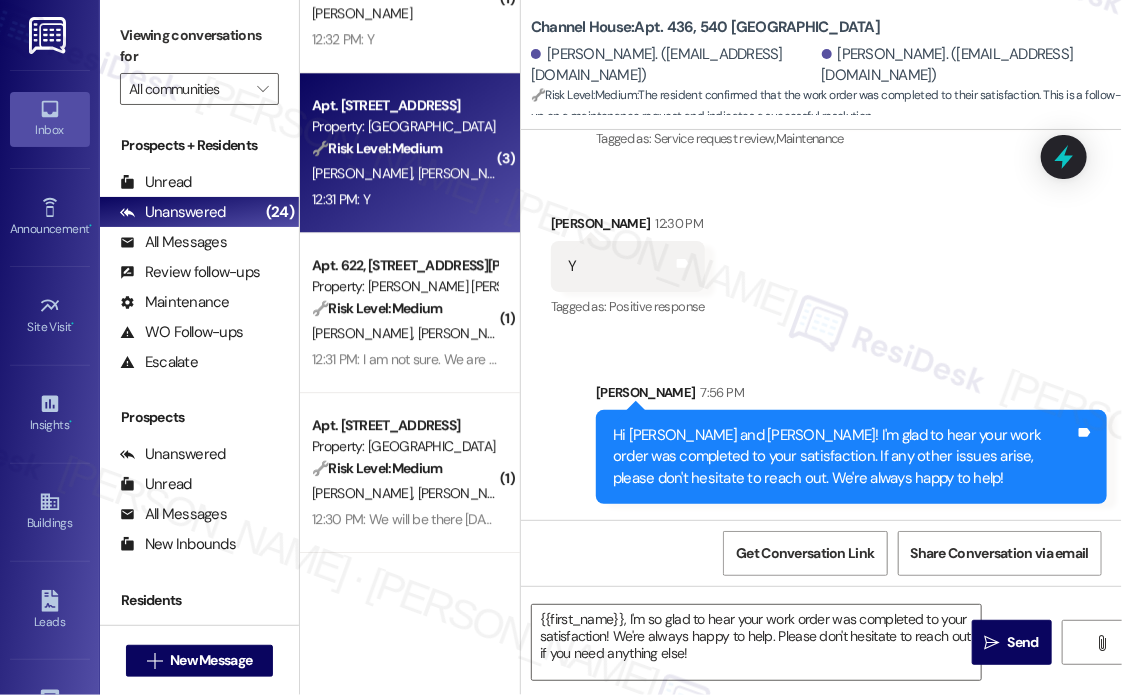 type on "Fetching suggested responses. Please feel free to read through the conversation in the meantime." 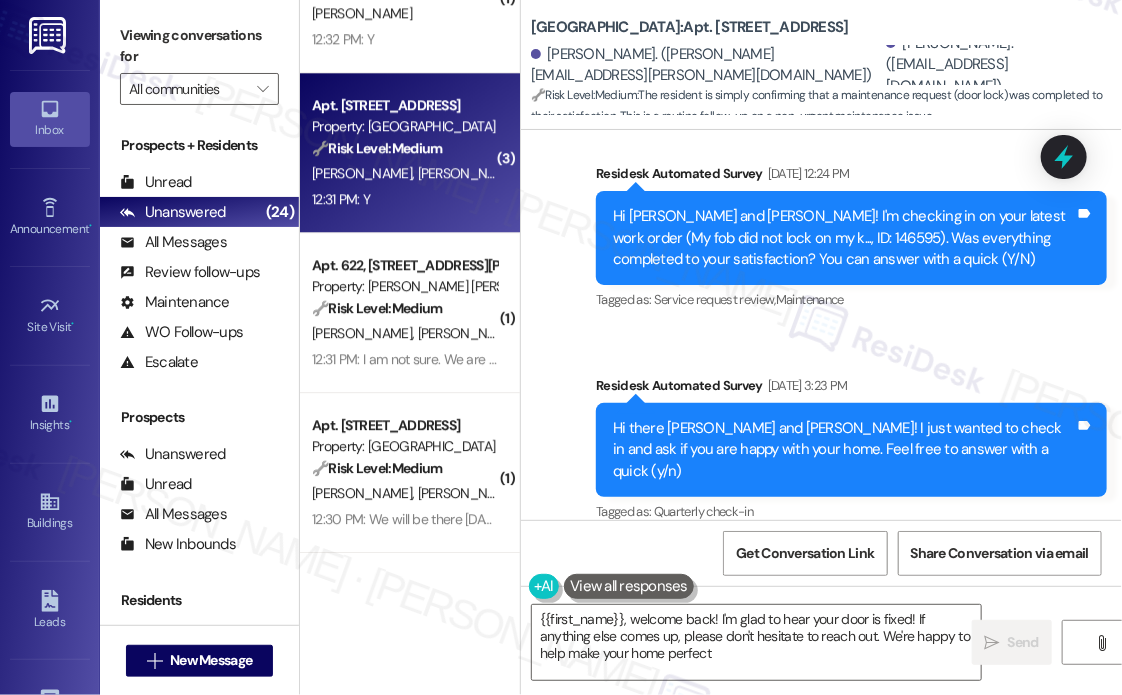 type on "{{first_name}}, welcome back! I'm glad to hear your door is fixed! If anything else comes up, please don't hesitate to reach out. We're happy to help make your home perfect!" 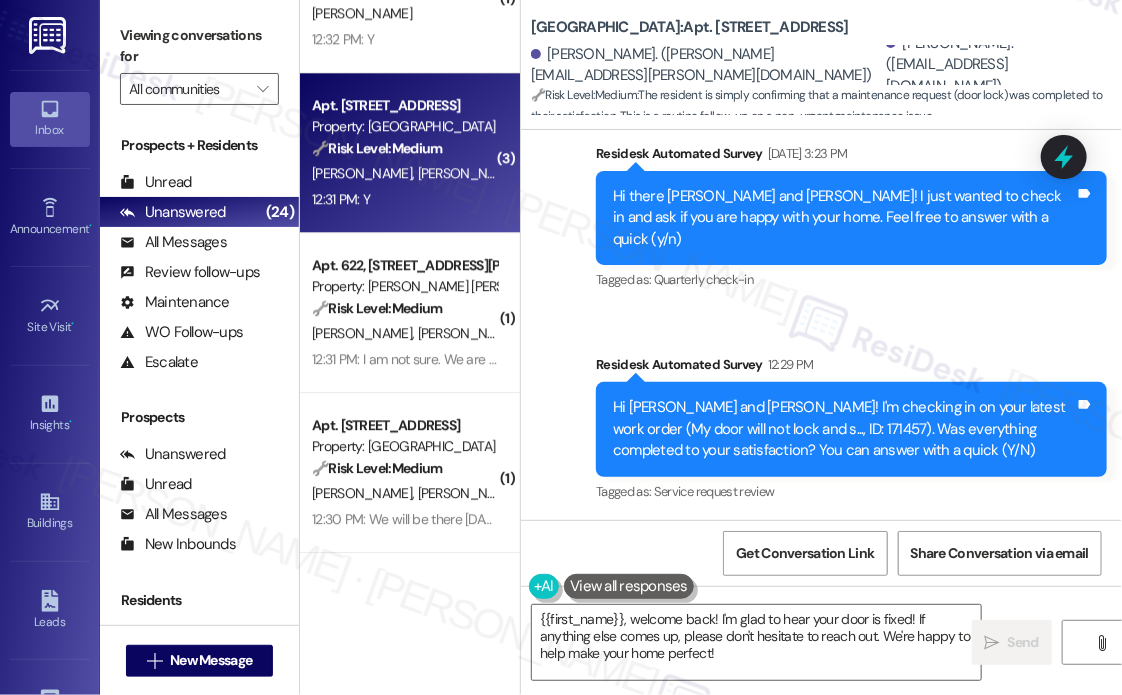 scroll, scrollTop: 5864, scrollLeft: 0, axis: vertical 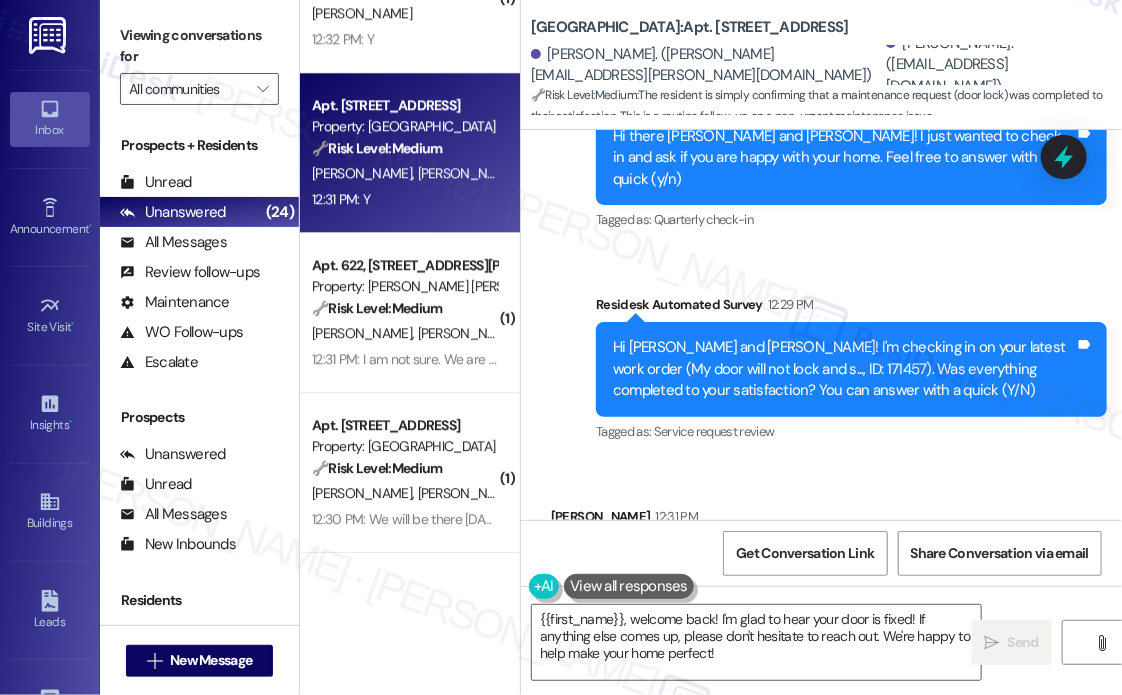 click on "Received via SMS [PERSON_NAME] 12:31 PM Y Tags and notes Tagged as:   Positive response Click to highlight conversations about Positive response" at bounding box center (821, 545) 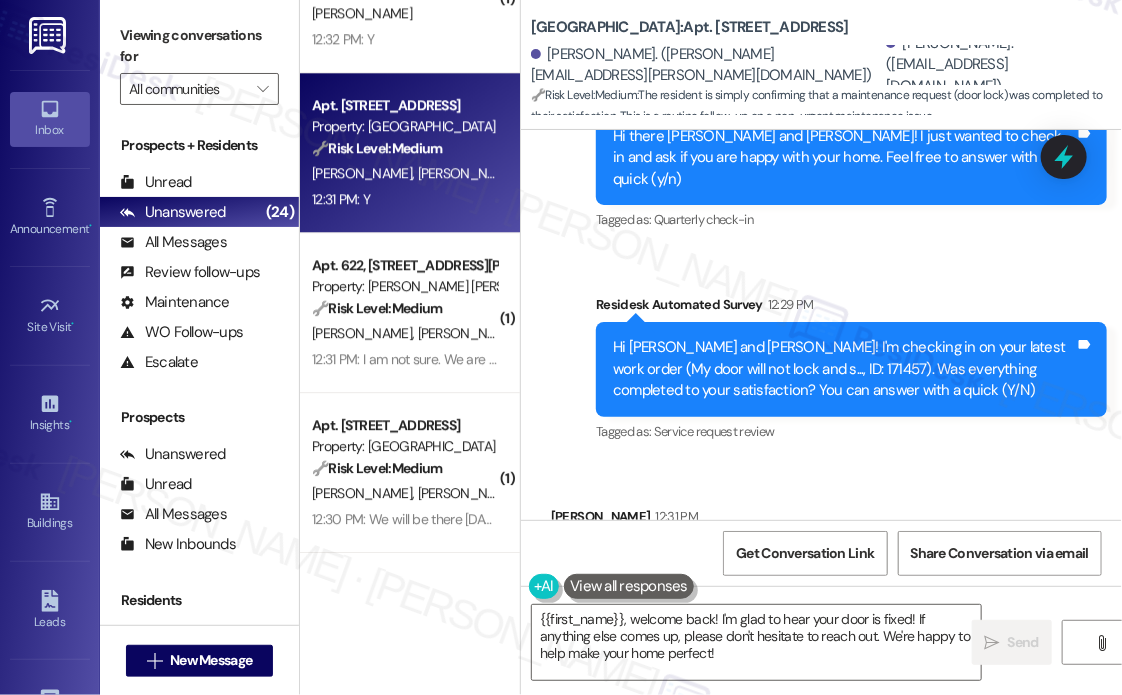 click on "Received via SMS [PERSON_NAME] 12:31 PM Y Tags and notes Tagged as:   Positive response Click to highlight conversations about Positive response" at bounding box center (821, 545) 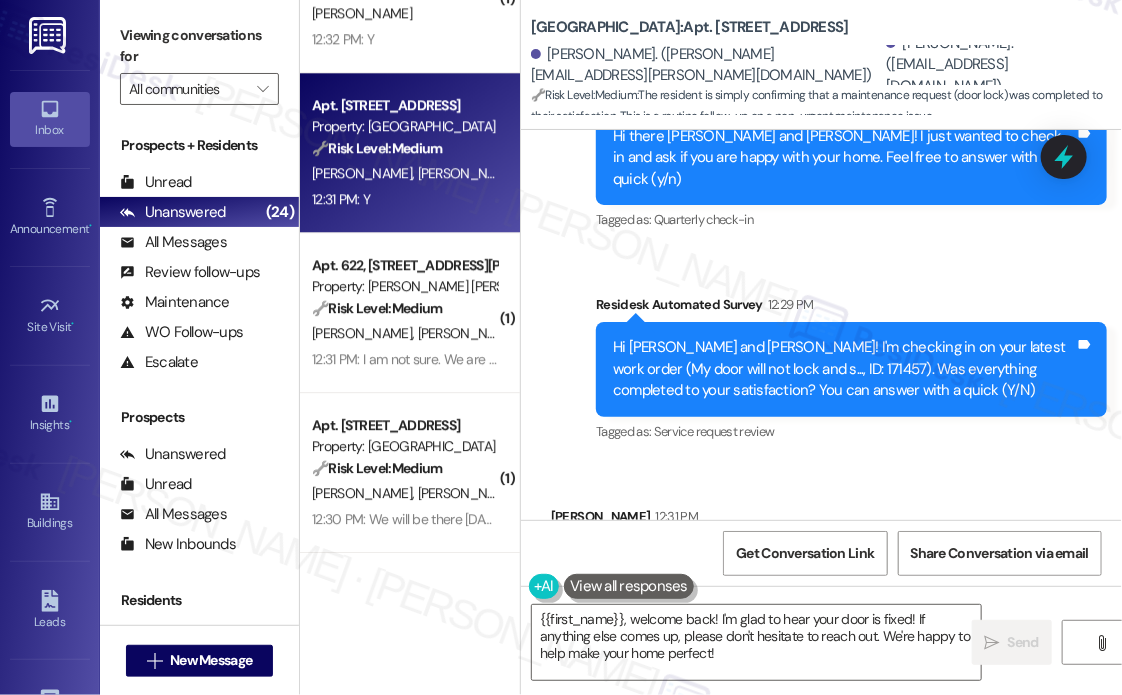 click on "Received via SMS [PERSON_NAME] 12:31 PM Y Tags and notes Tagged as:   Positive response Click to highlight conversations about Positive response" at bounding box center [821, 545] 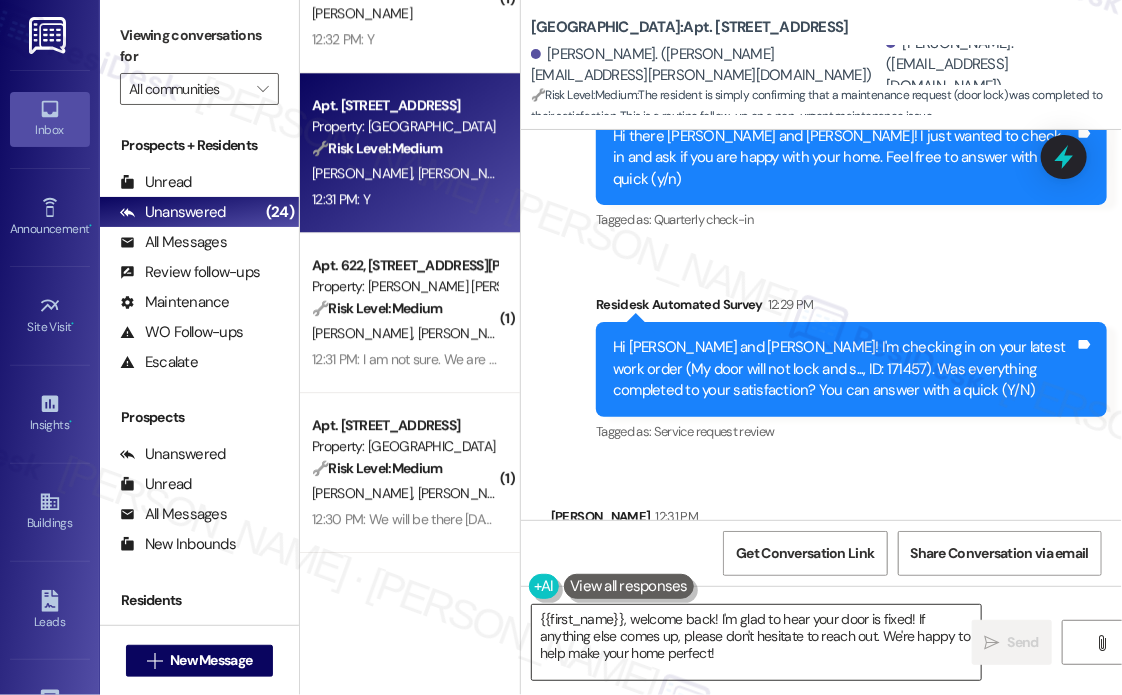 click on "{{first_name}}, welcome back! I'm glad to hear your door is fixed! If anything else comes up, please don't hesitate to reach out. We're happy to help make your home perfect!" at bounding box center (756, 642) 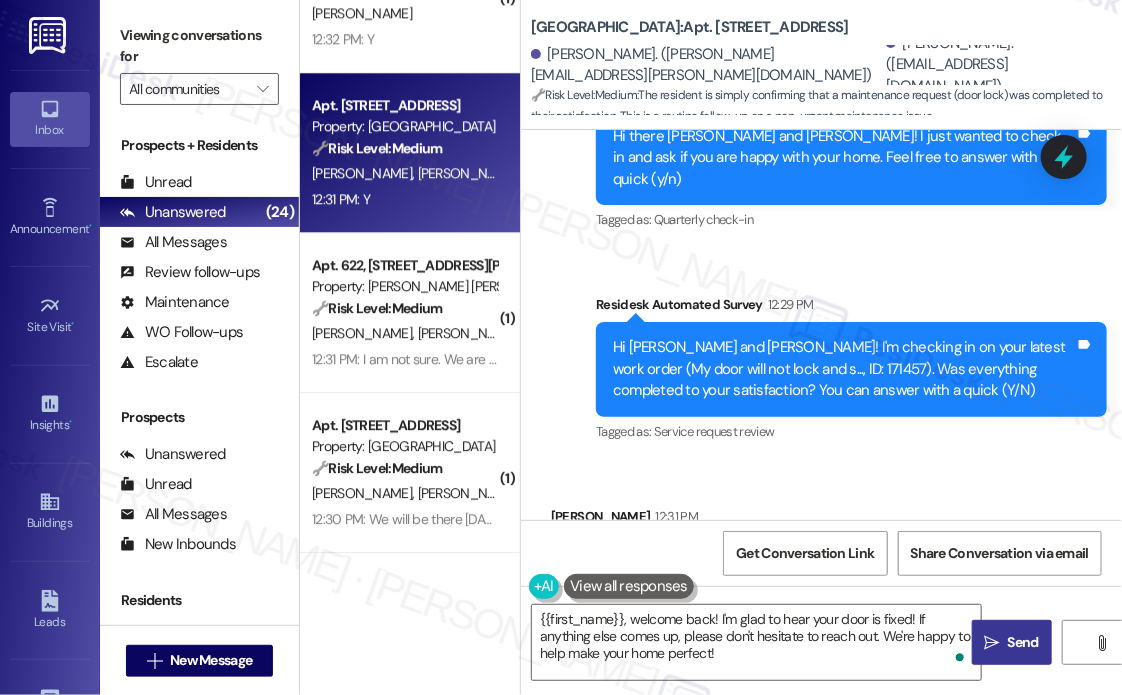 click on "Send" at bounding box center (1023, 642) 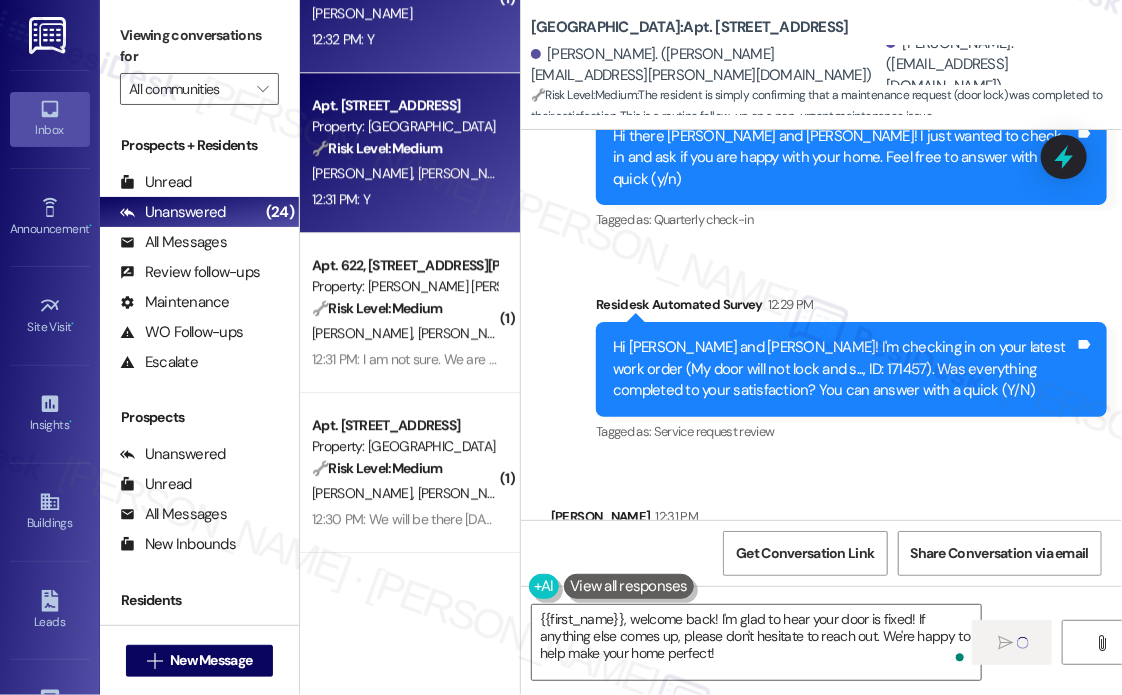 click on "12:32 PM: Y 12:32 PM: Y" at bounding box center [404, 39] 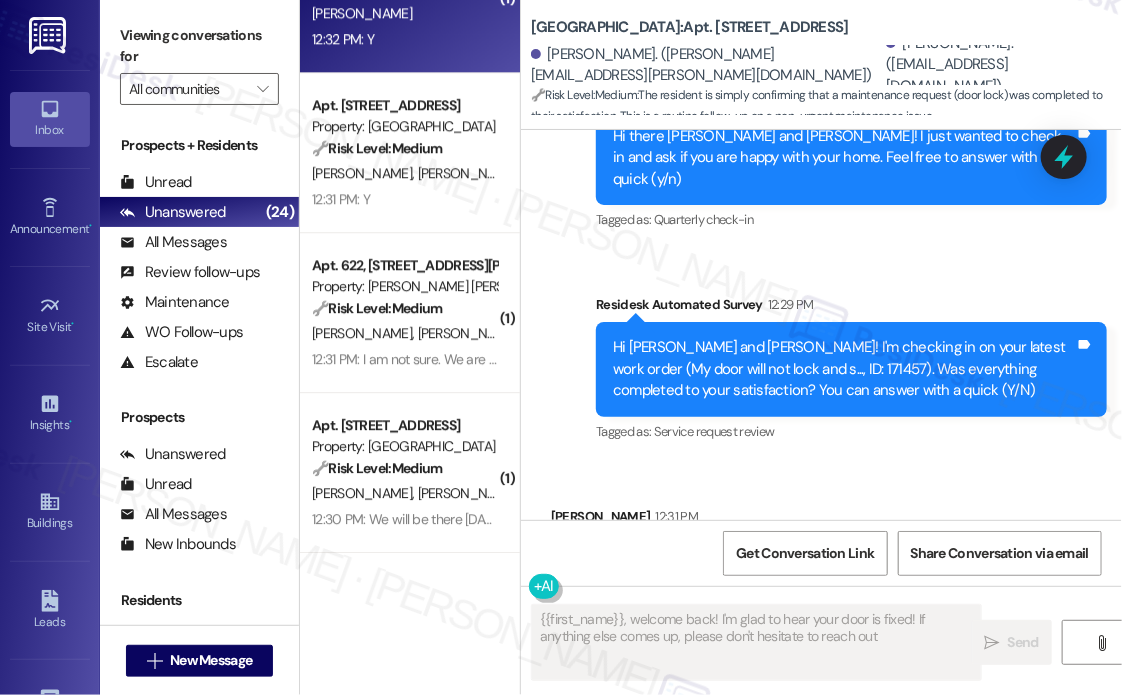type on "{{first_name}}, welcome back! I'm glad to hear your door is fixed! If anything else comes up, please don't hesitate to reach out." 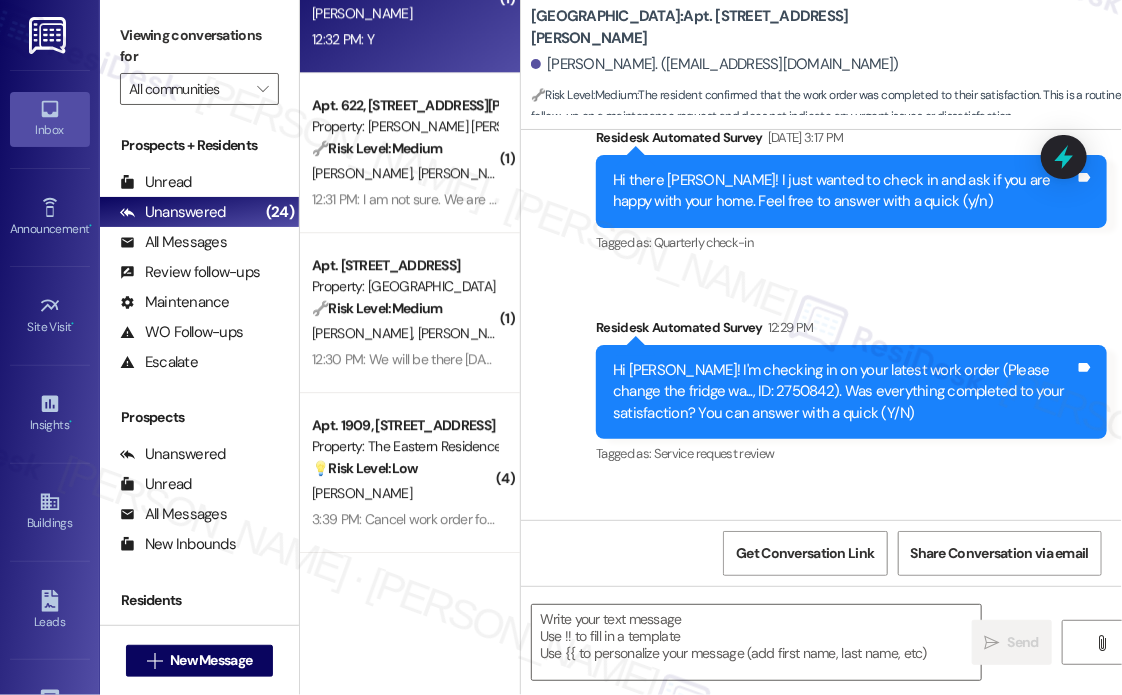 type on "Fetching suggested responses. Please feel free to read through the conversation in the meantime." 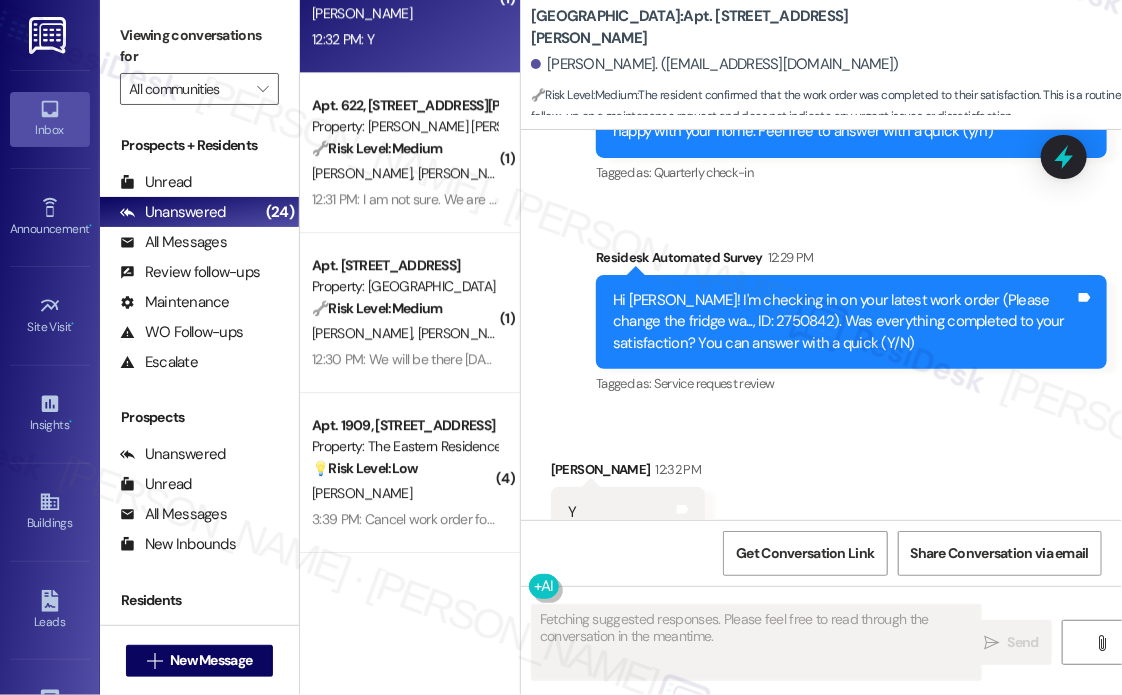 scroll, scrollTop: 590, scrollLeft: 0, axis: vertical 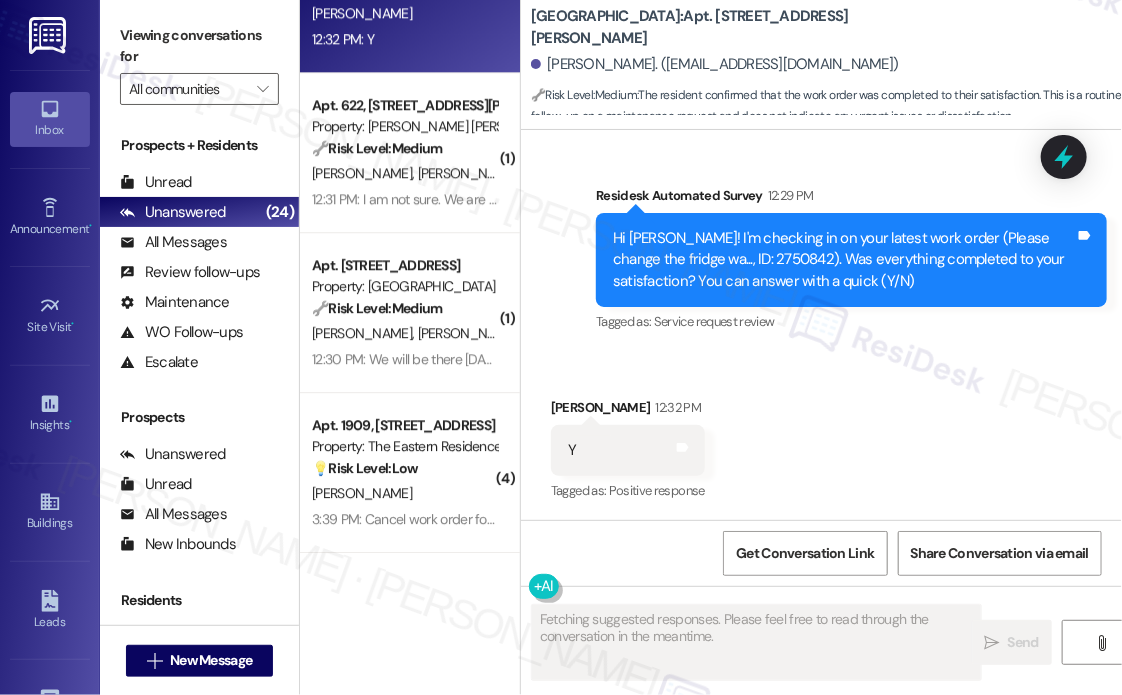 type 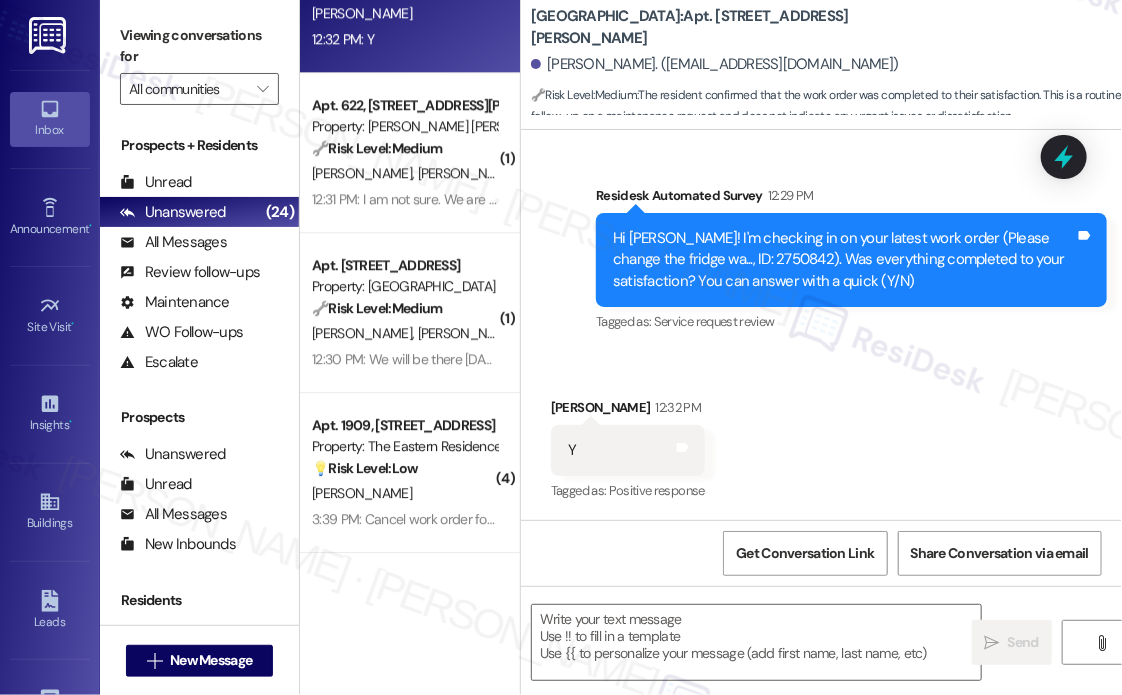 click on "Received via SMS [PERSON_NAME] 12:32 PM Y Tags and notes Tagged as:   Positive response Click to highlight conversations about Positive response" at bounding box center (821, 436) 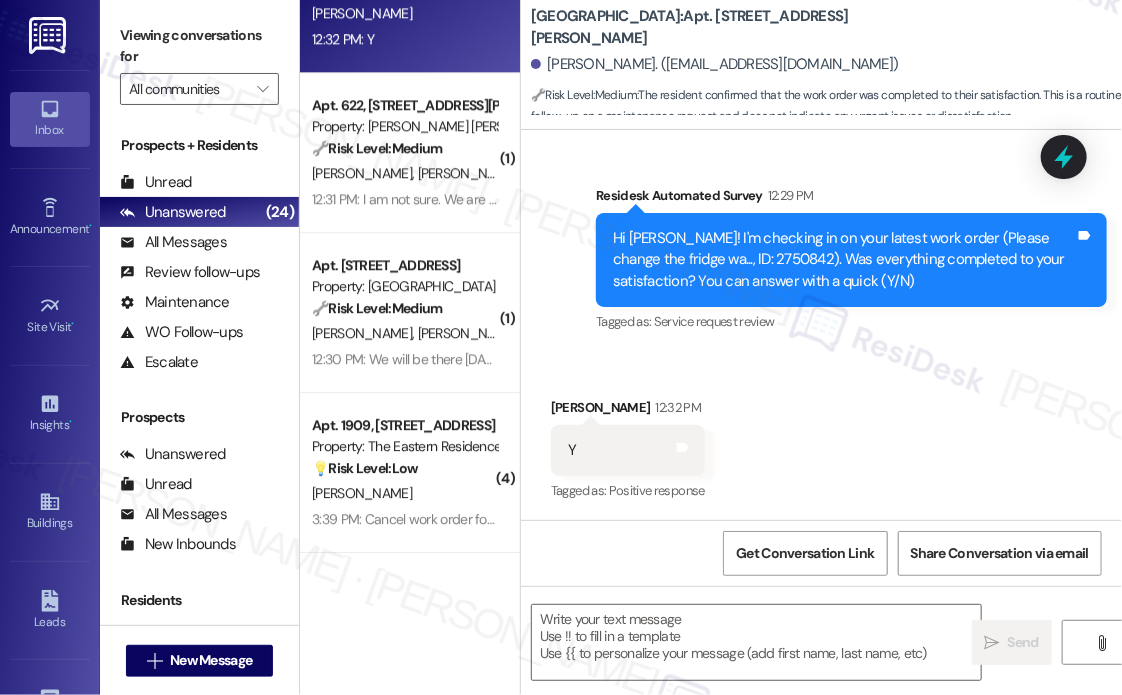 scroll, scrollTop: 591, scrollLeft: 0, axis: vertical 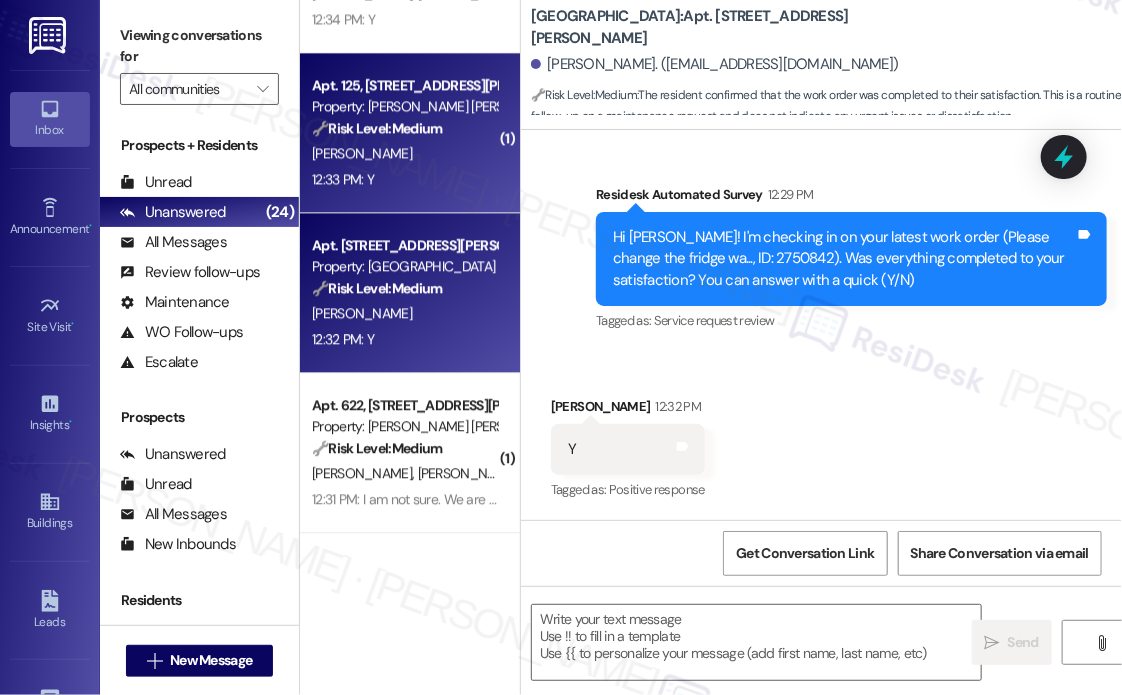 click on "12:33 PM: Y 12:33 PM: Y" at bounding box center [404, 179] 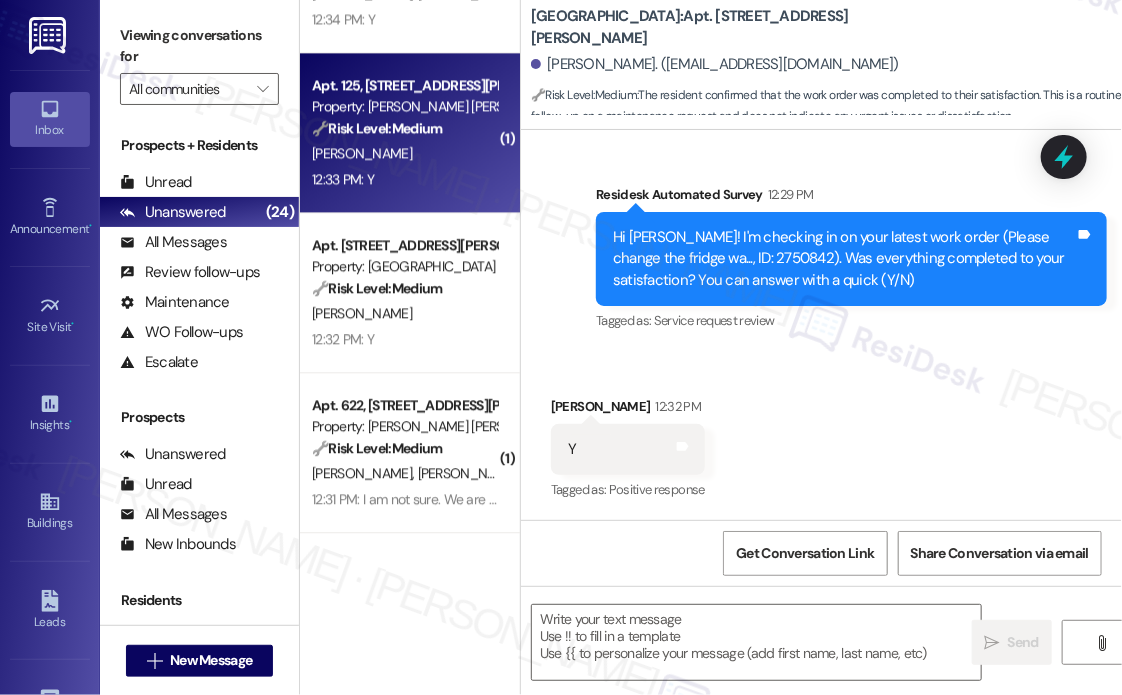 type on "Fetching suggested responses. Please feel free to read through the conversation in the meantime." 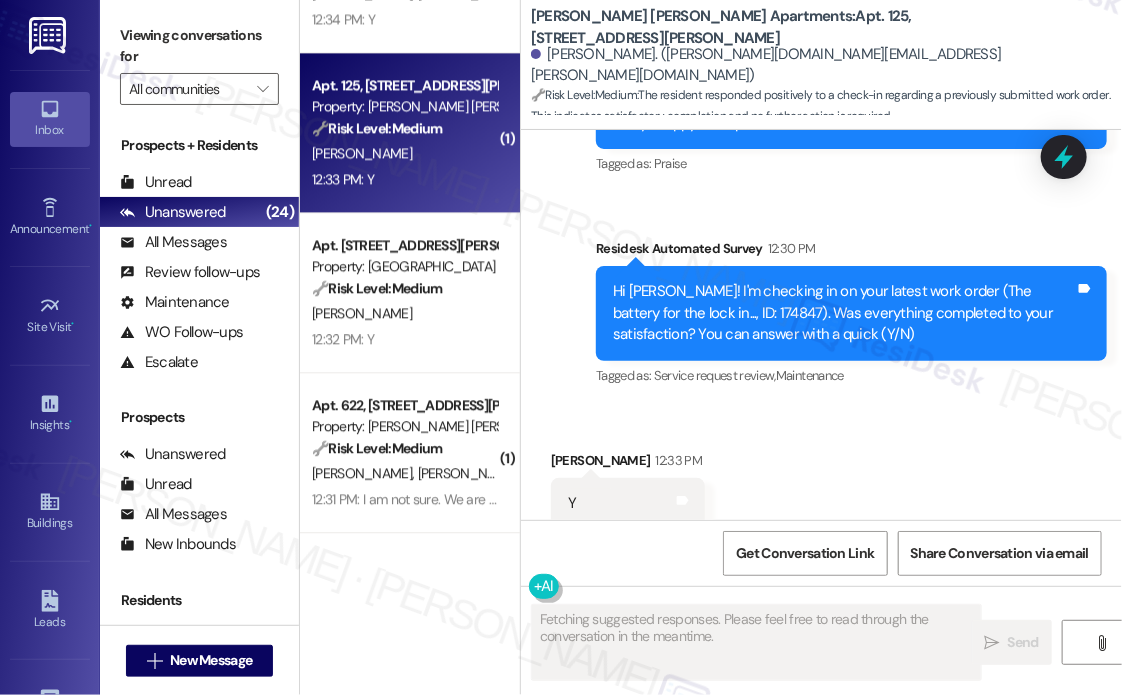 scroll, scrollTop: 949, scrollLeft: 0, axis: vertical 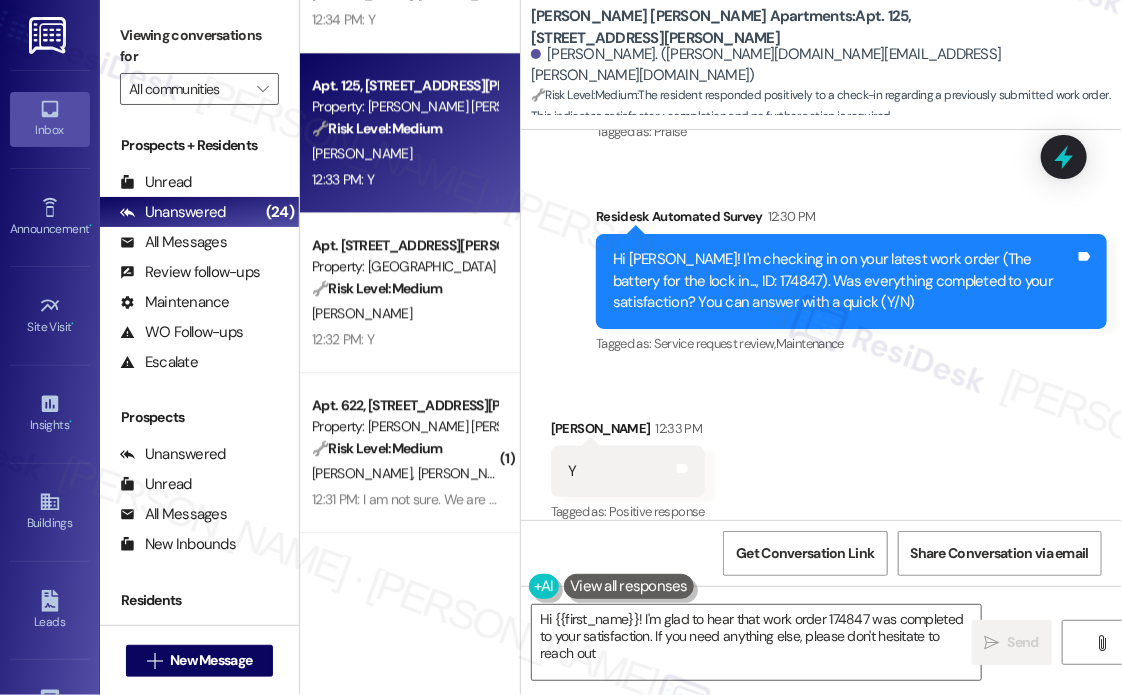 type on "Hi {{first_name}}! I'm glad to hear that work order 174847 was completed to your satisfaction. If you need anything else, please don't hesitate to reach out!" 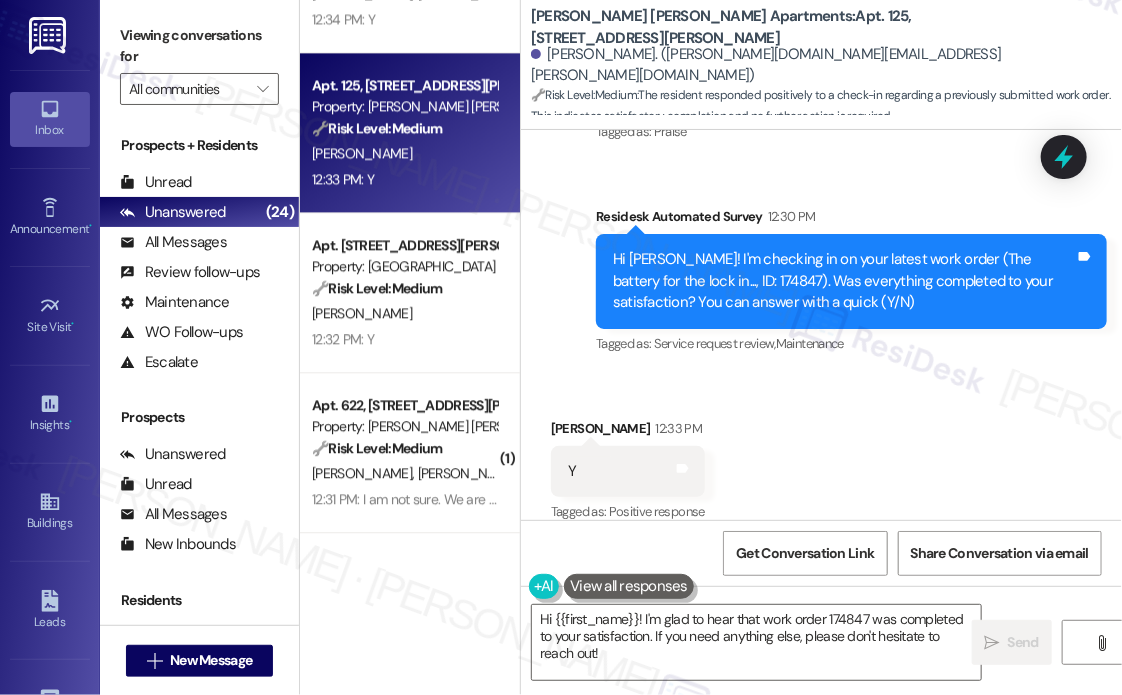 click on "Received via SMS [PERSON_NAME] 12:33 PM Y Tags and notes Tagged as:   Positive response Click to highlight conversations about Positive response" at bounding box center (821, 457) 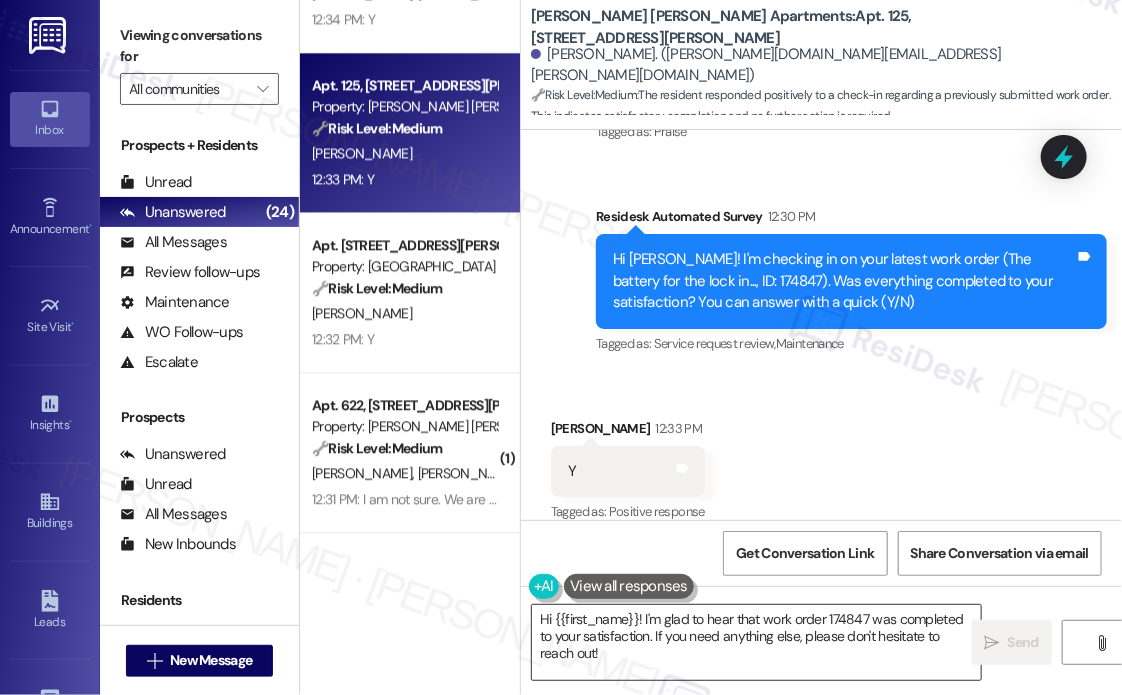 click on "Hi {{first_name}}! I'm glad to hear that work order 174847 was completed to your satisfaction. If you need anything else, please don't hesitate to reach out!" at bounding box center [756, 642] 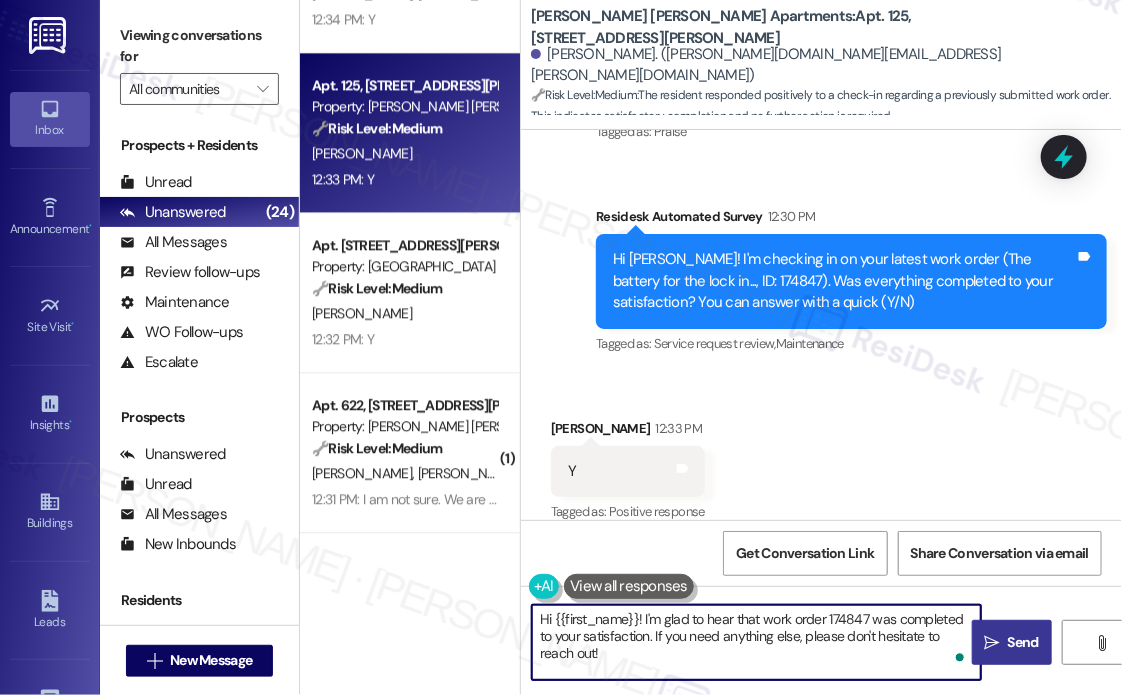 click on " Send" at bounding box center (1012, 642) 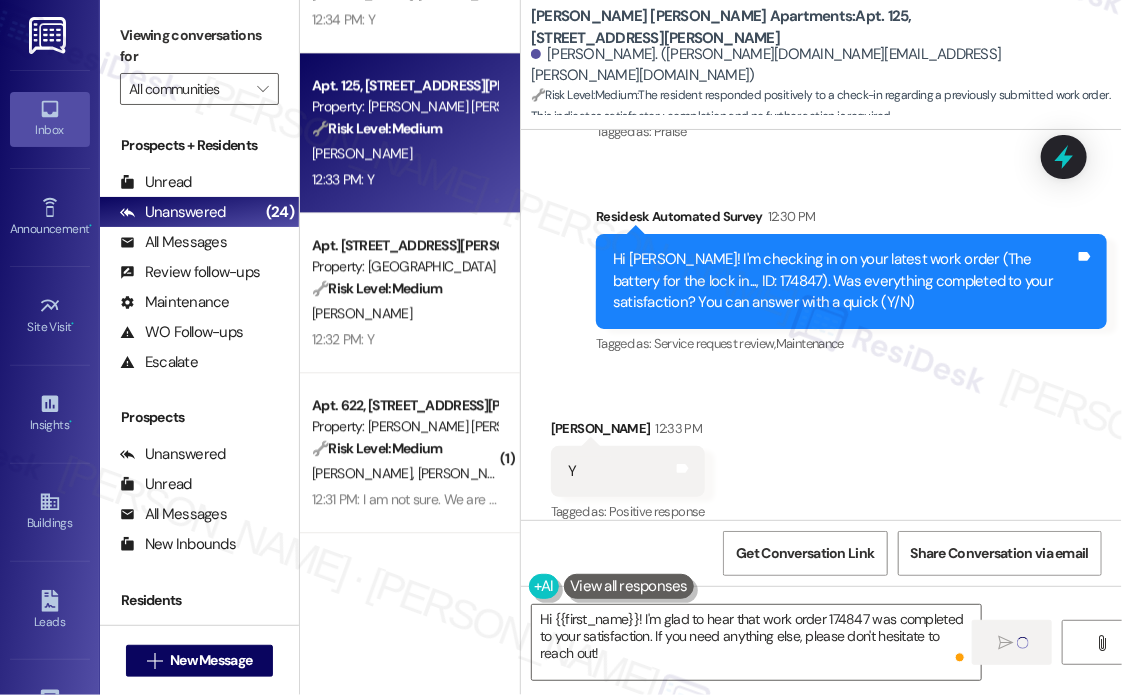 type 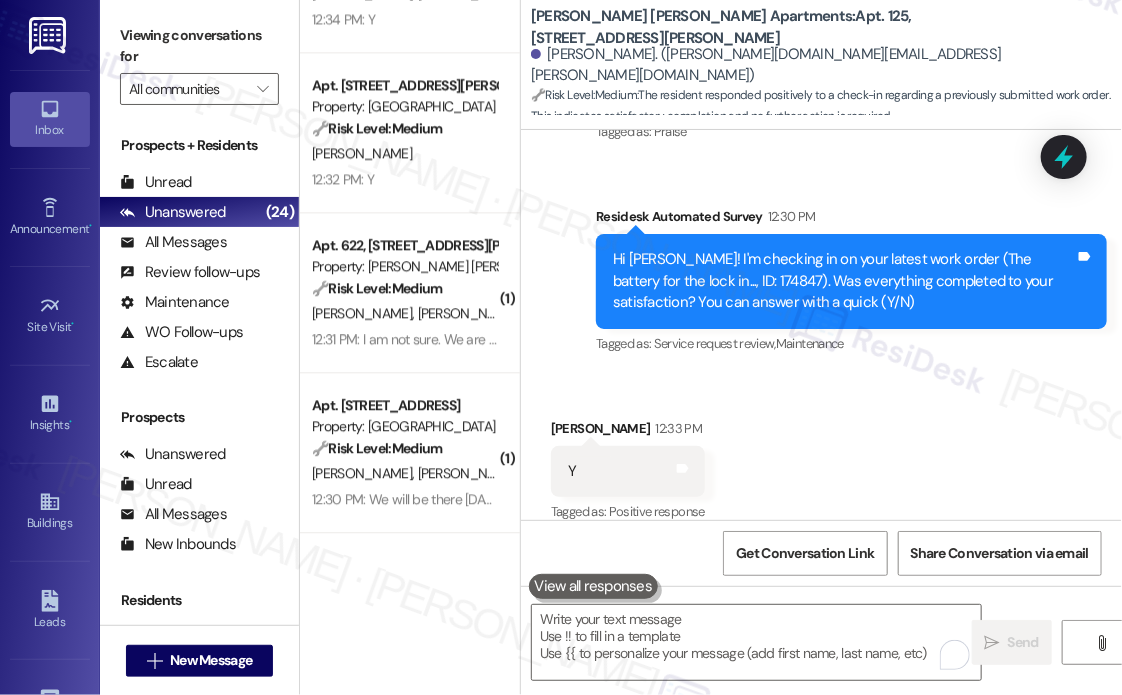 click on "Received via SMS [PERSON_NAME] 12:33 PM Y Tags and notes Tagged as:   Positive response Click to highlight conversations about Positive response" at bounding box center [821, 457] 